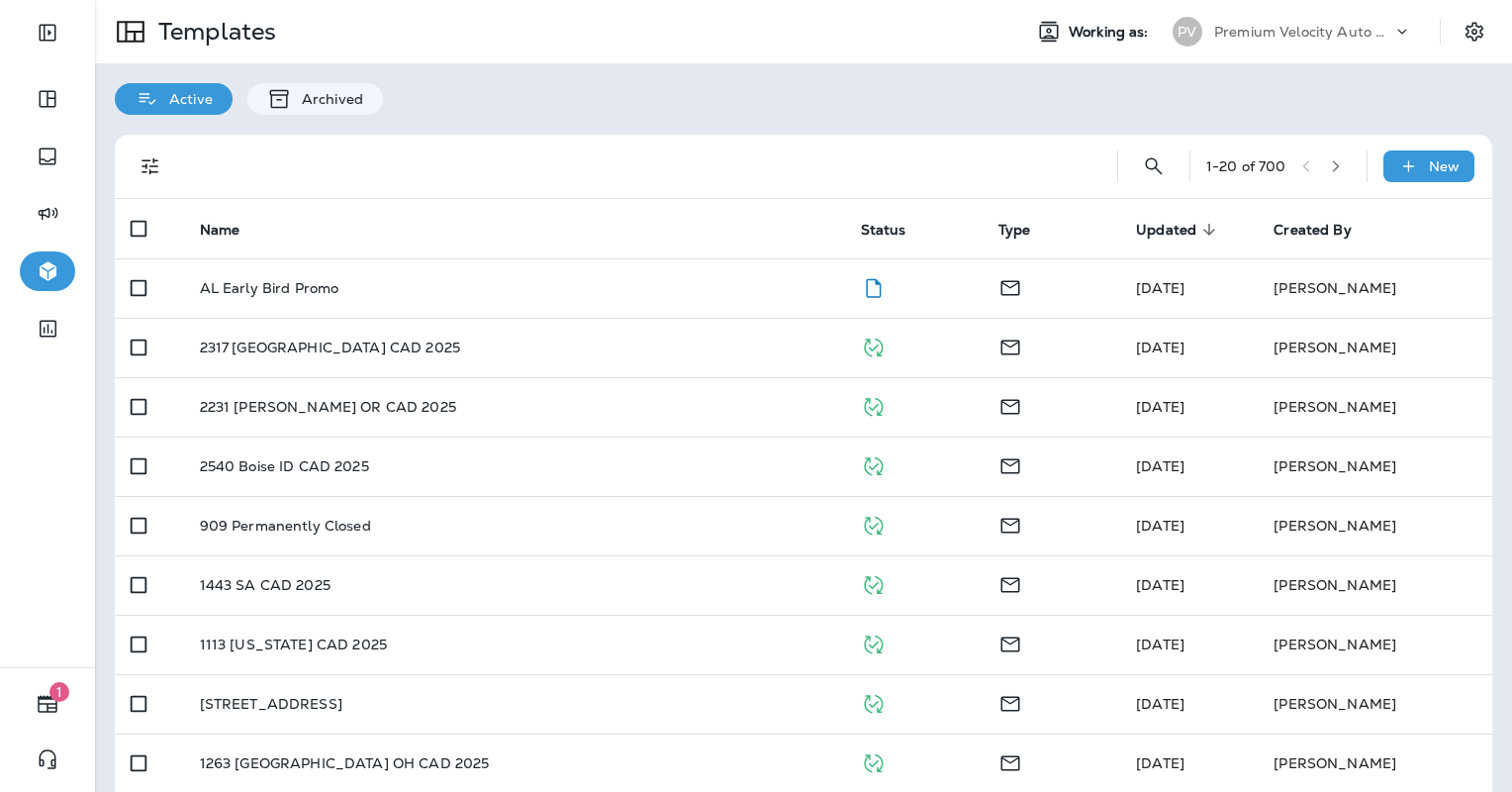 scroll, scrollTop: 0, scrollLeft: 0, axis: both 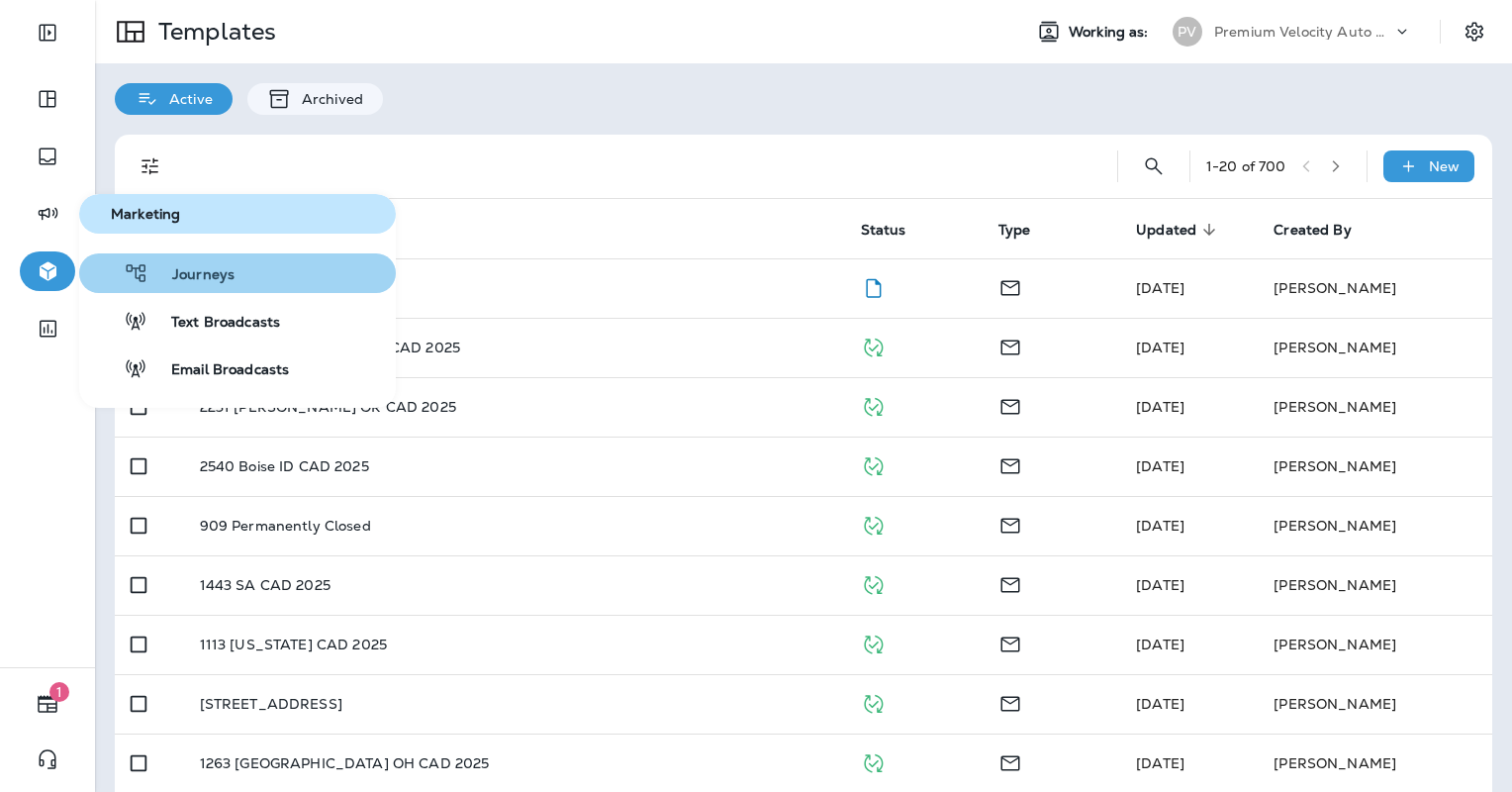click on "Journeys" at bounding box center [191, 275] 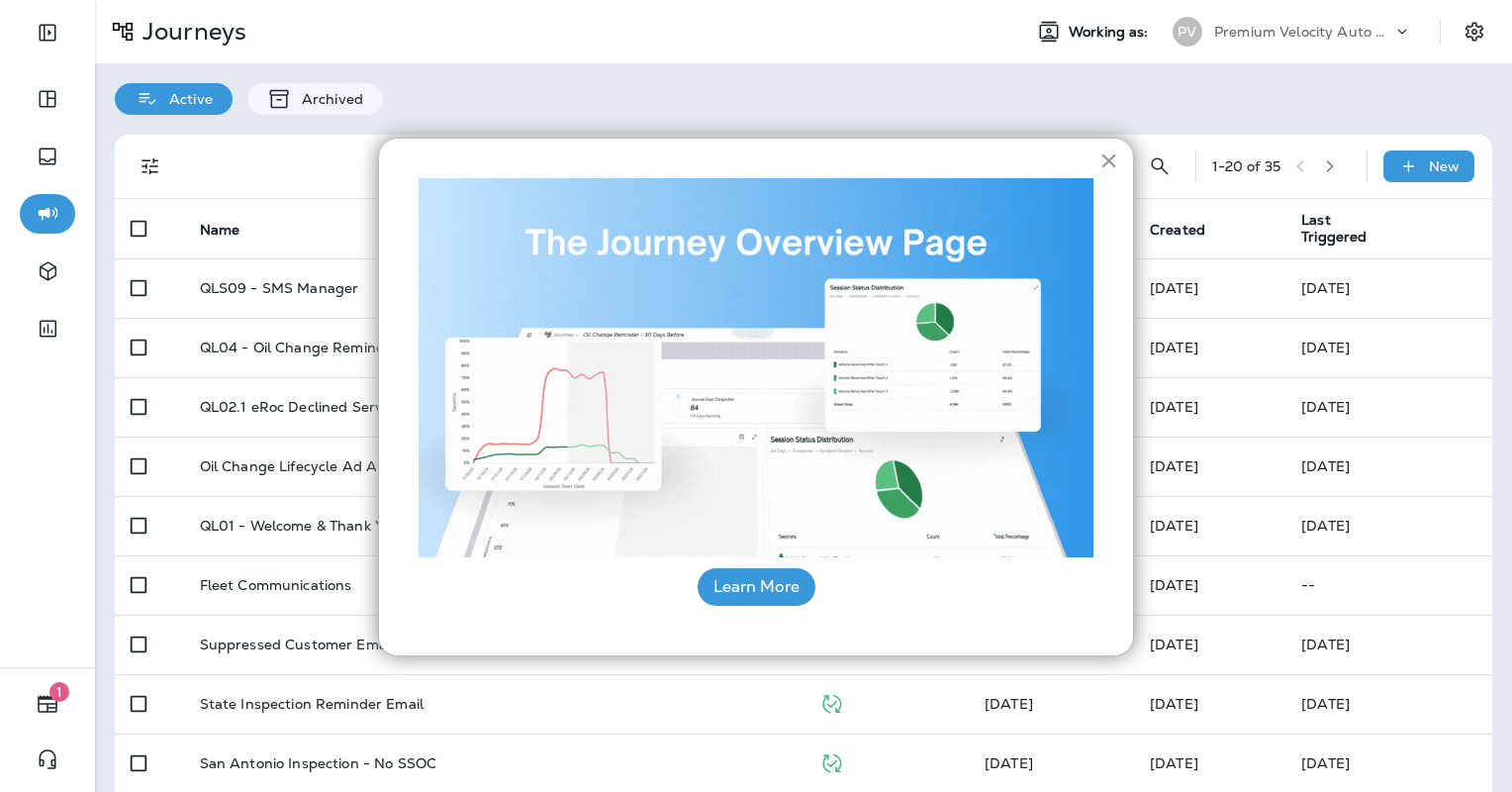 click on "×" at bounding box center (1108, 160) 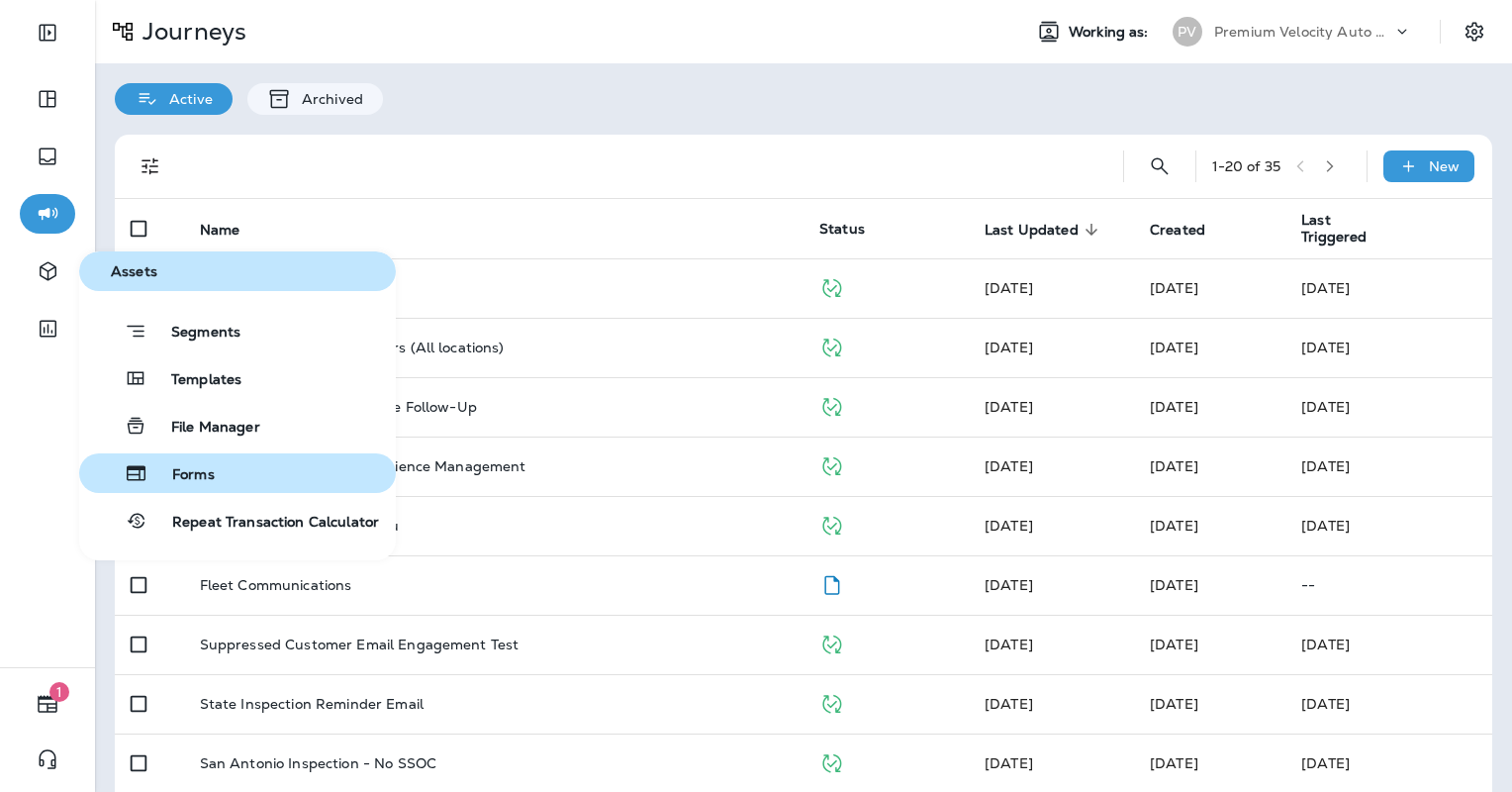 click on "Forms" at bounding box center [150, 473] 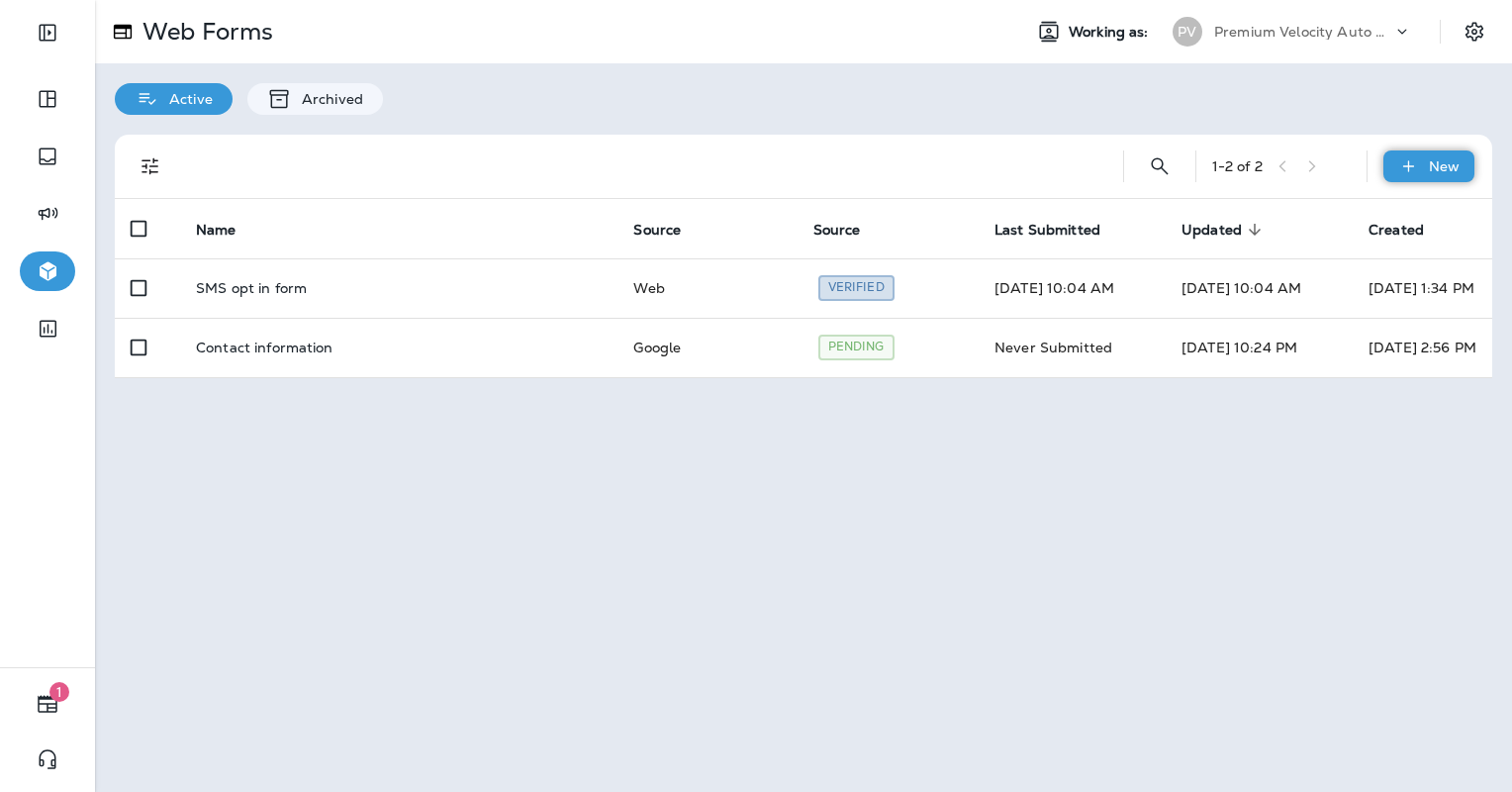 click on "New" at bounding box center (1444, 166) 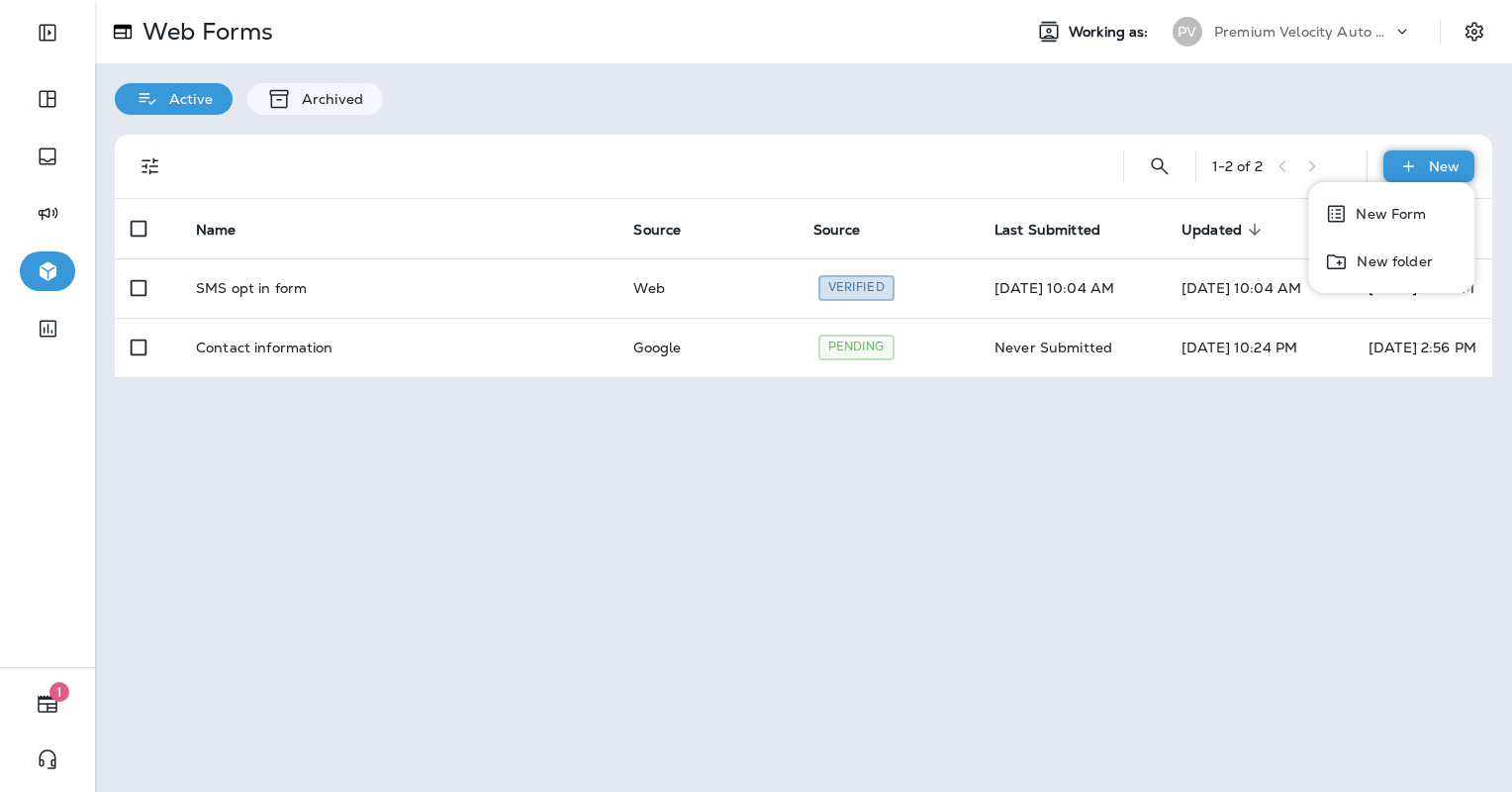 click on "New" at bounding box center (1444, 166) 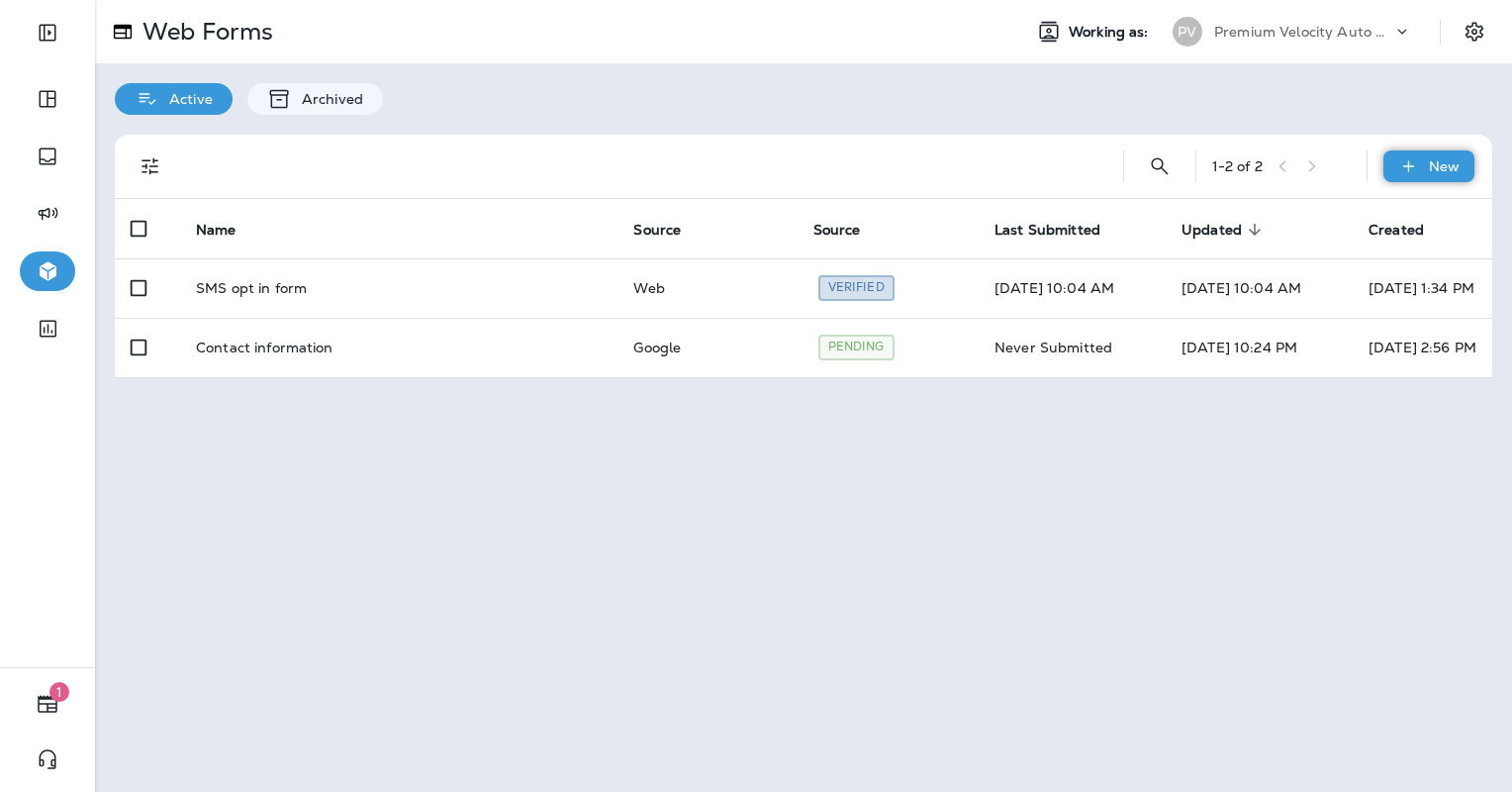 click on "New" at bounding box center [1429, 166] 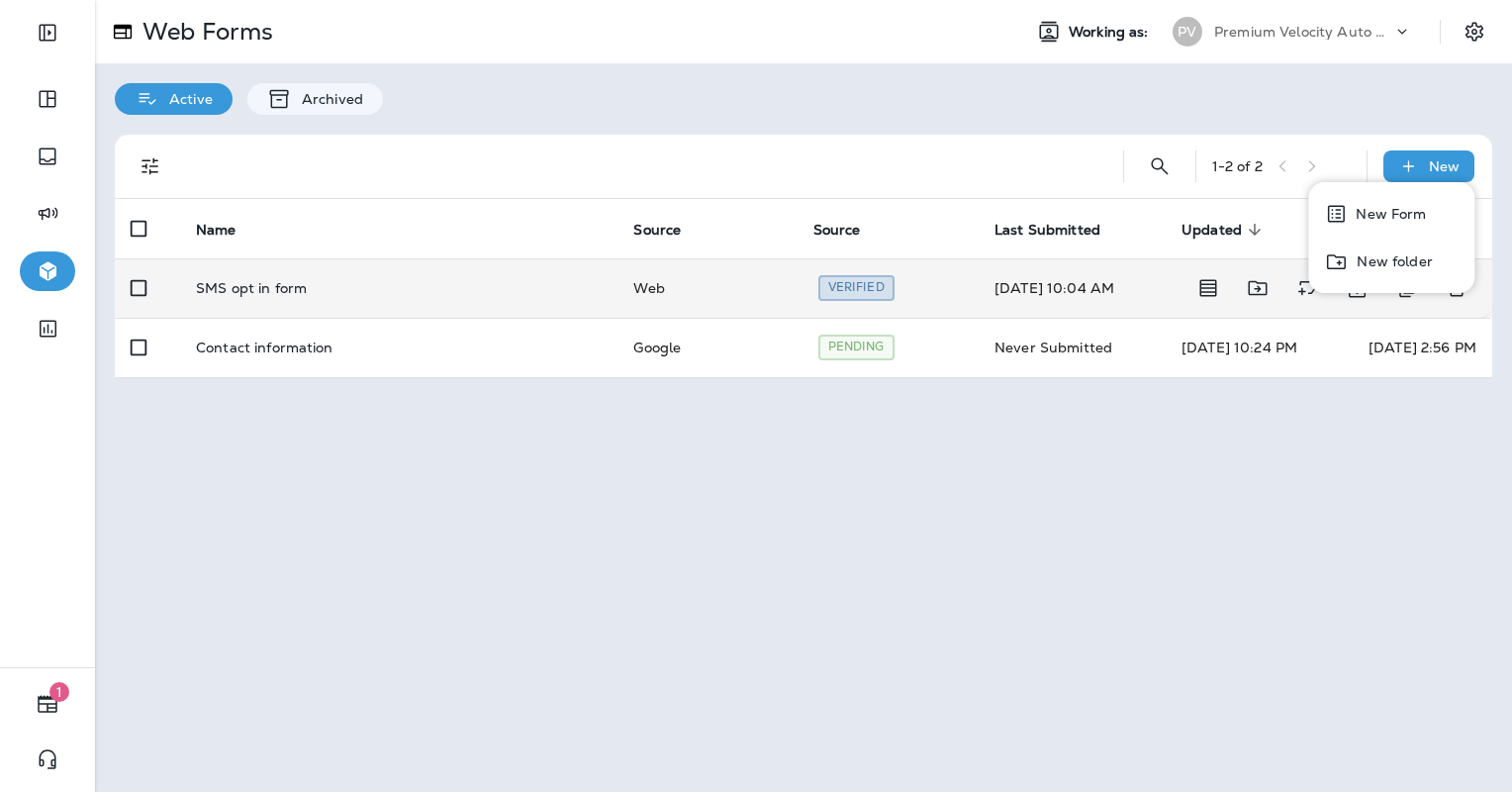 click on "SMS opt in form" at bounding box center [399, 288] 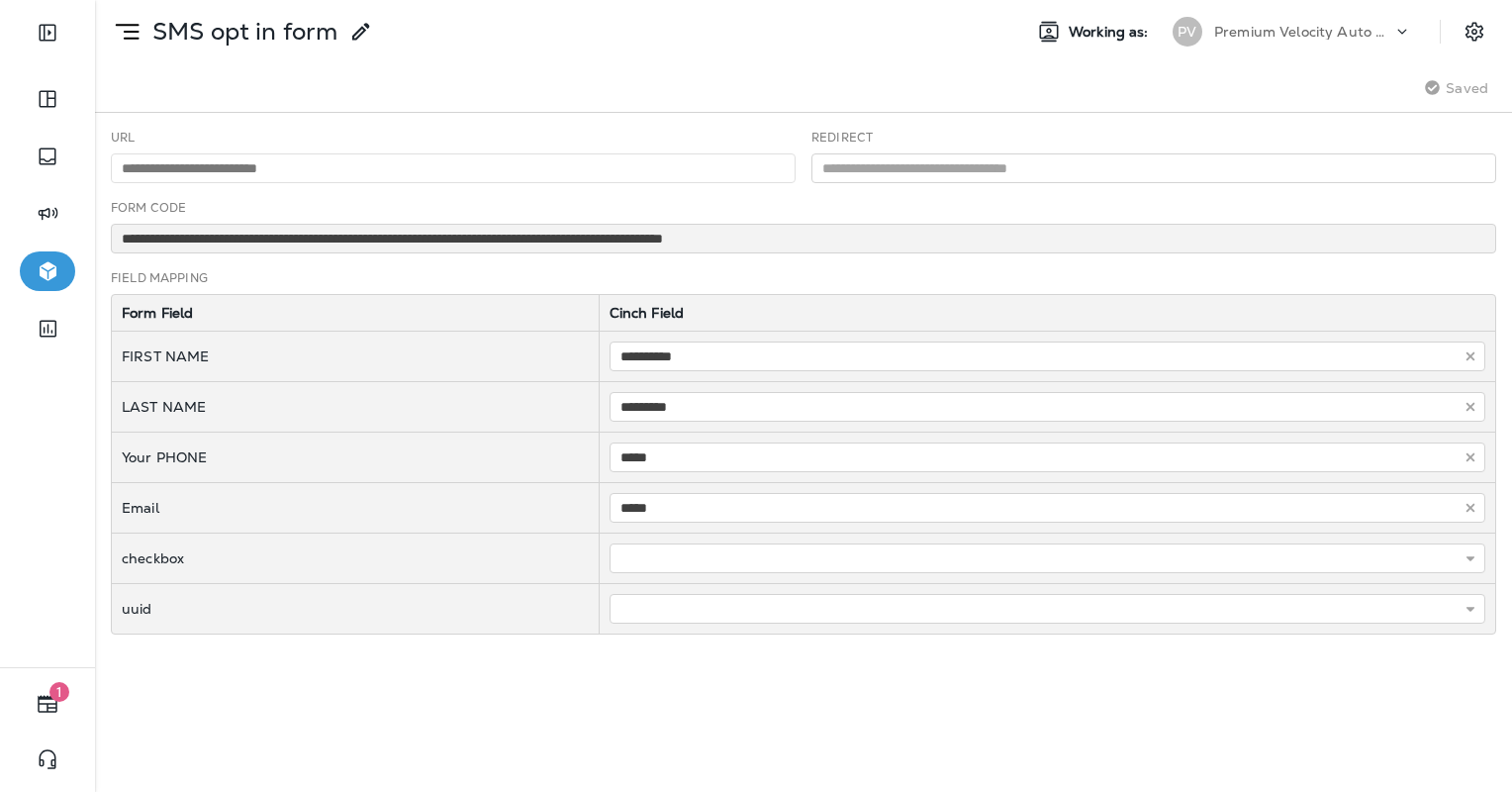 drag, startPoint x: 845, startPoint y: 243, endPoint x: 47, endPoint y: 186, distance: 800.033 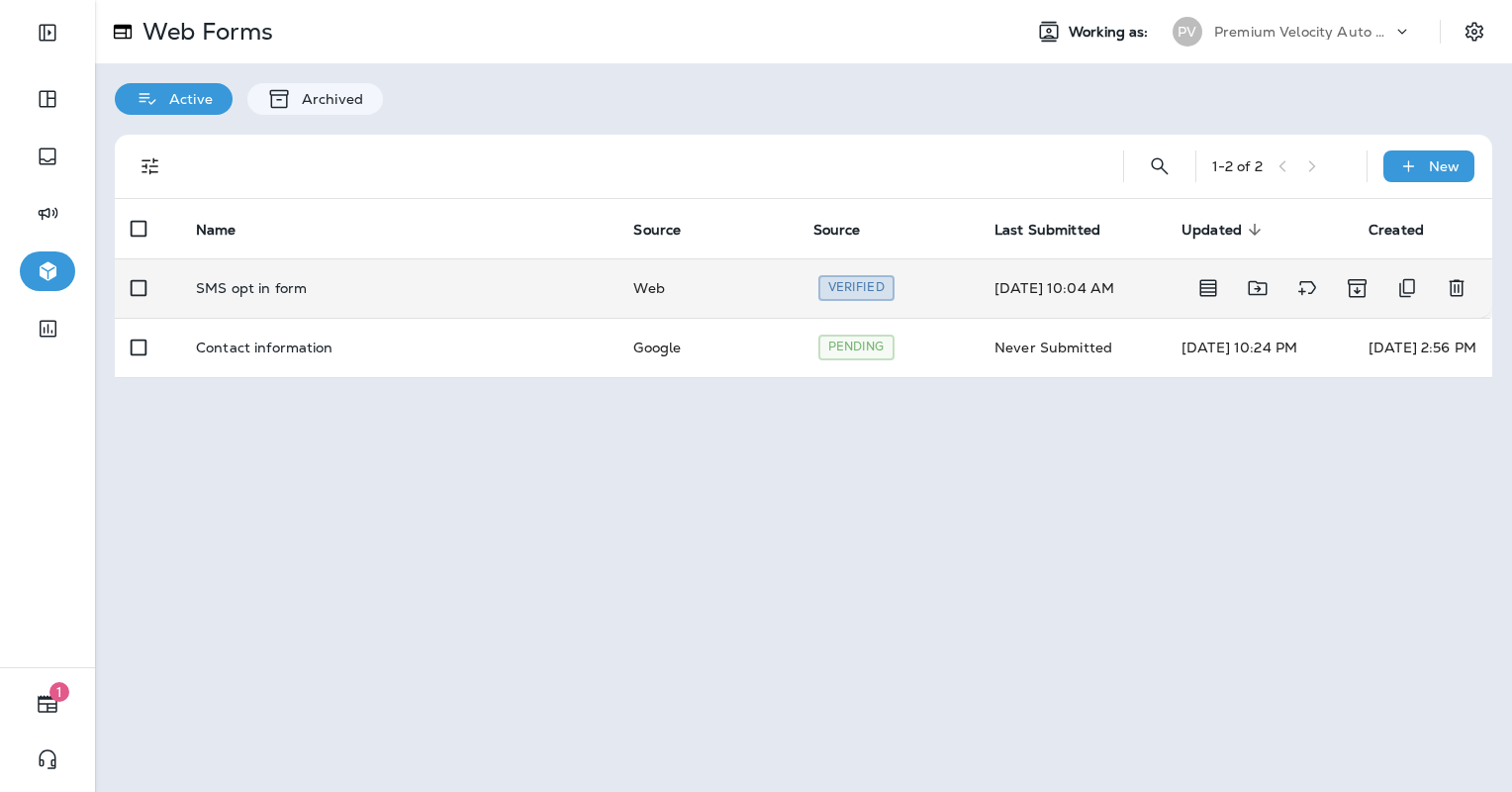click on "SMS opt in form" at bounding box center (399, 288) 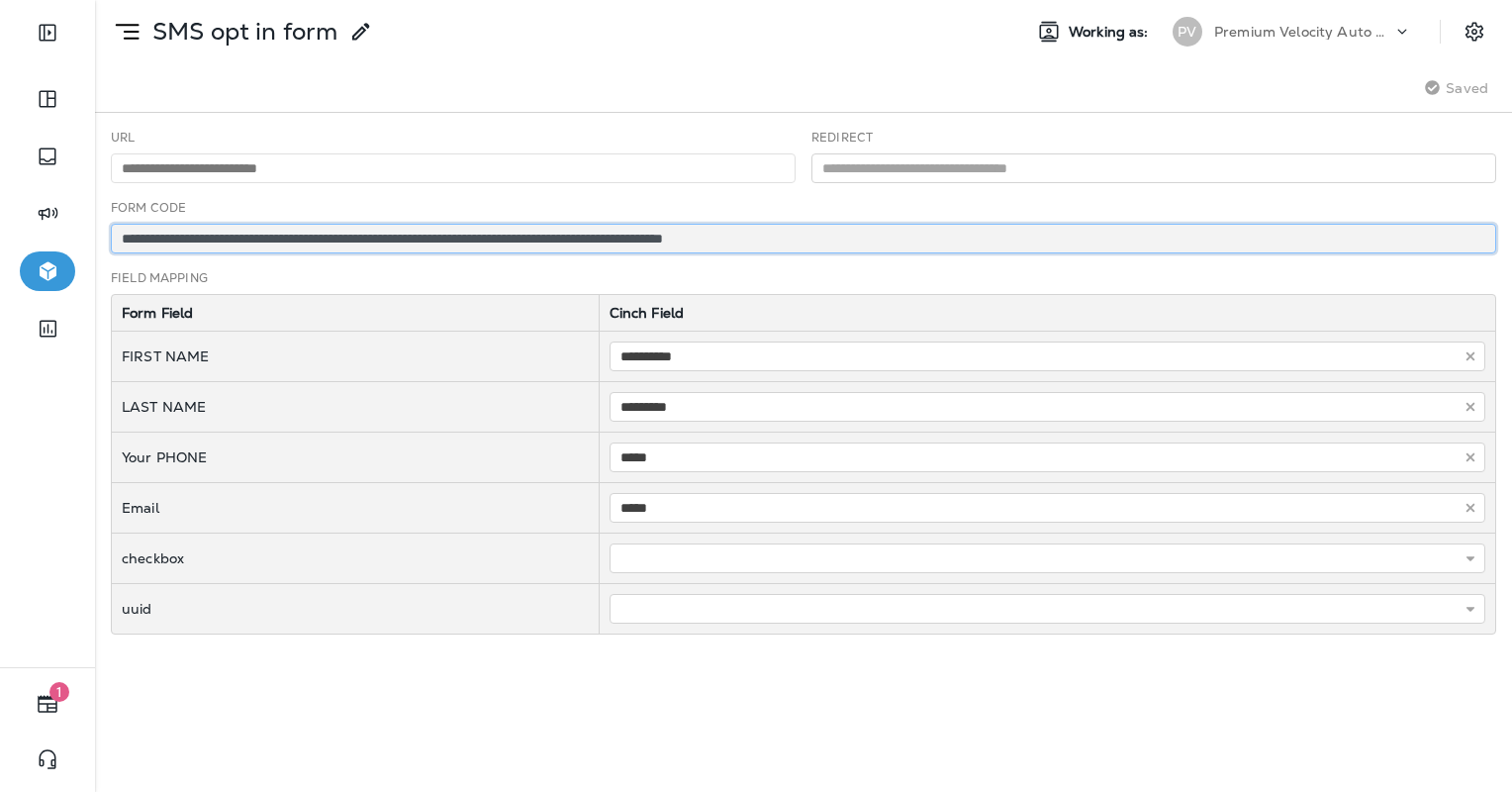 click on "**********" at bounding box center (803, 239) 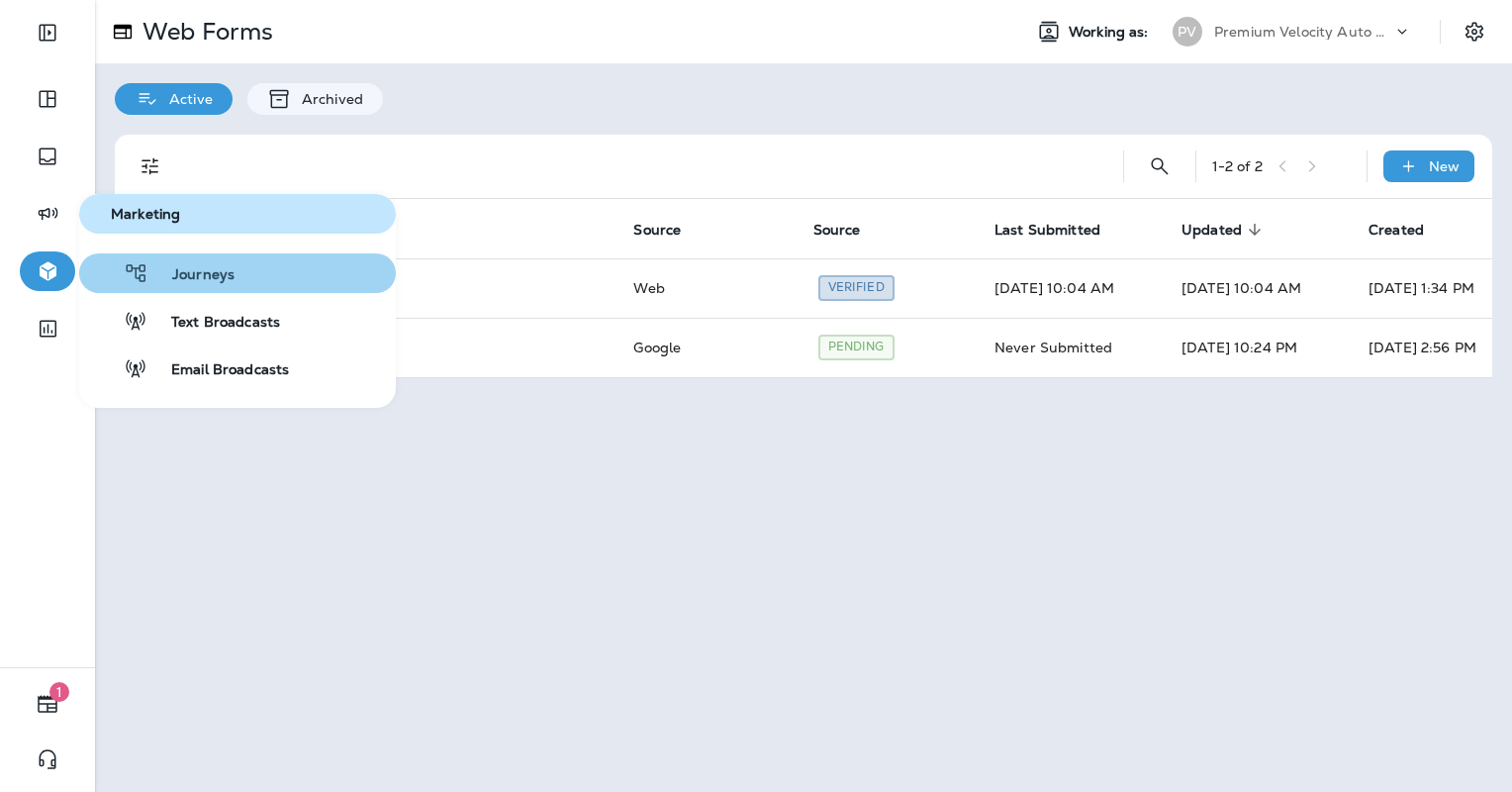 click on "Journeys" at bounding box center (237, 273) 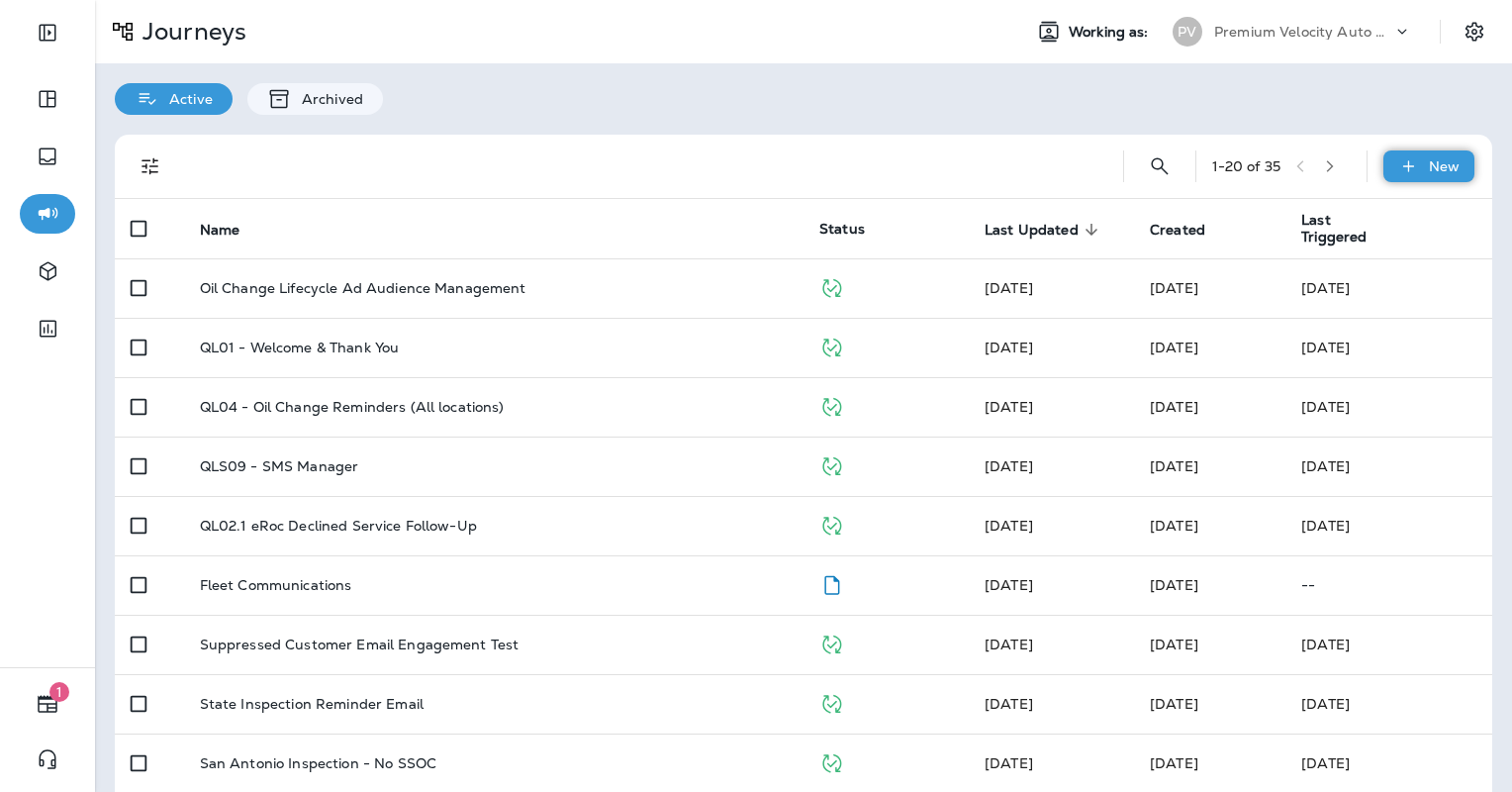 click 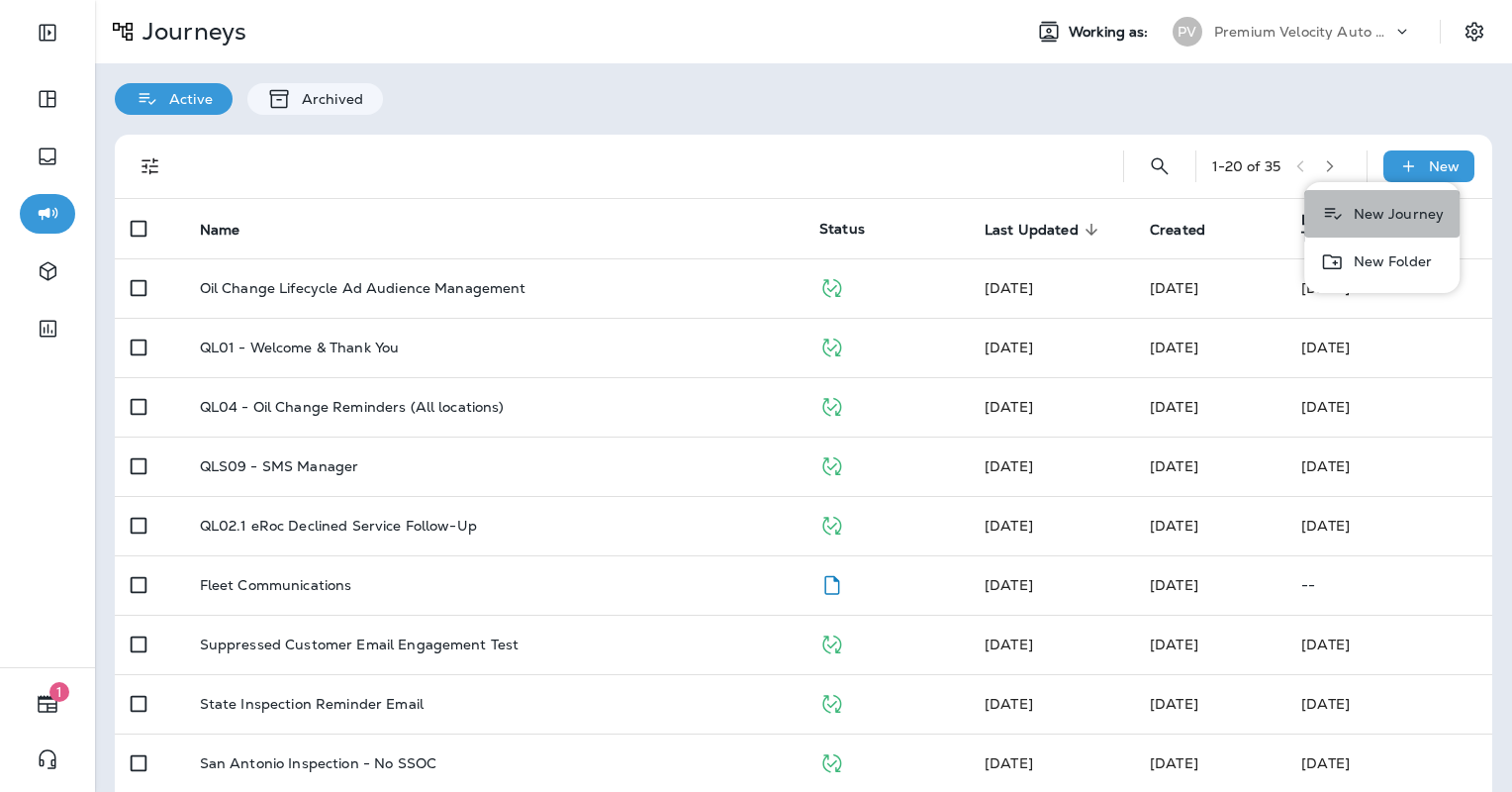 click on "New Journey" at bounding box center [1395, 214] 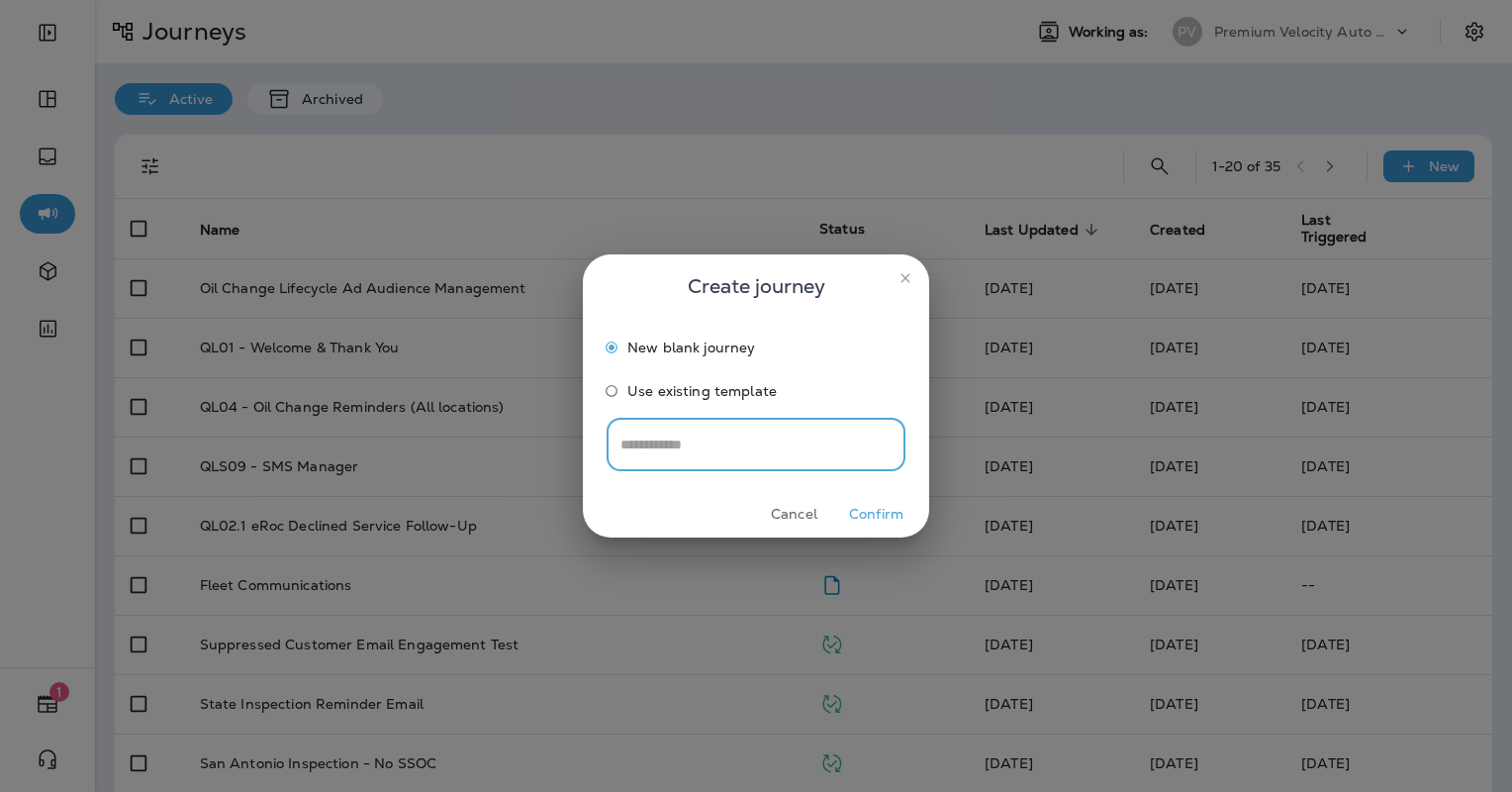 click at bounding box center (756, 445) 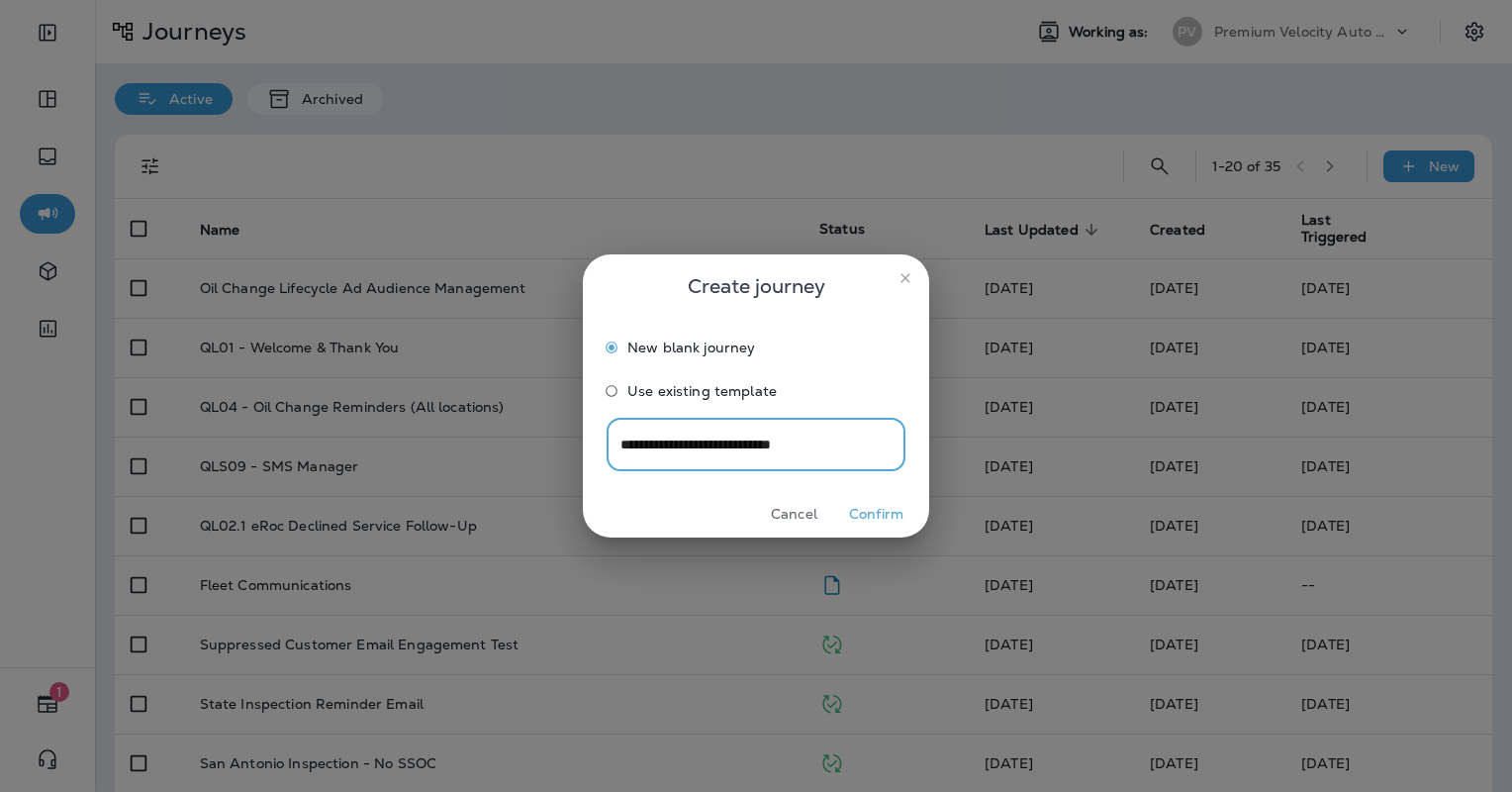 type on "**********" 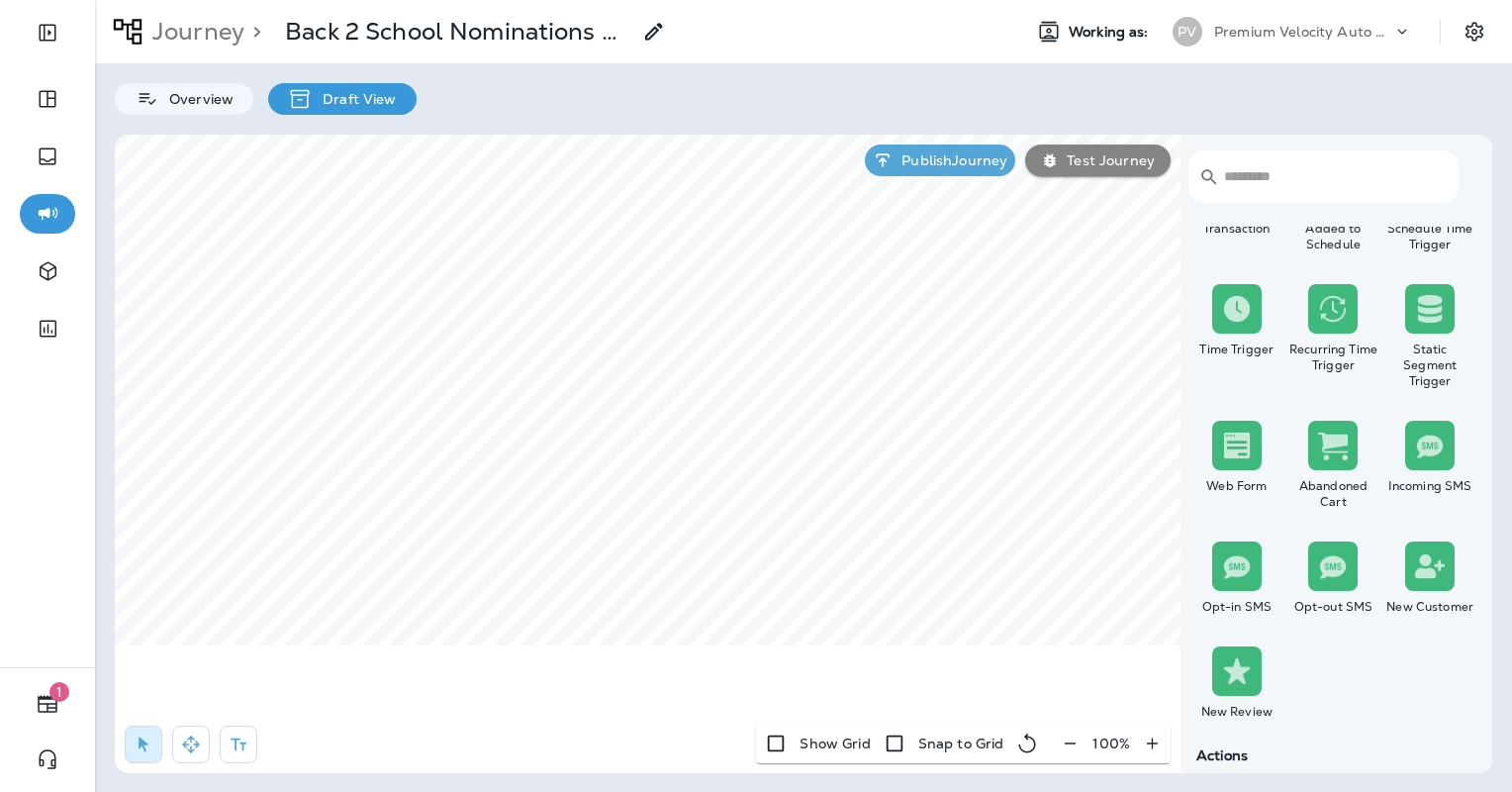 scroll, scrollTop: 198, scrollLeft: 0, axis: vertical 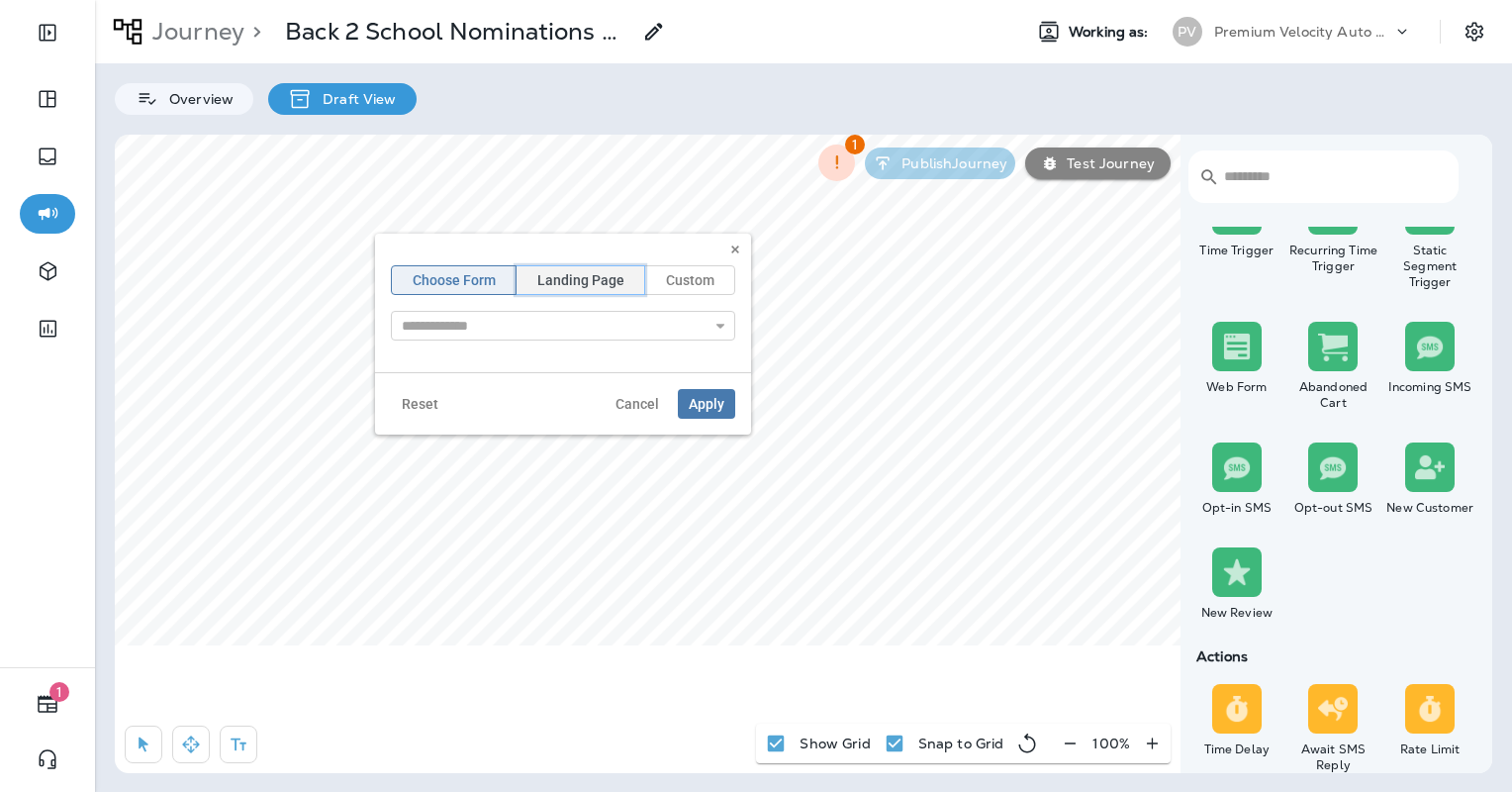click on "Landing Page" at bounding box center [581, 280] 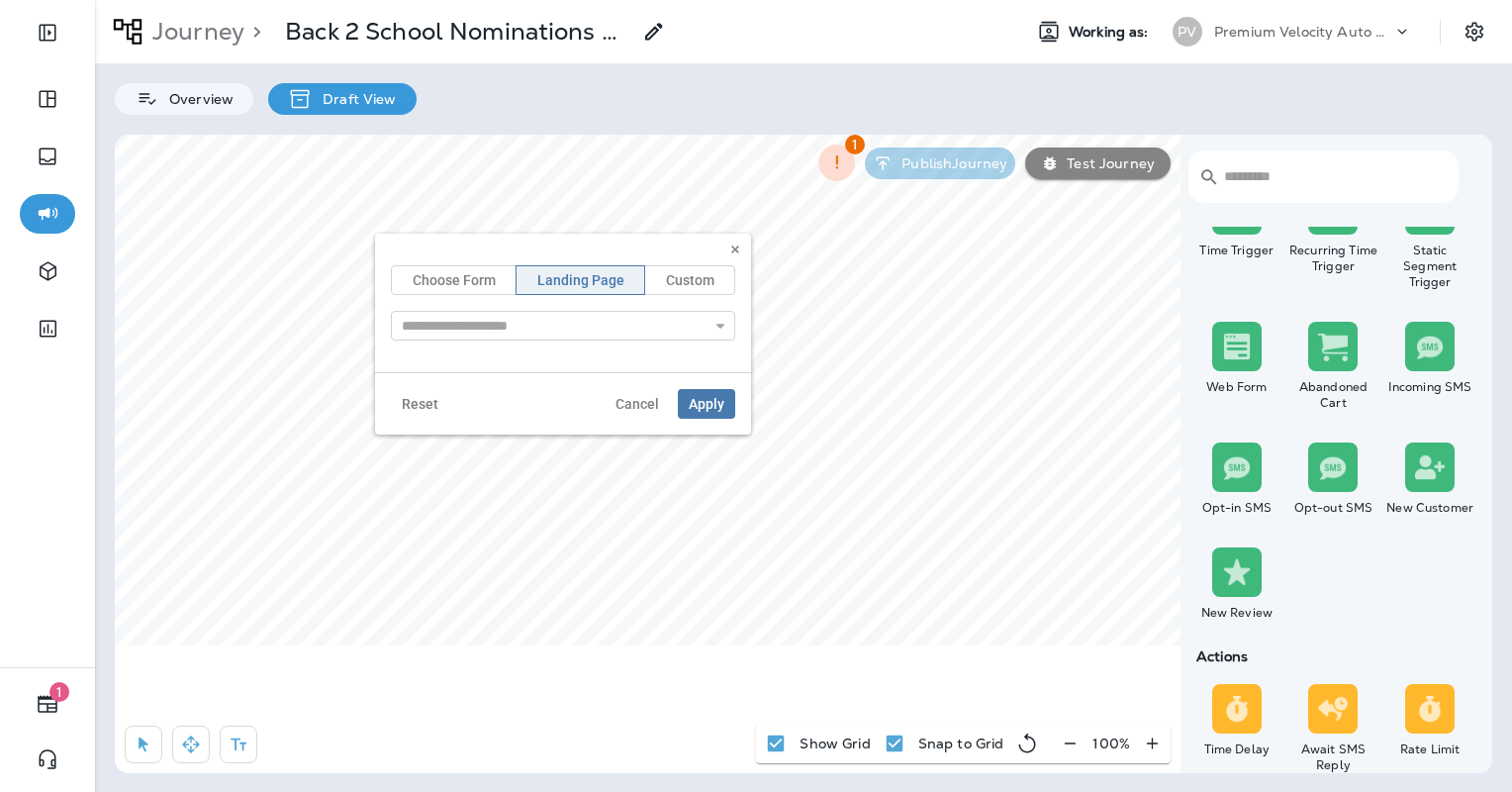 click on "Choose Form   Landing Page   Custom Untitled - index Untitled - thank you Untitled - thank you Untitled - index" at bounding box center [563, 303] 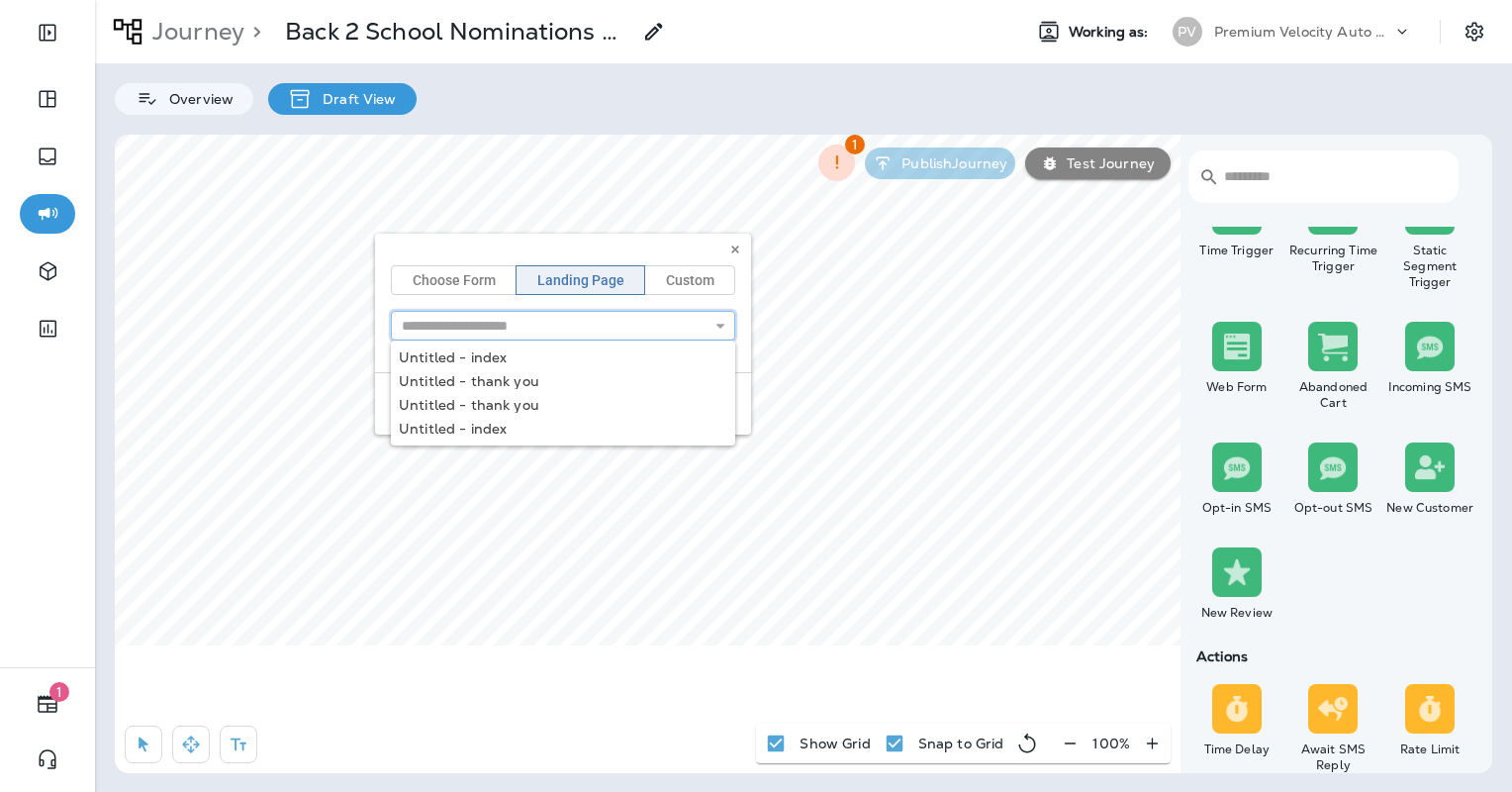 click at bounding box center [563, 326] 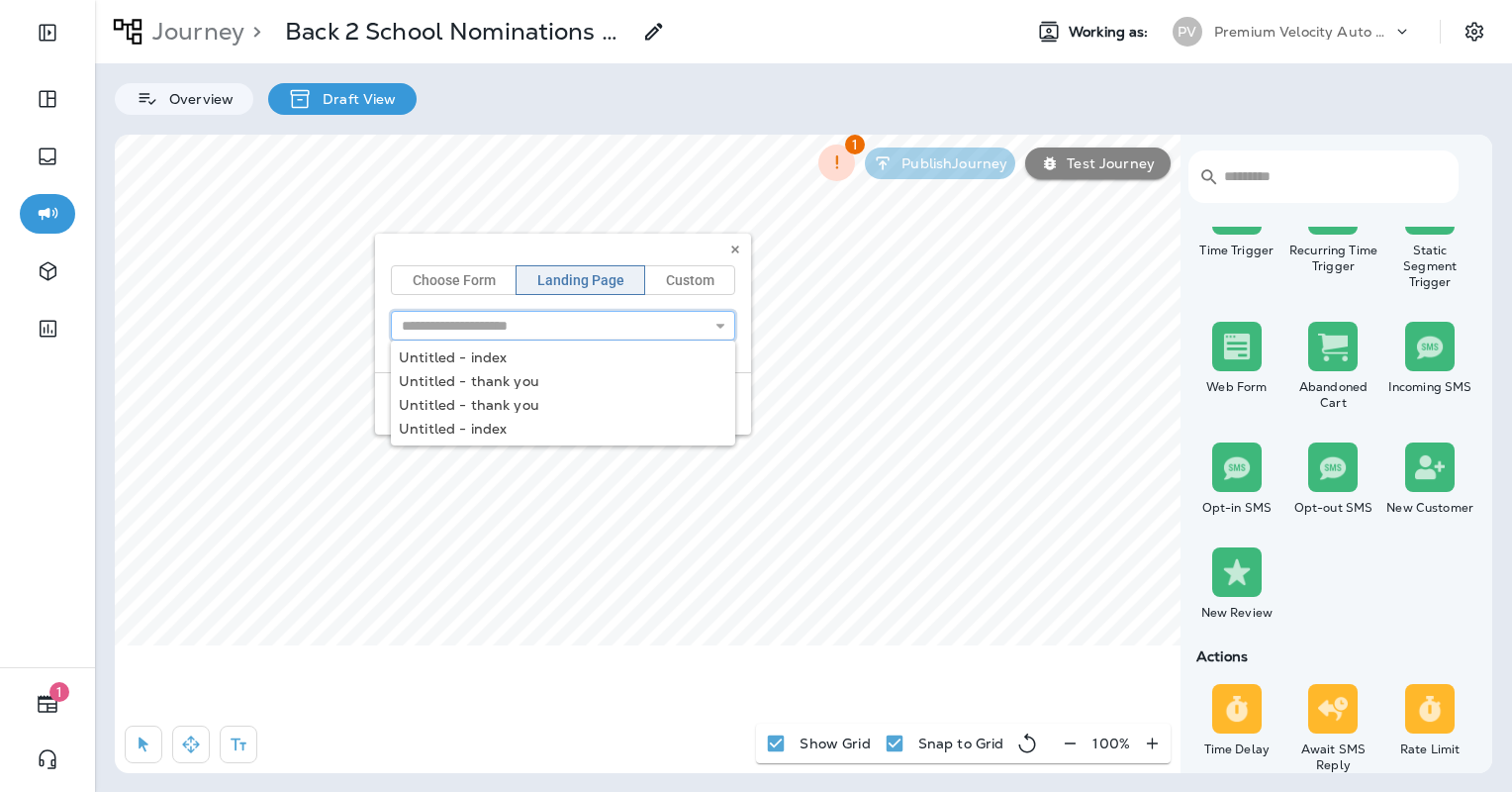 click at bounding box center (563, 326) 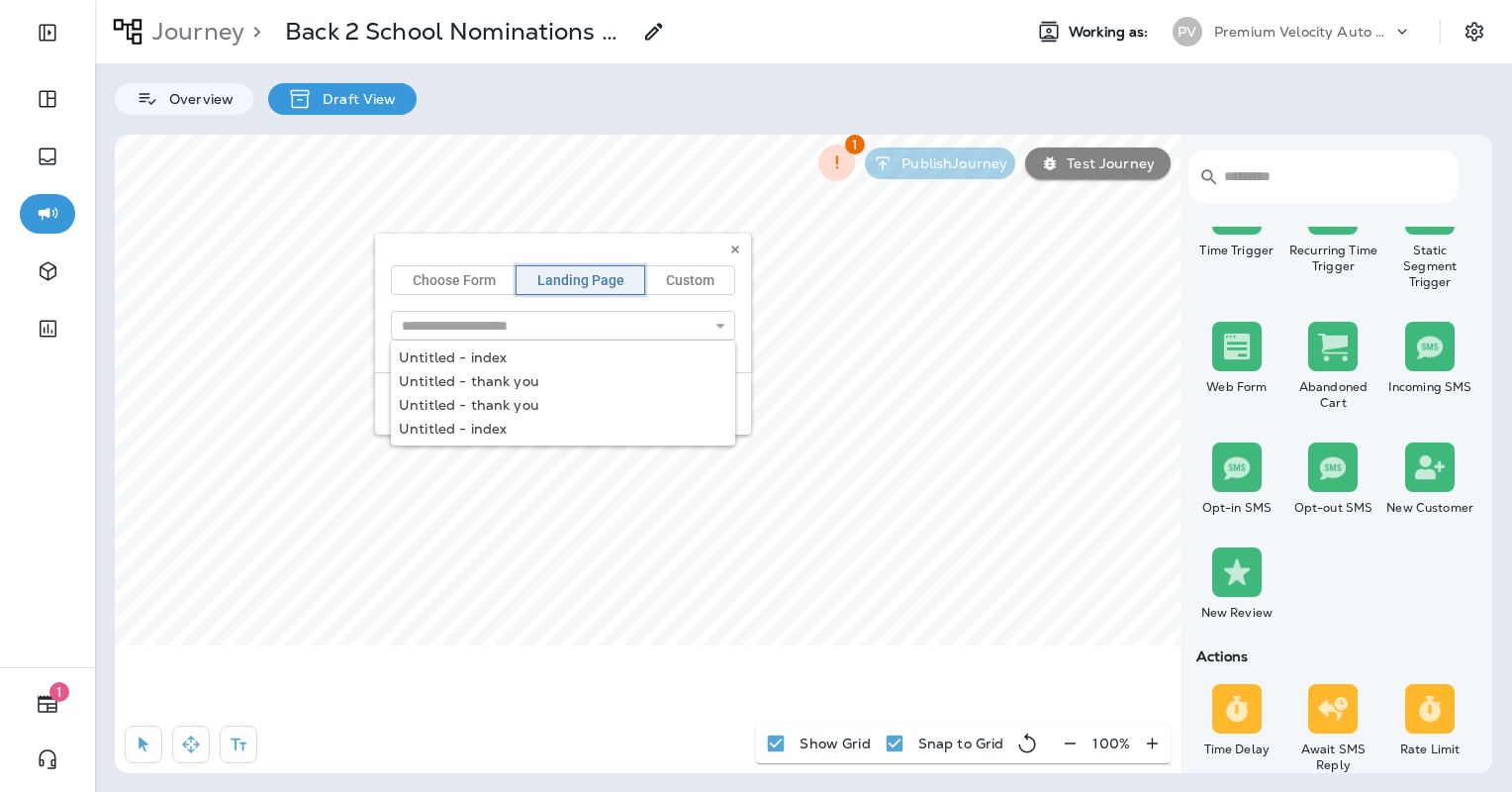 click on "Landing Page" at bounding box center (581, 280) 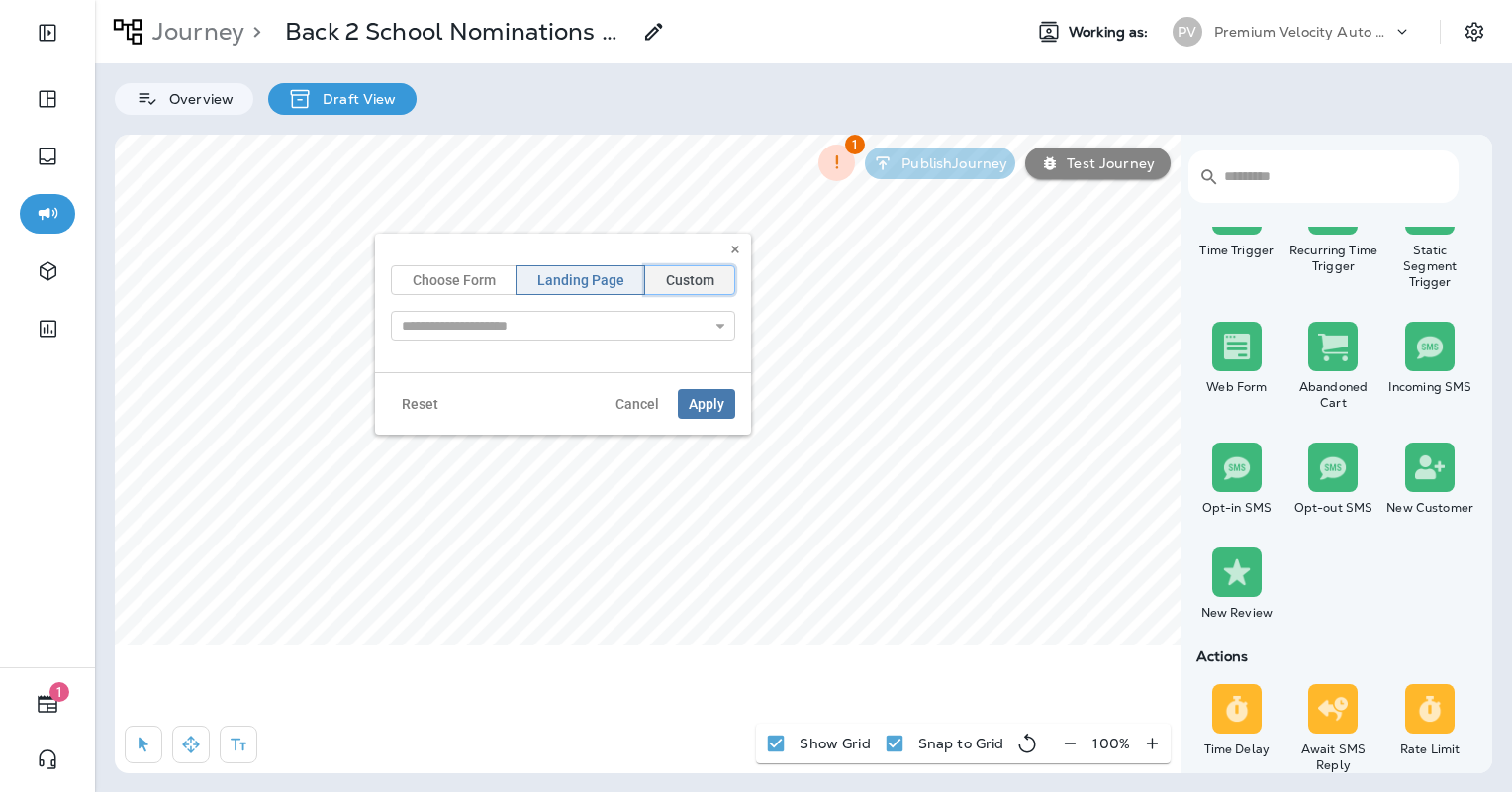 click on "Custom" at bounding box center (690, 280) 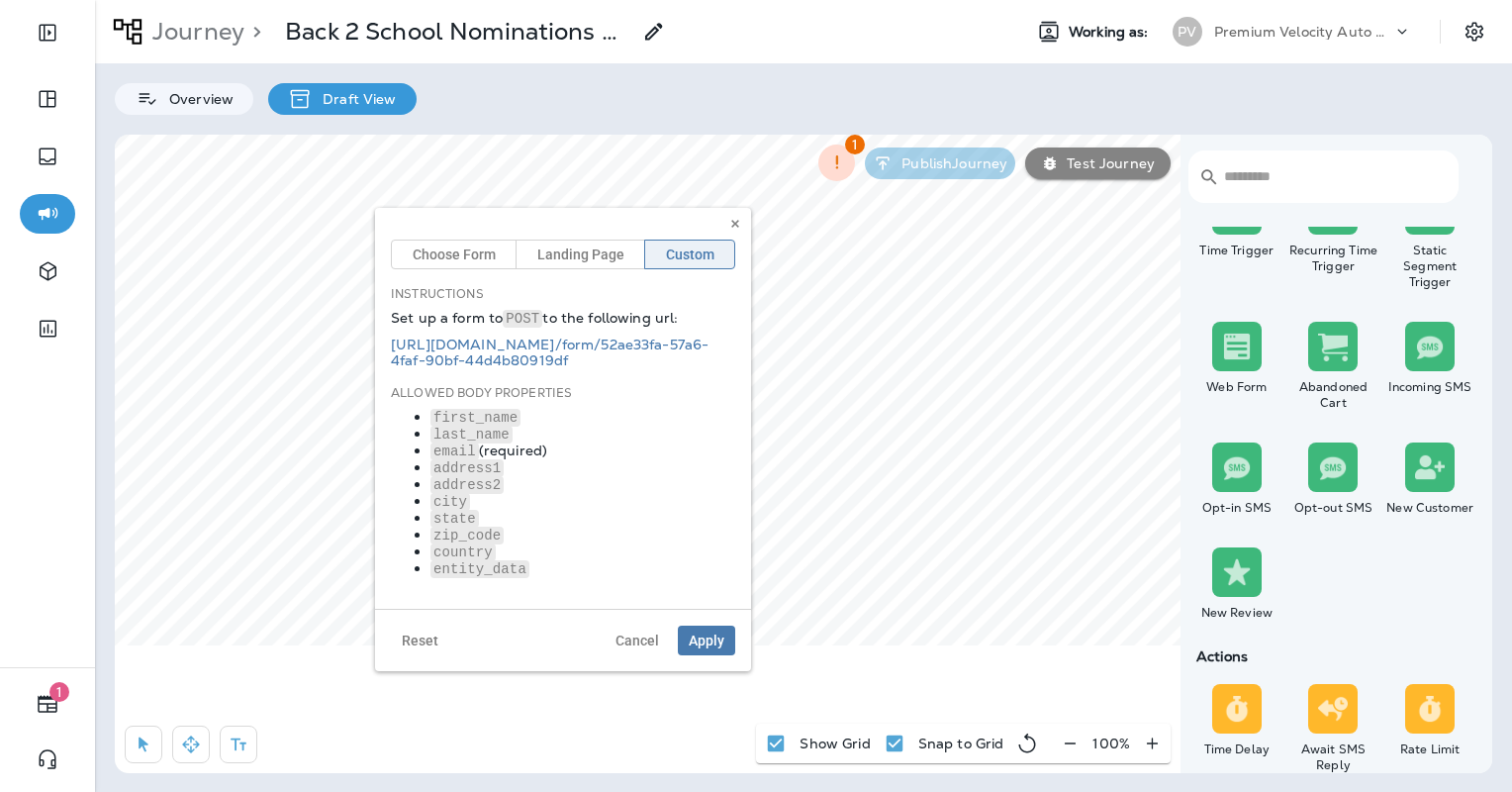 click on "POST" at bounding box center (522, 319) 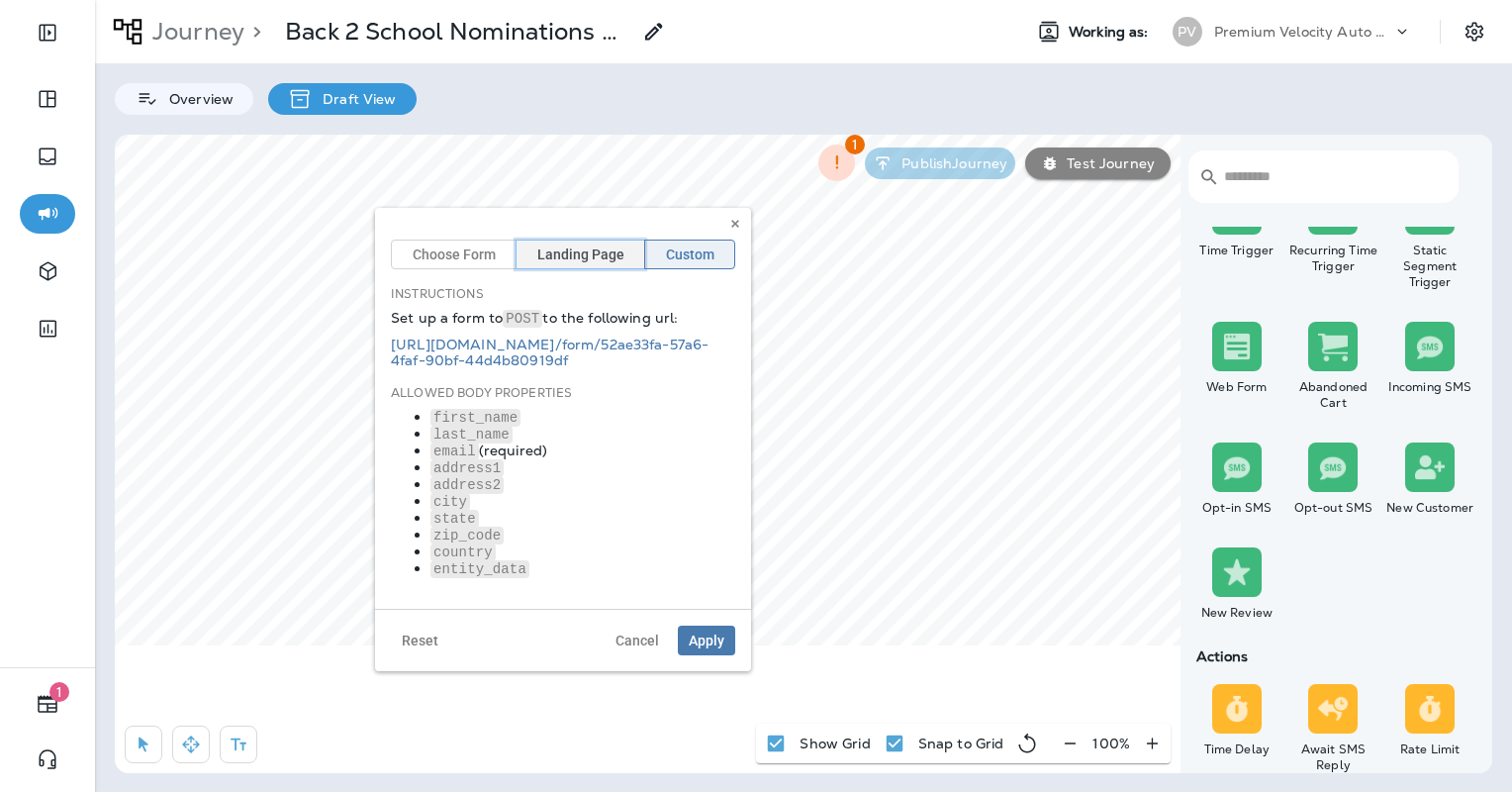 click on "Landing Page" at bounding box center (580, 254) 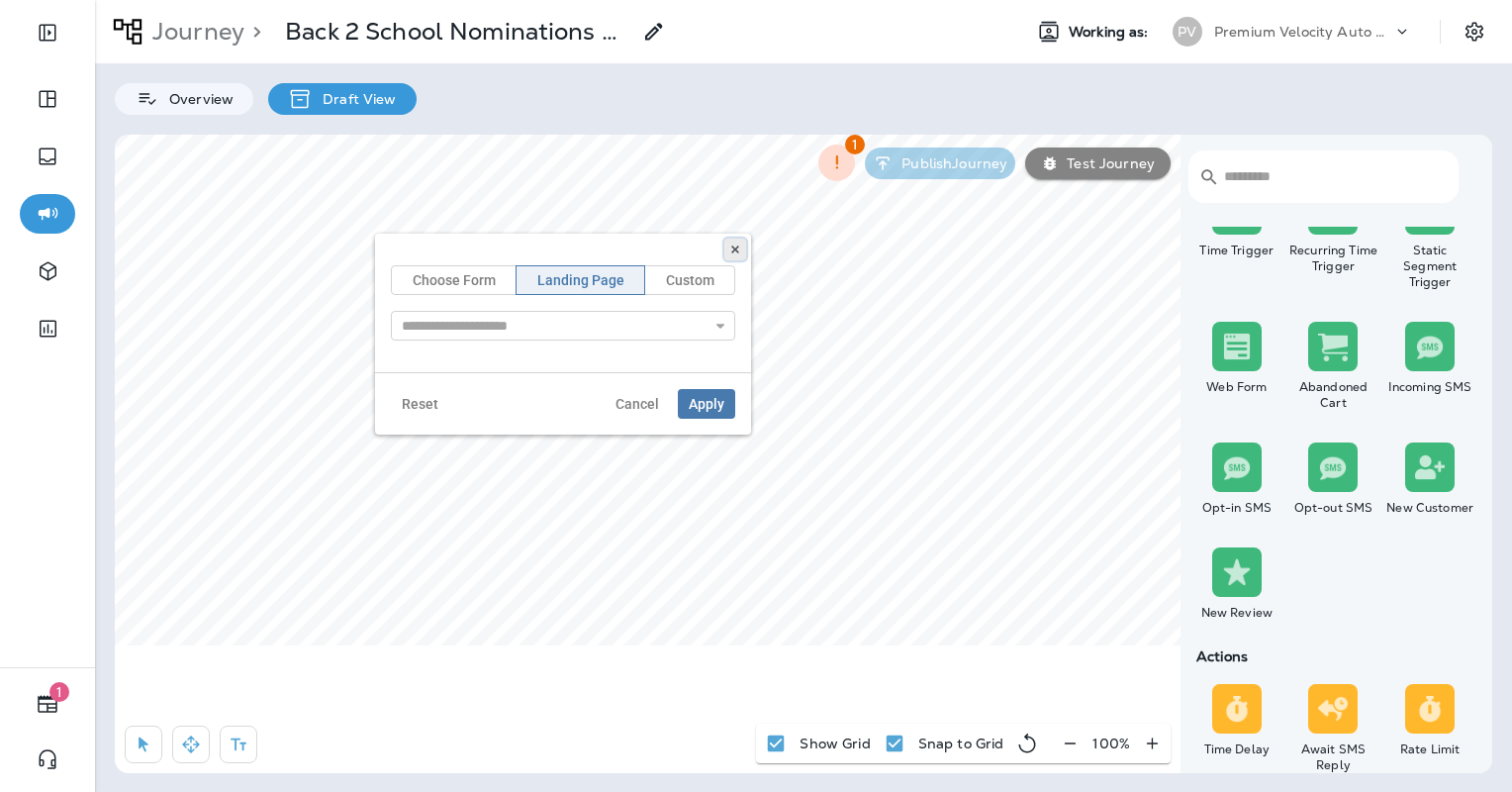 click 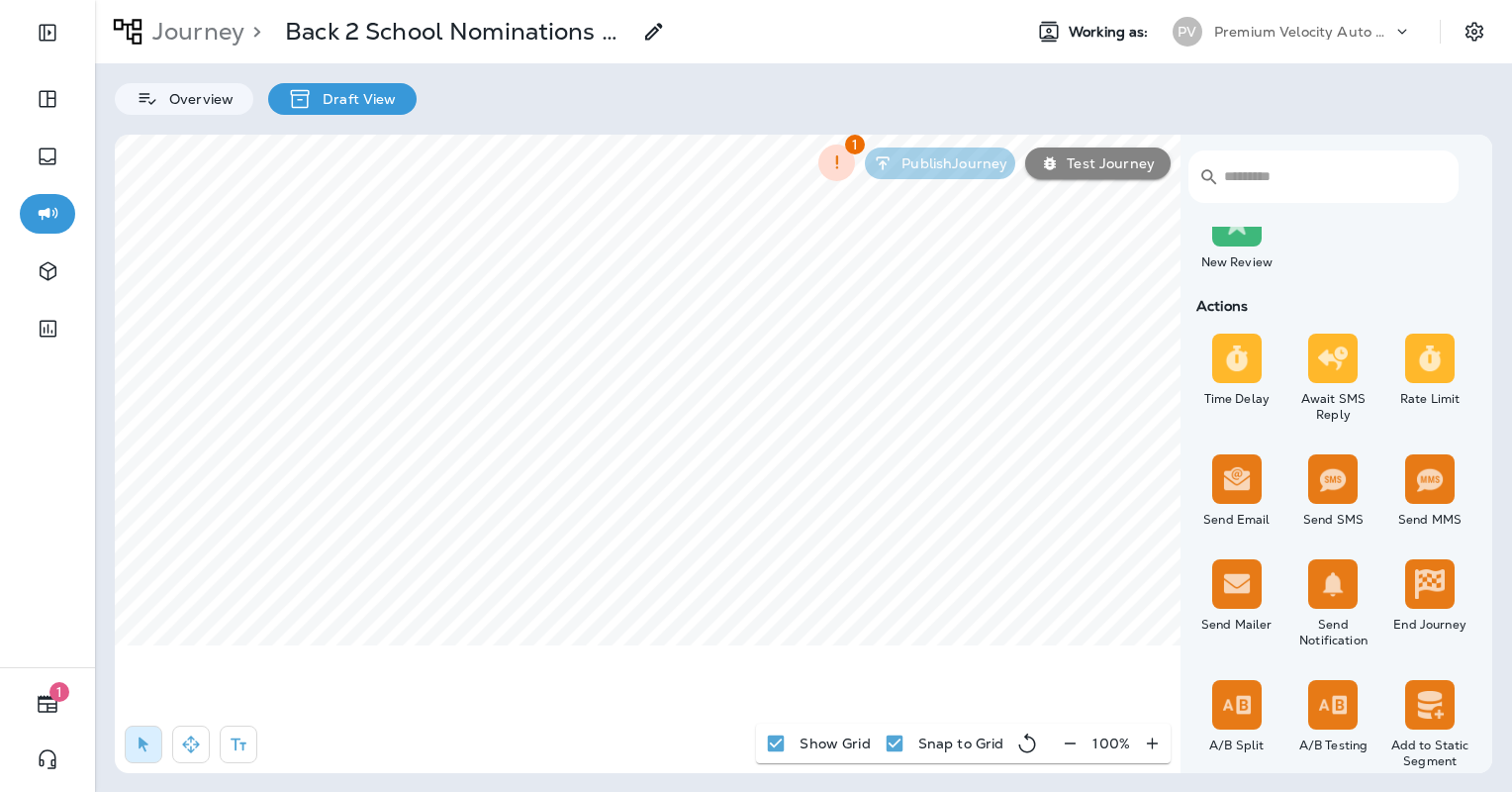 scroll, scrollTop: 594, scrollLeft: 0, axis: vertical 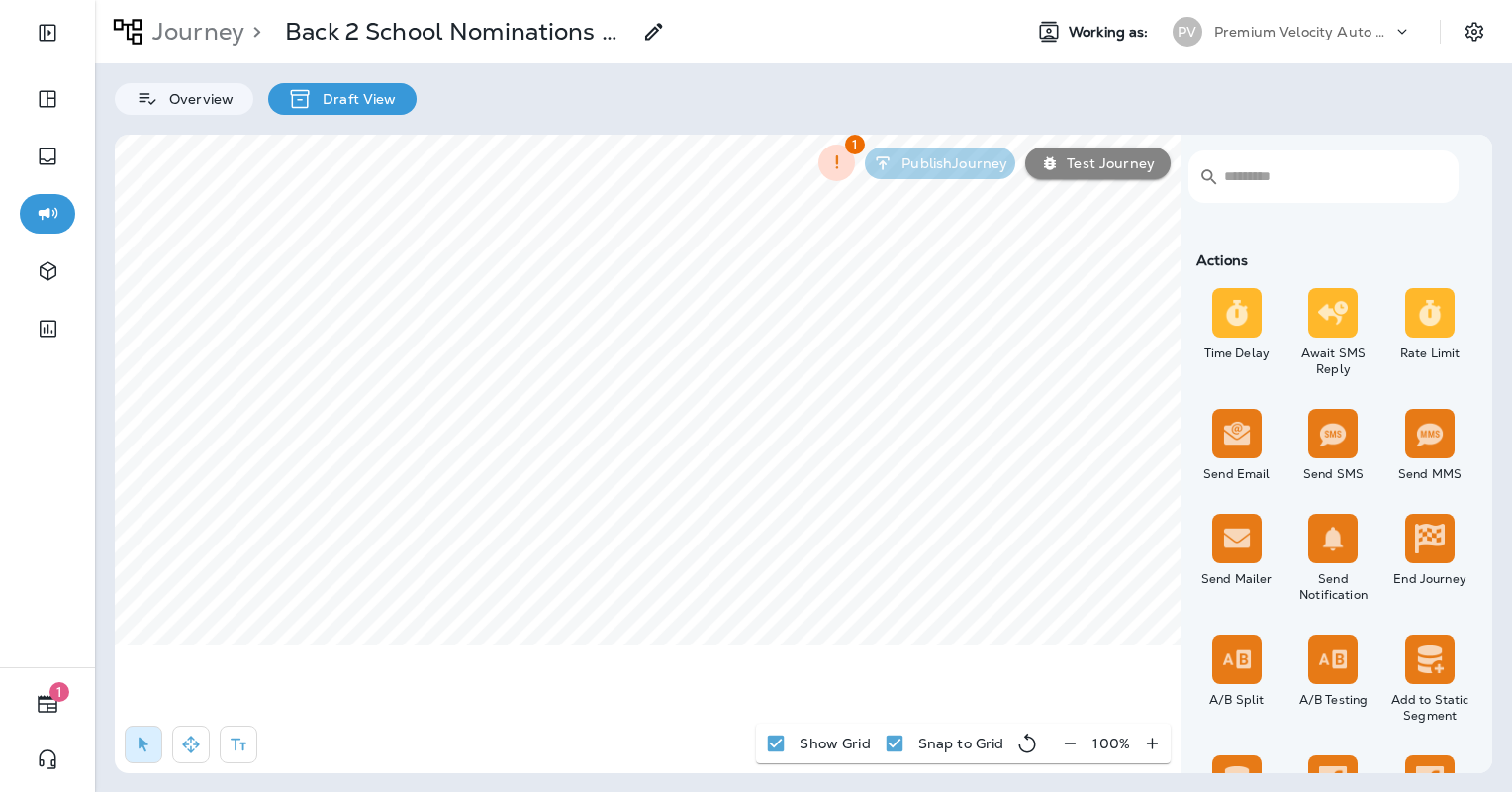 click at bounding box center (1237, 313) 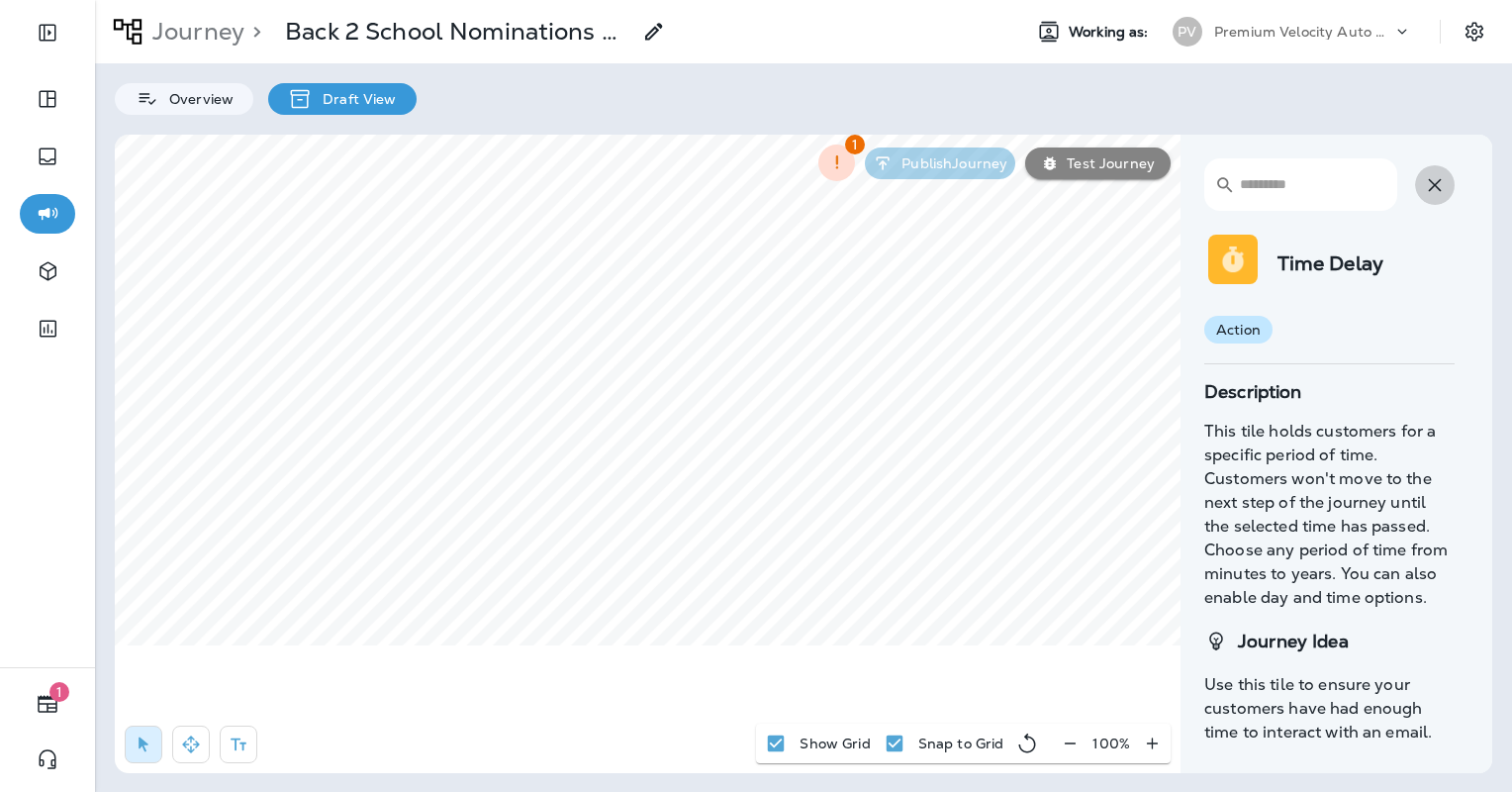 click 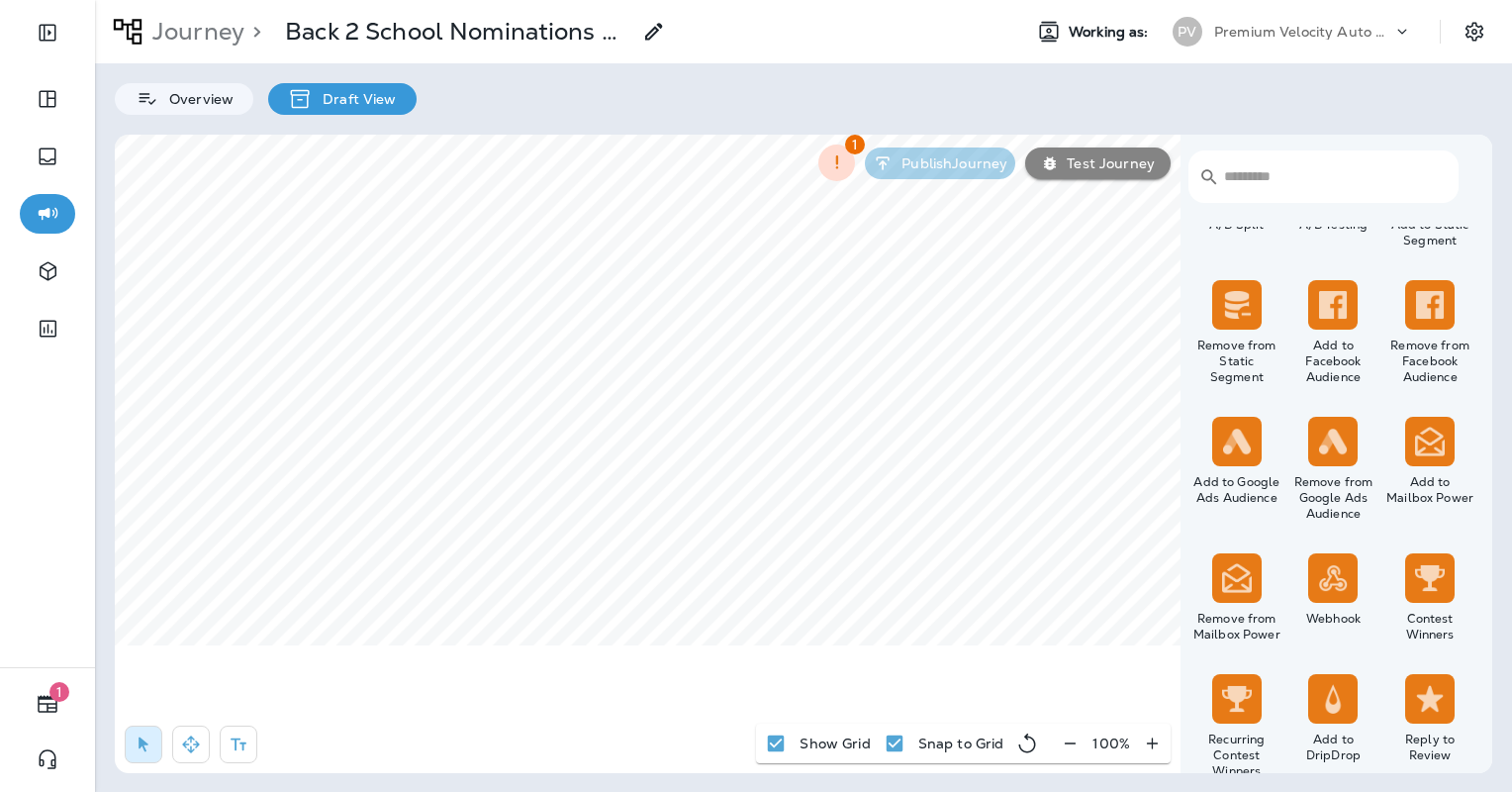scroll, scrollTop: 1188, scrollLeft: 0, axis: vertical 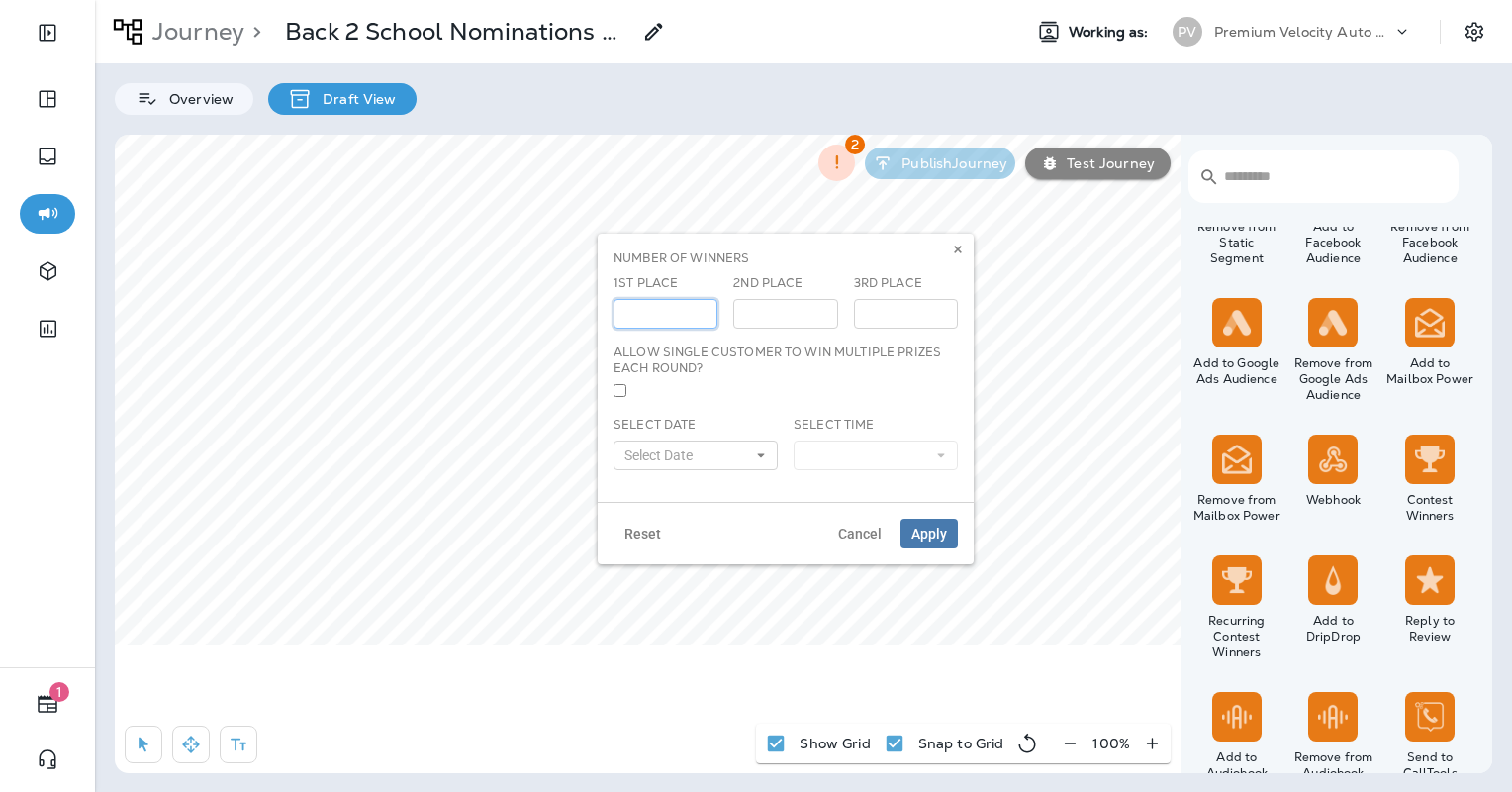 click on "*" at bounding box center (665, 314) 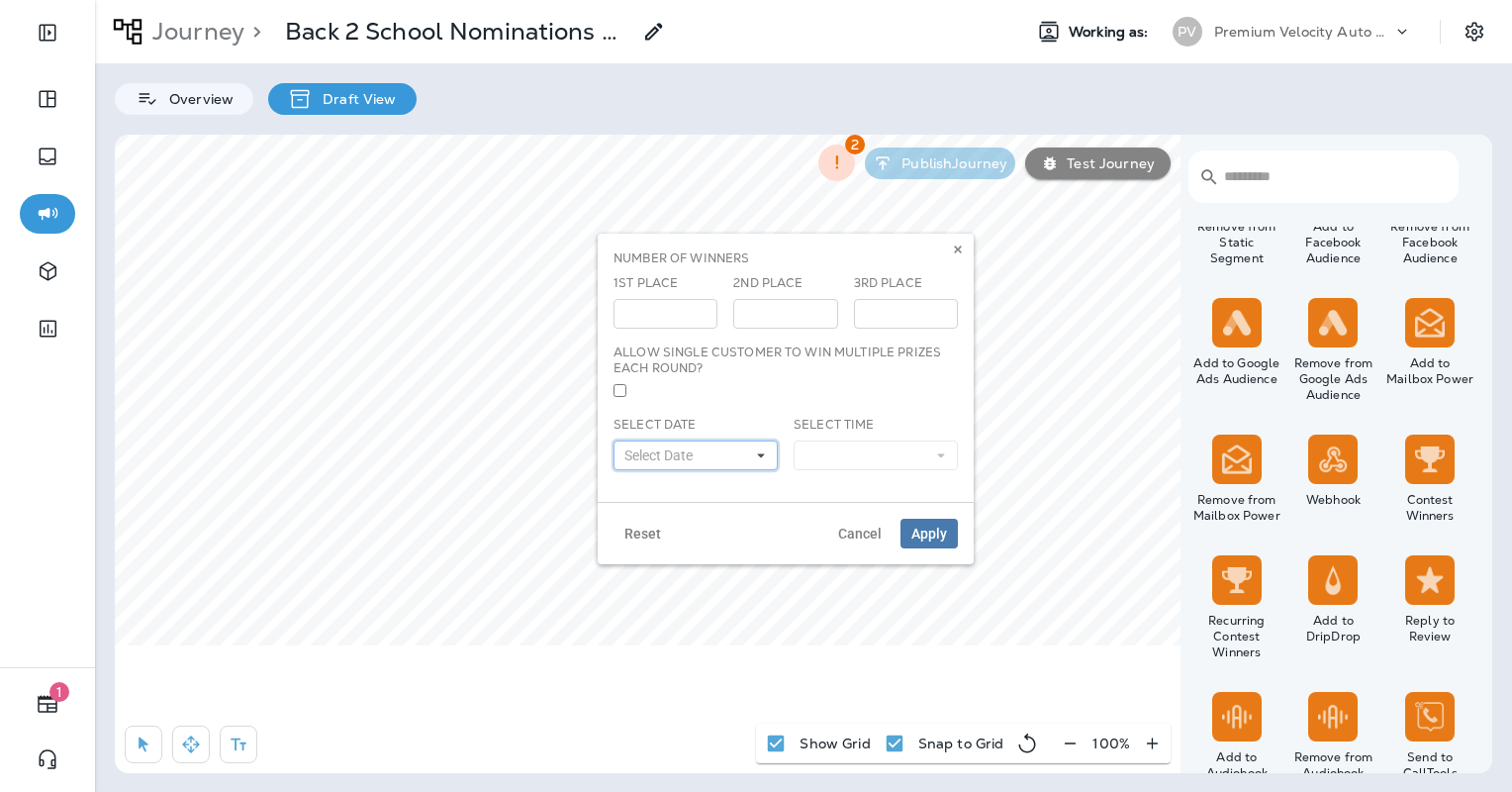 click on "Select Date" at bounding box center [696, 455] 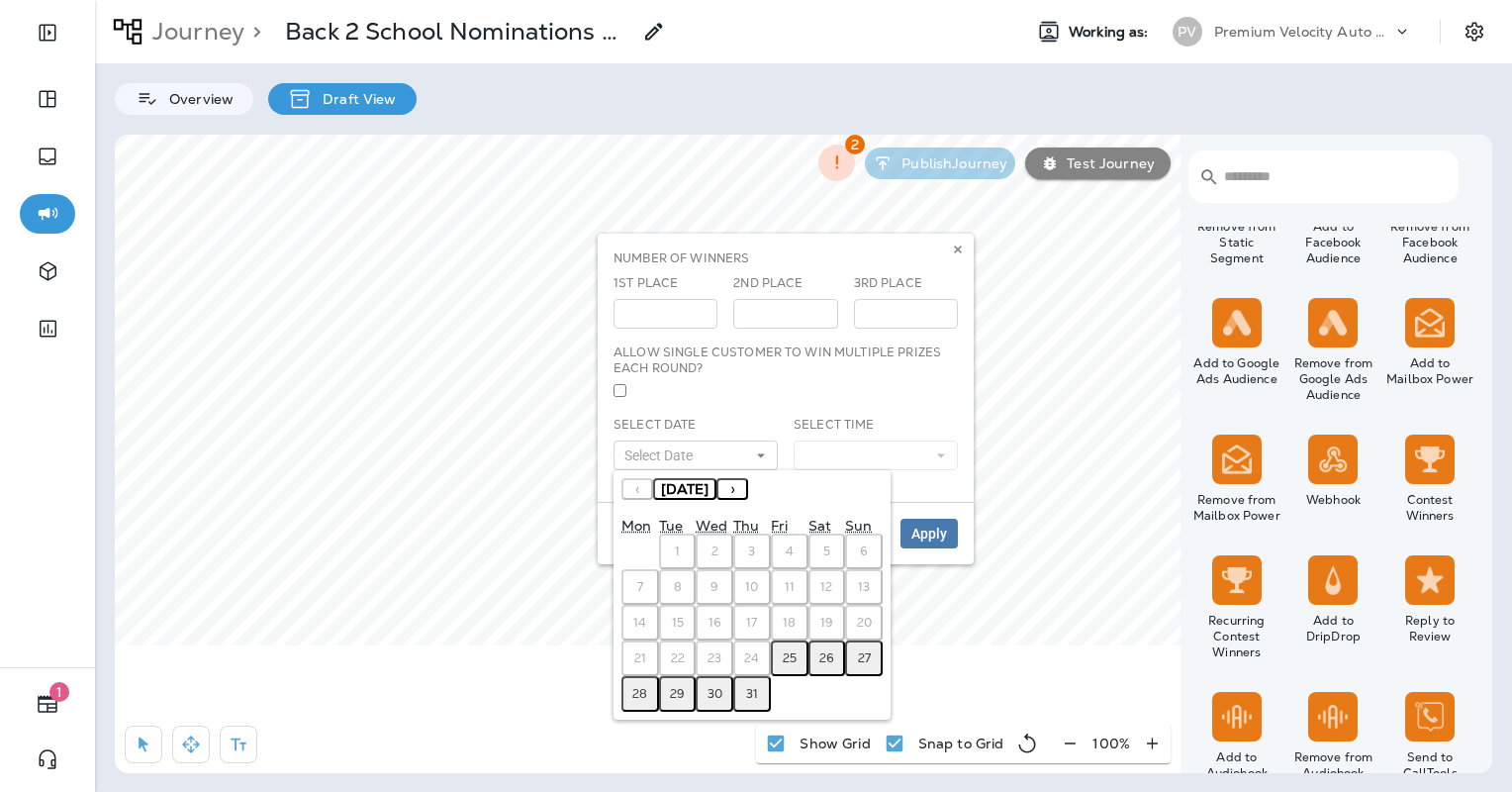 click on "›" at bounding box center [732, 489] 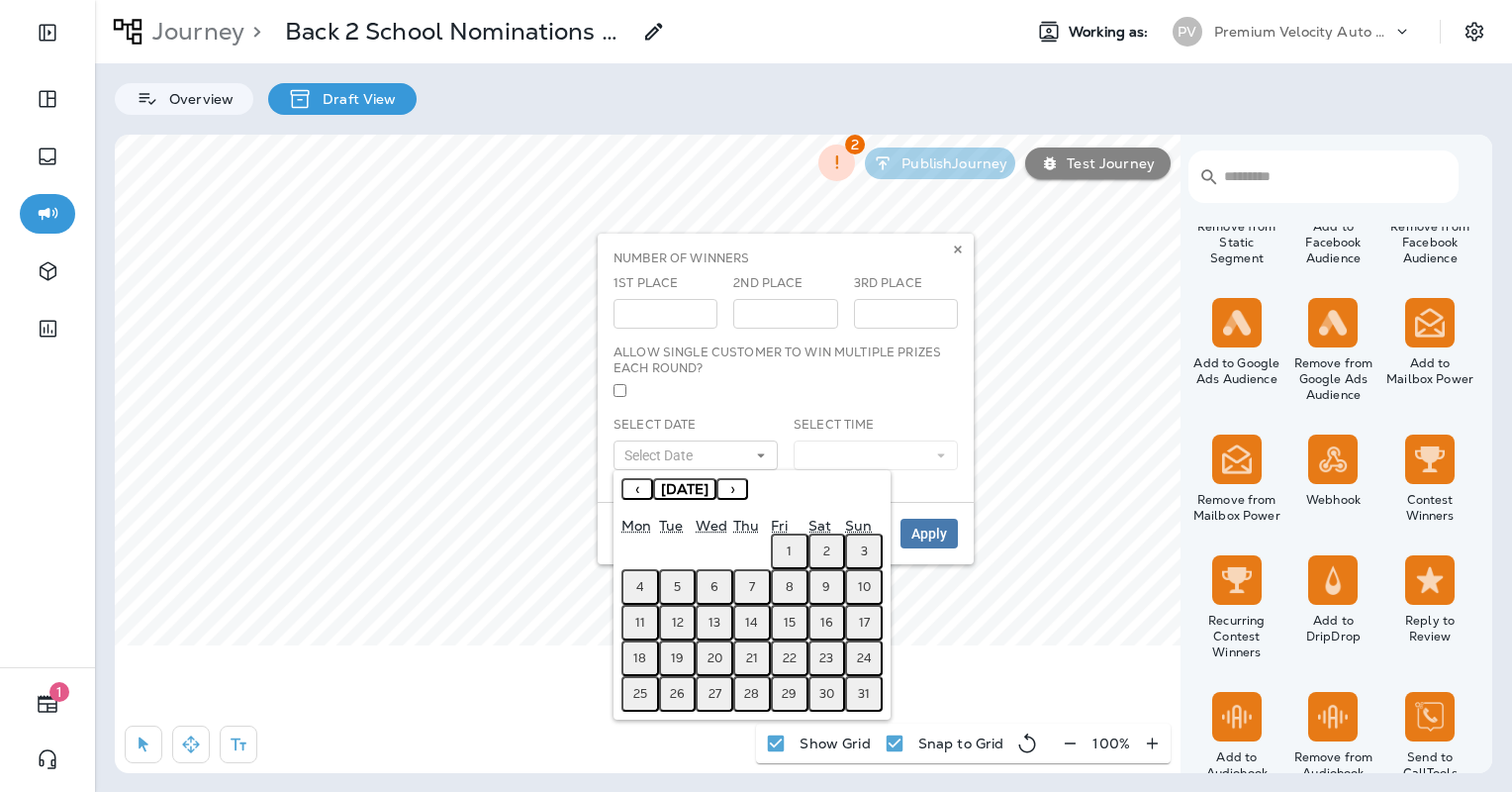click on "17" at bounding box center [864, 623] 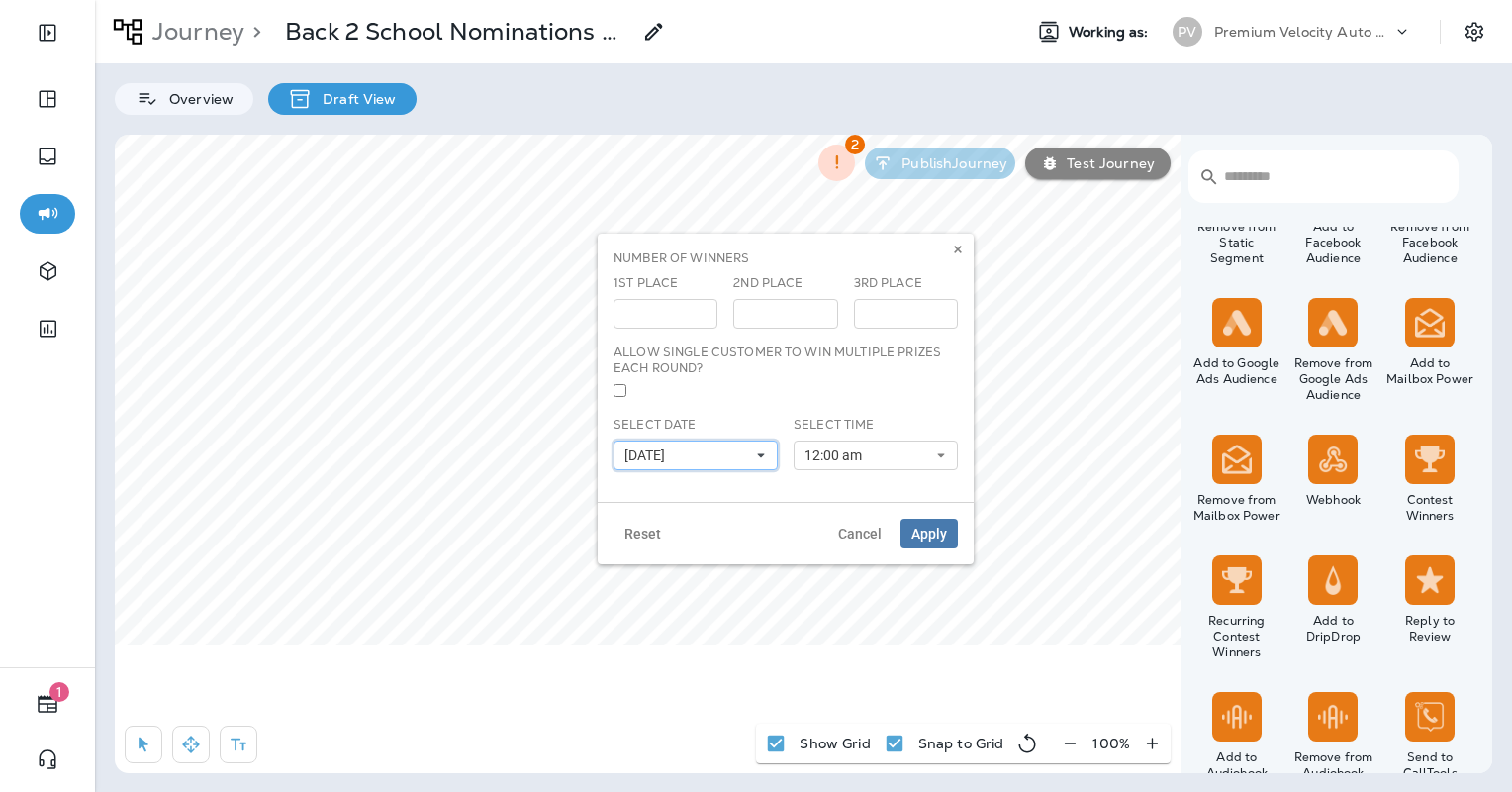 click 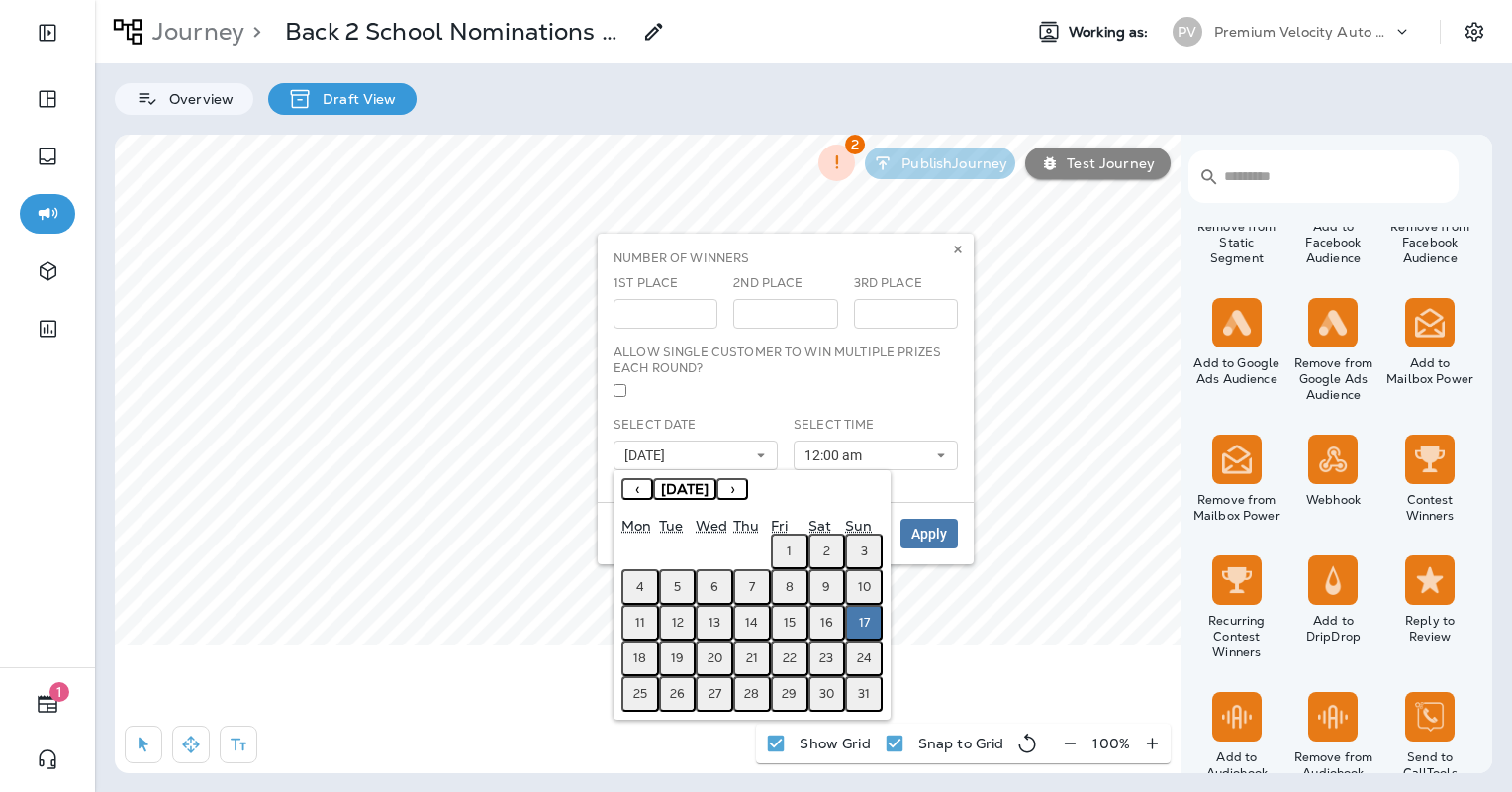 click on "›" at bounding box center [732, 489] 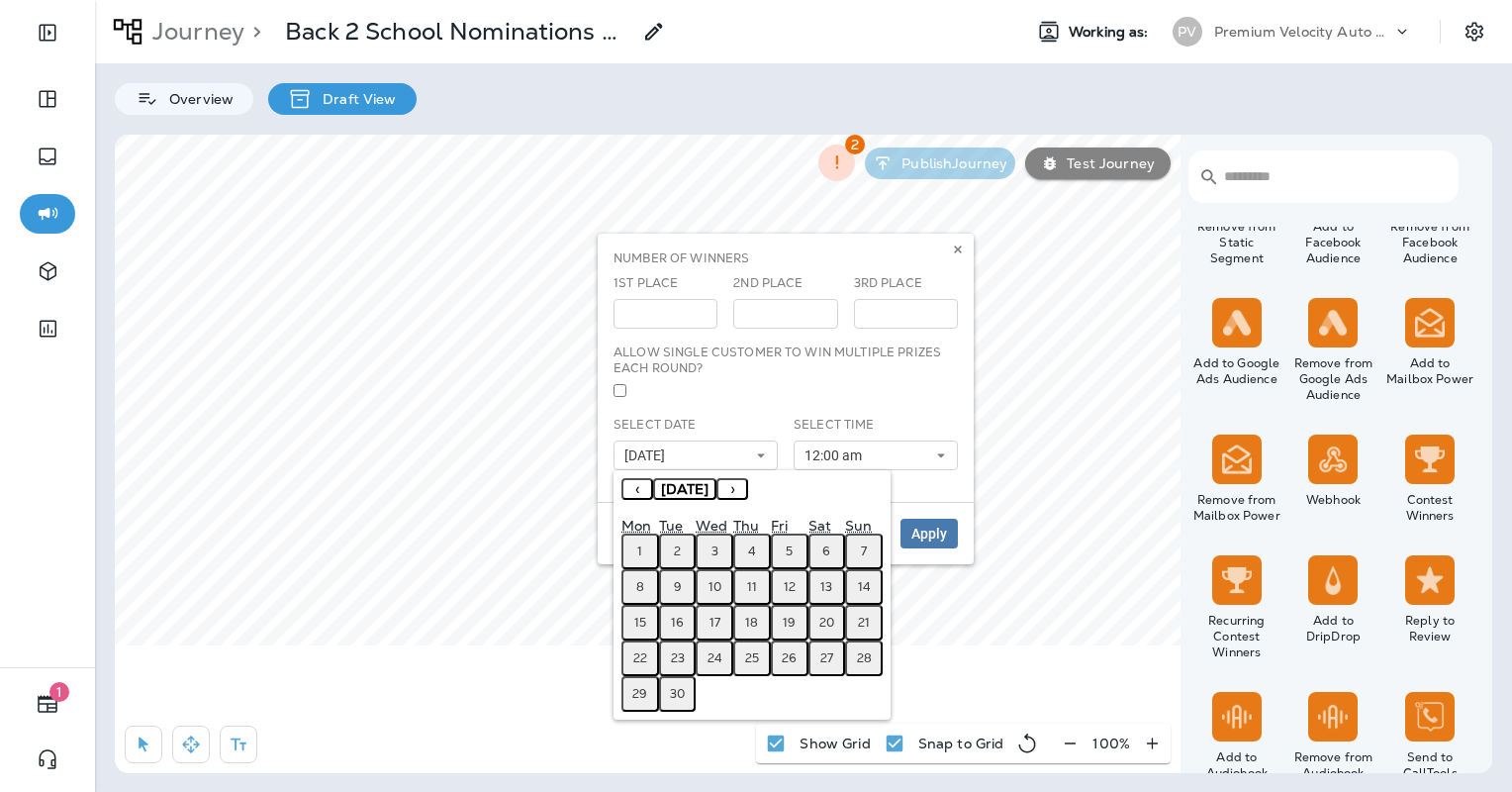 click on "1" at bounding box center [640, 551] 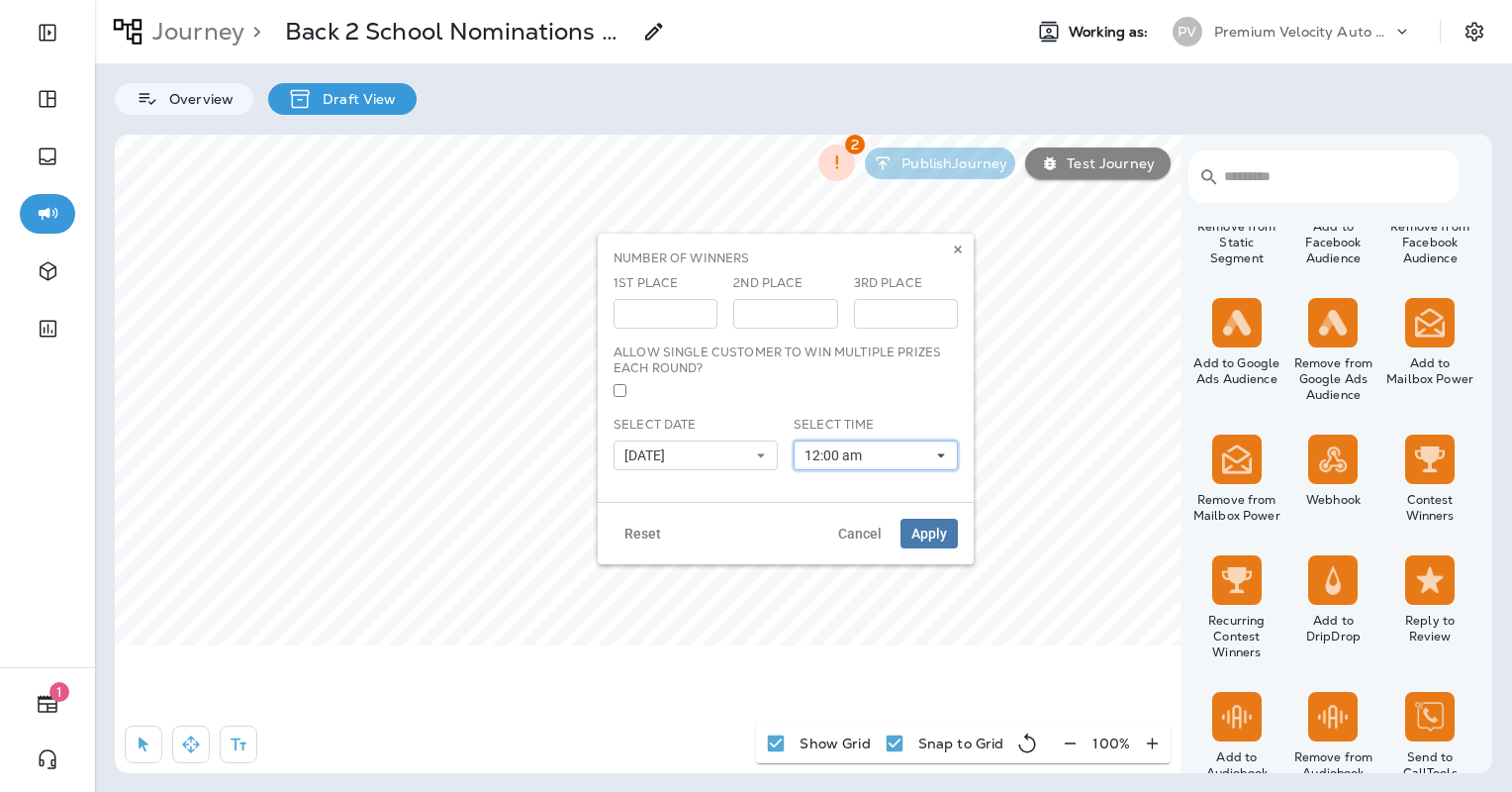 click 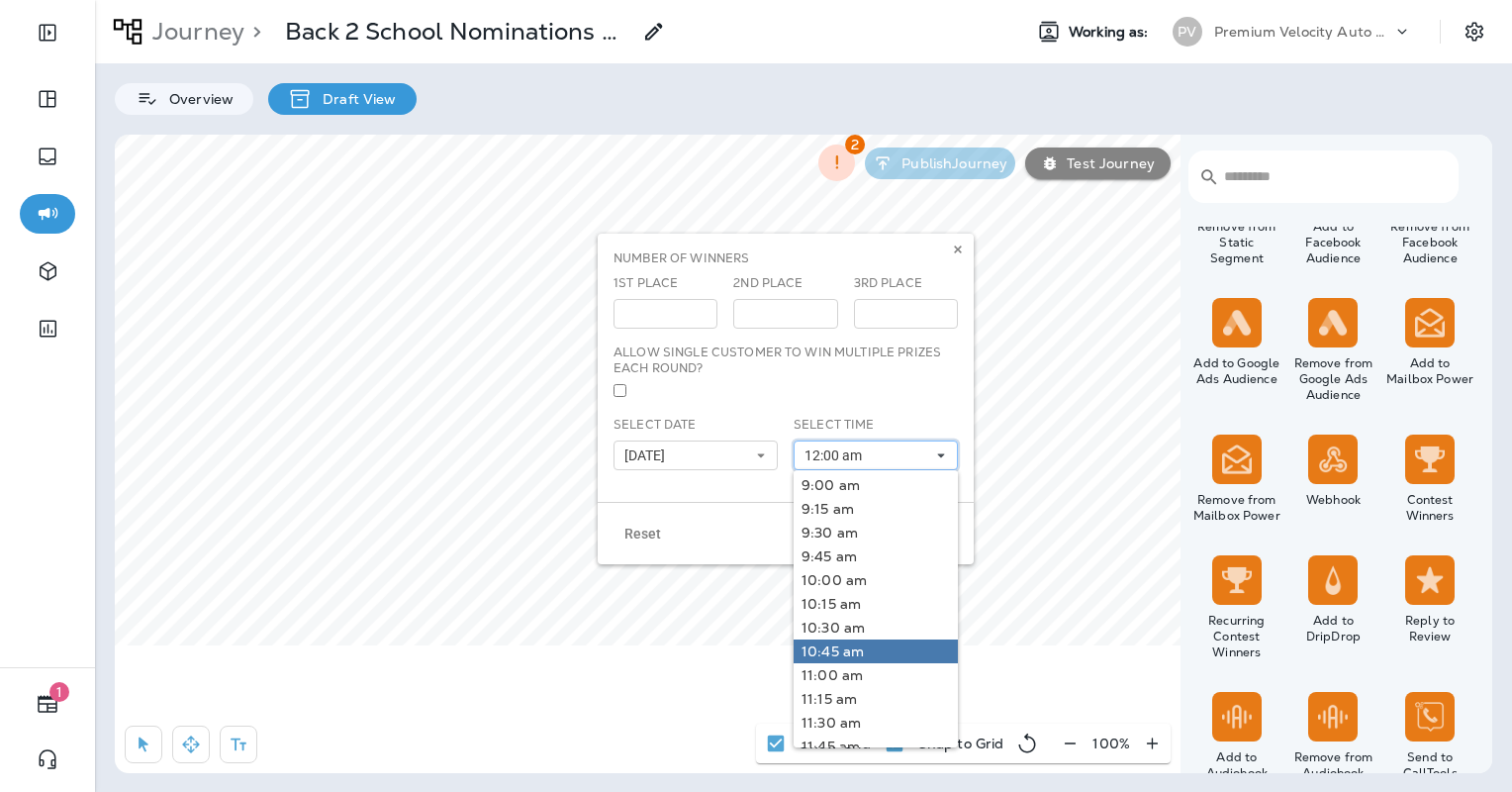 scroll, scrollTop: 891, scrollLeft: 0, axis: vertical 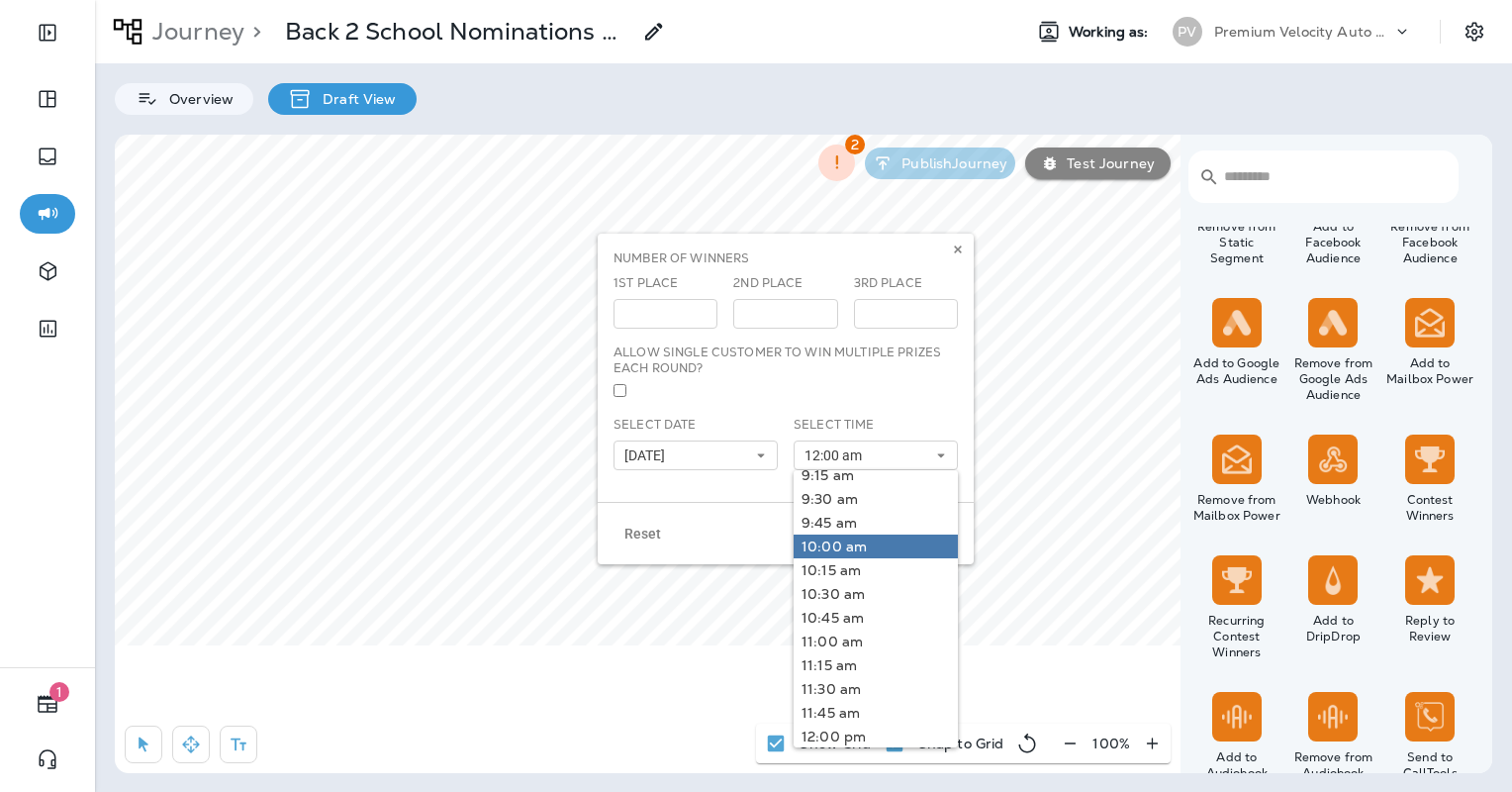 click on "10:00 am" at bounding box center [876, 546] 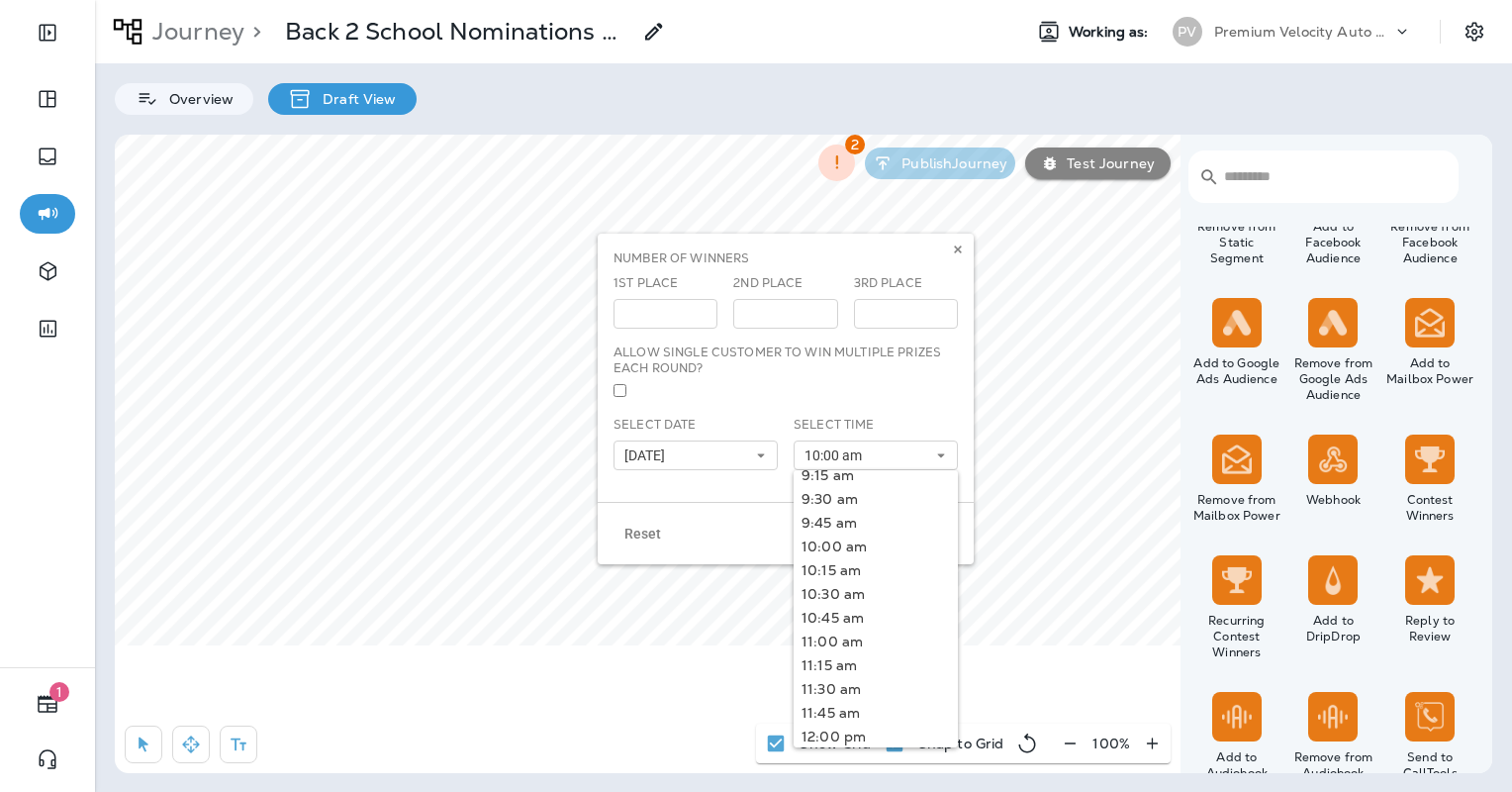 click on "Reset   Cancel   Apply" at bounding box center (786, 533) 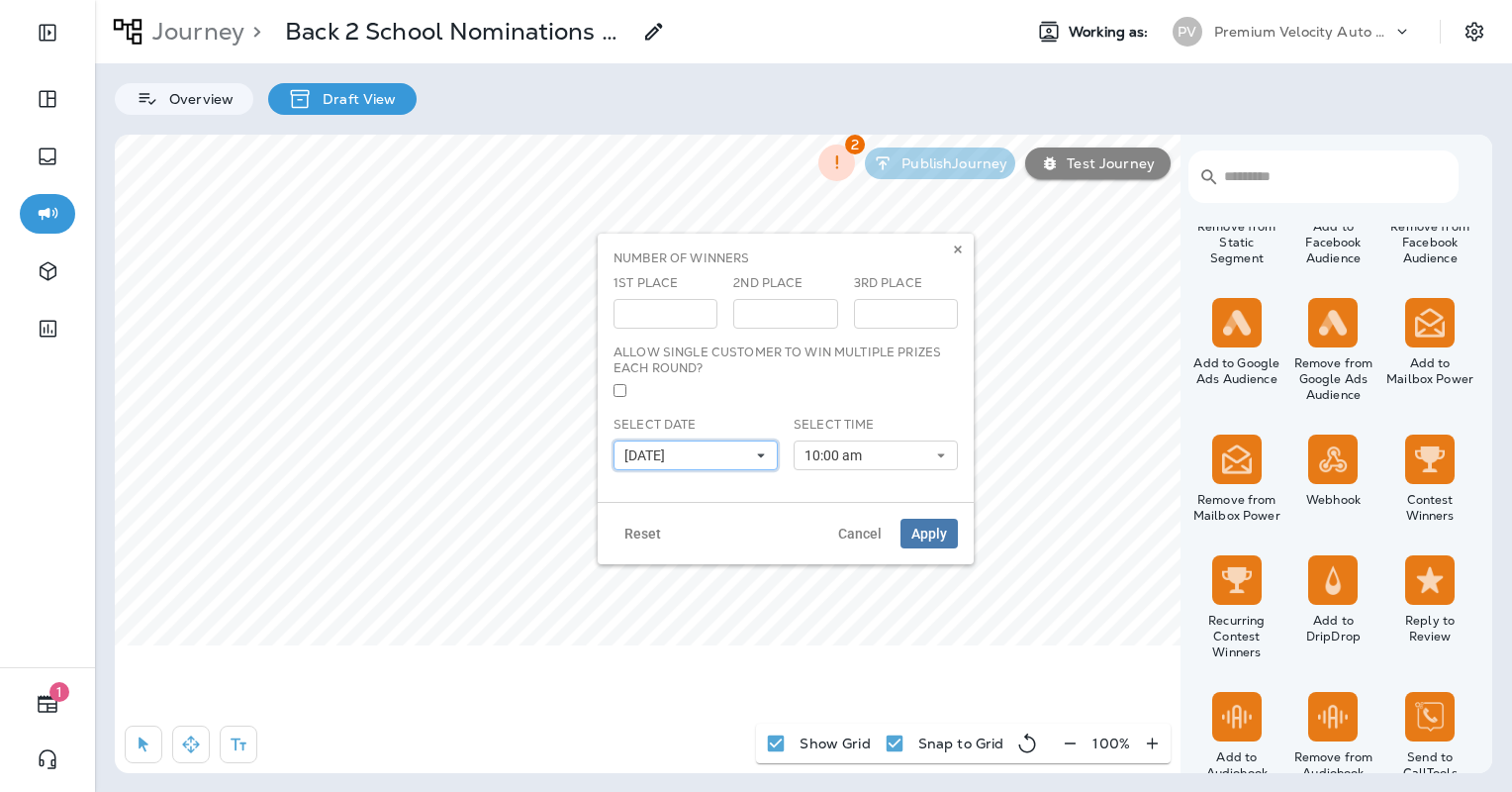 click 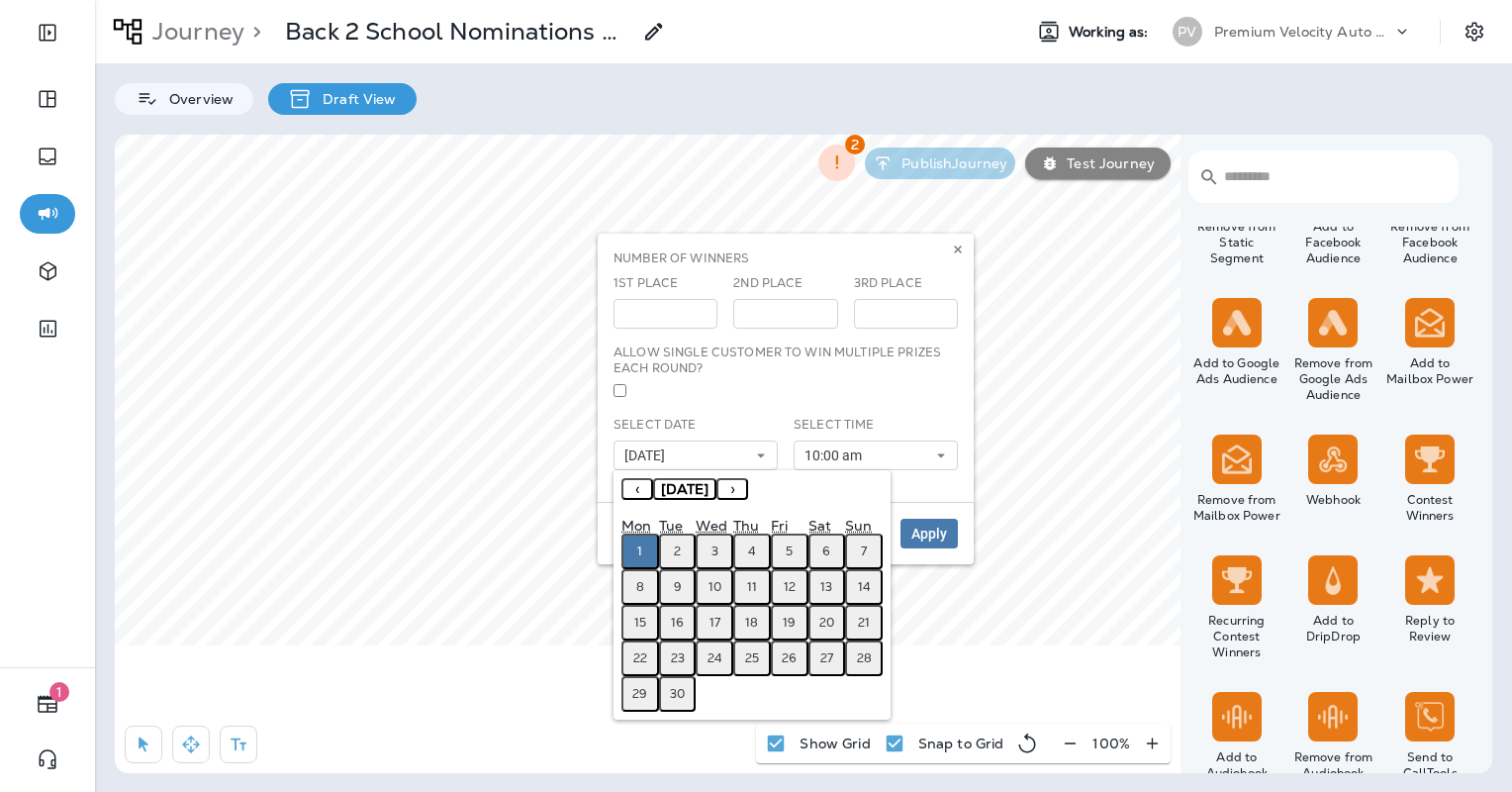 click on "‹" at bounding box center (637, 489) 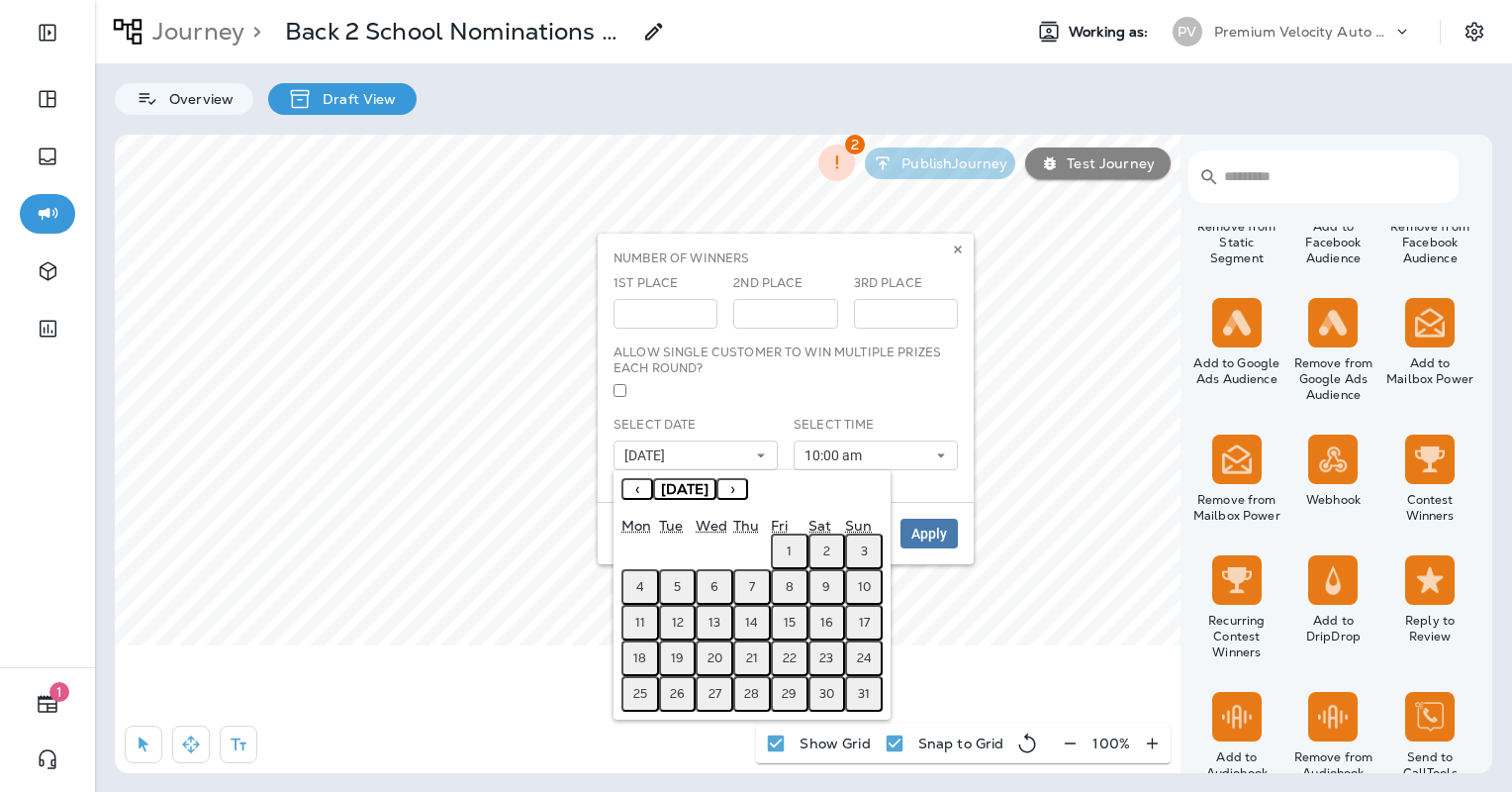 click on "18" at bounding box center [639, 658] 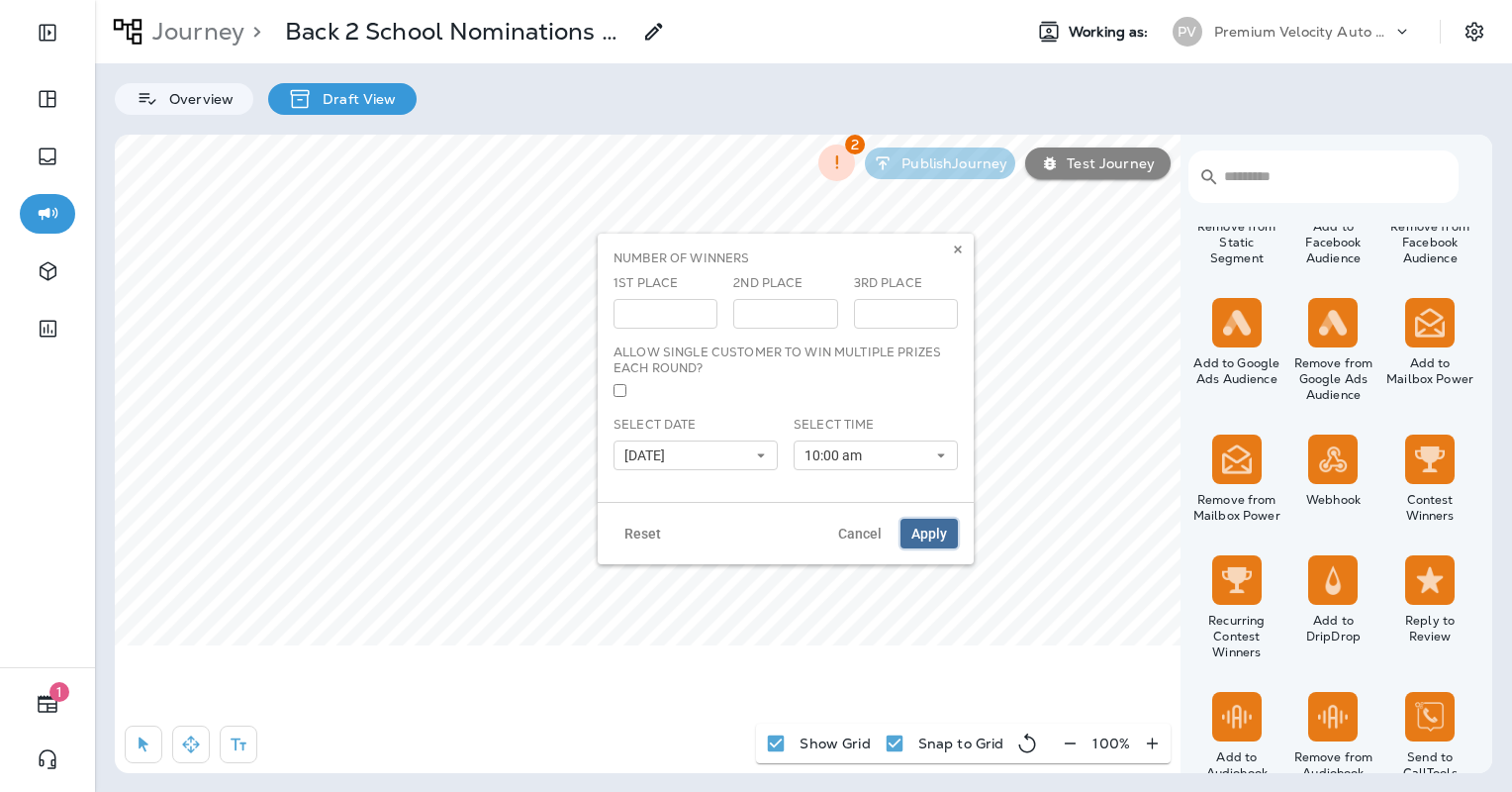 click on "Apply" at bounding box center (929, 534) 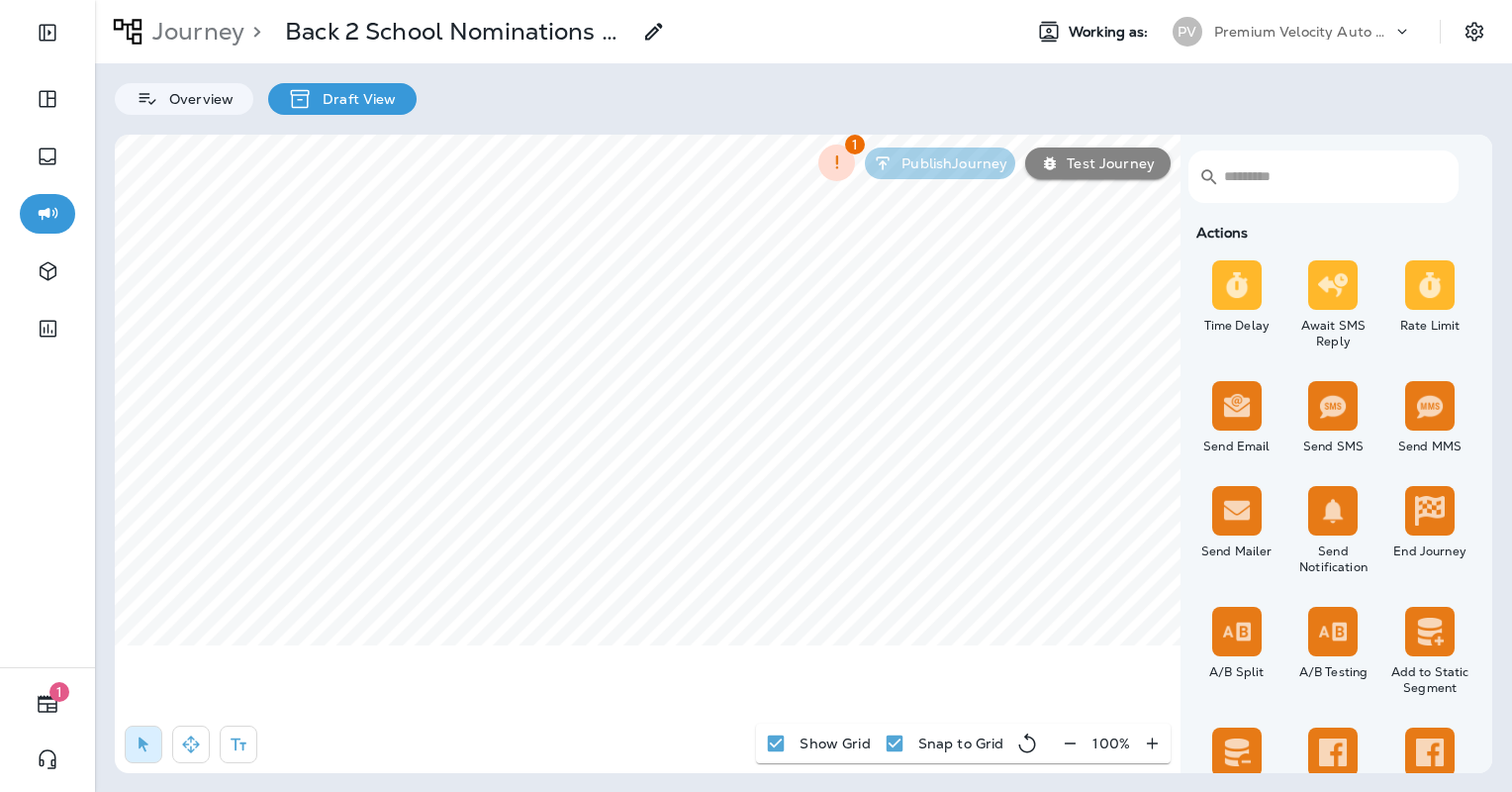 scroll, scrollTop: 608, scrollLeft: 0, axis: vertical 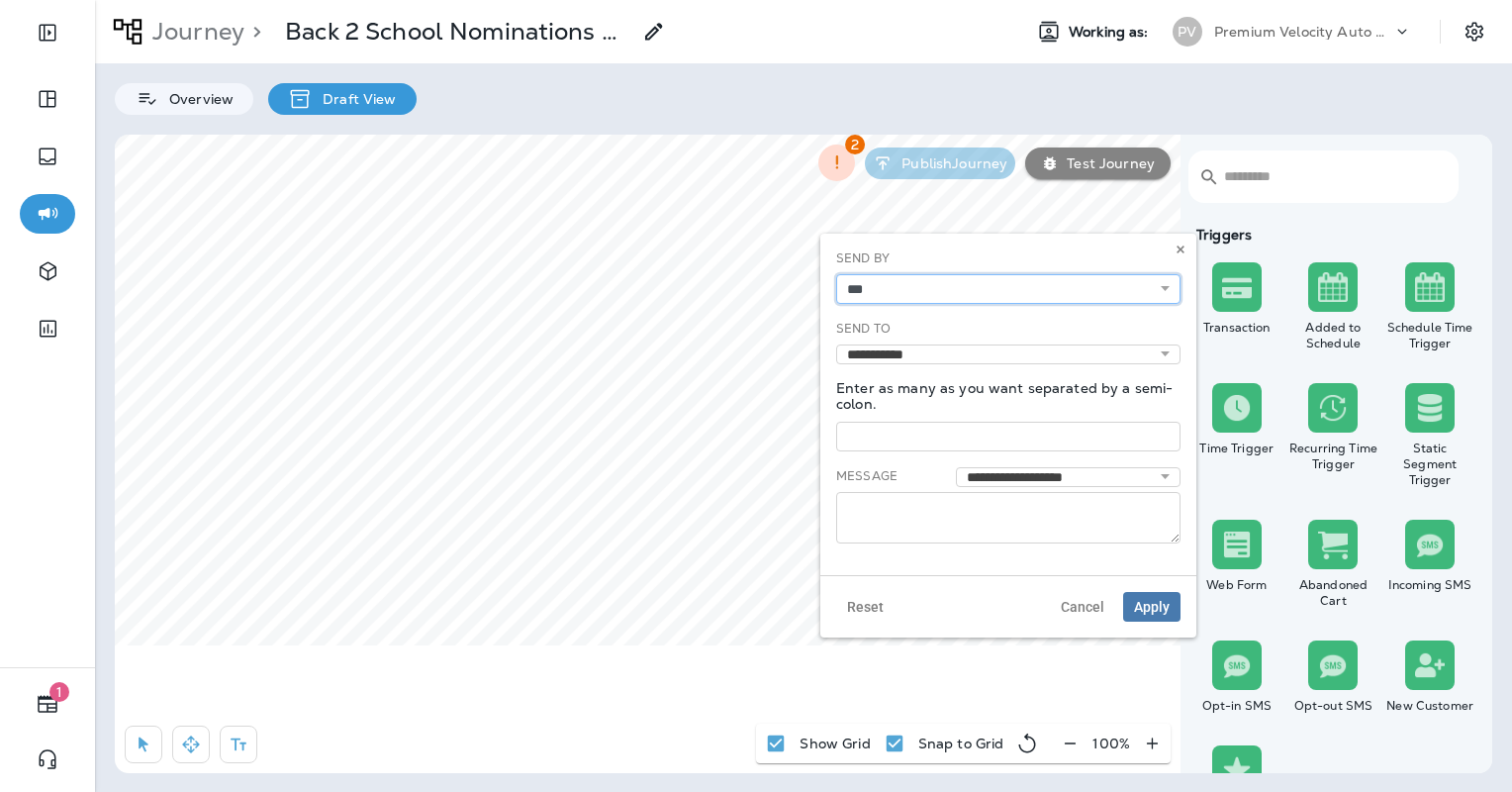 click on "*** *****" at bounding box center (1008, 289) 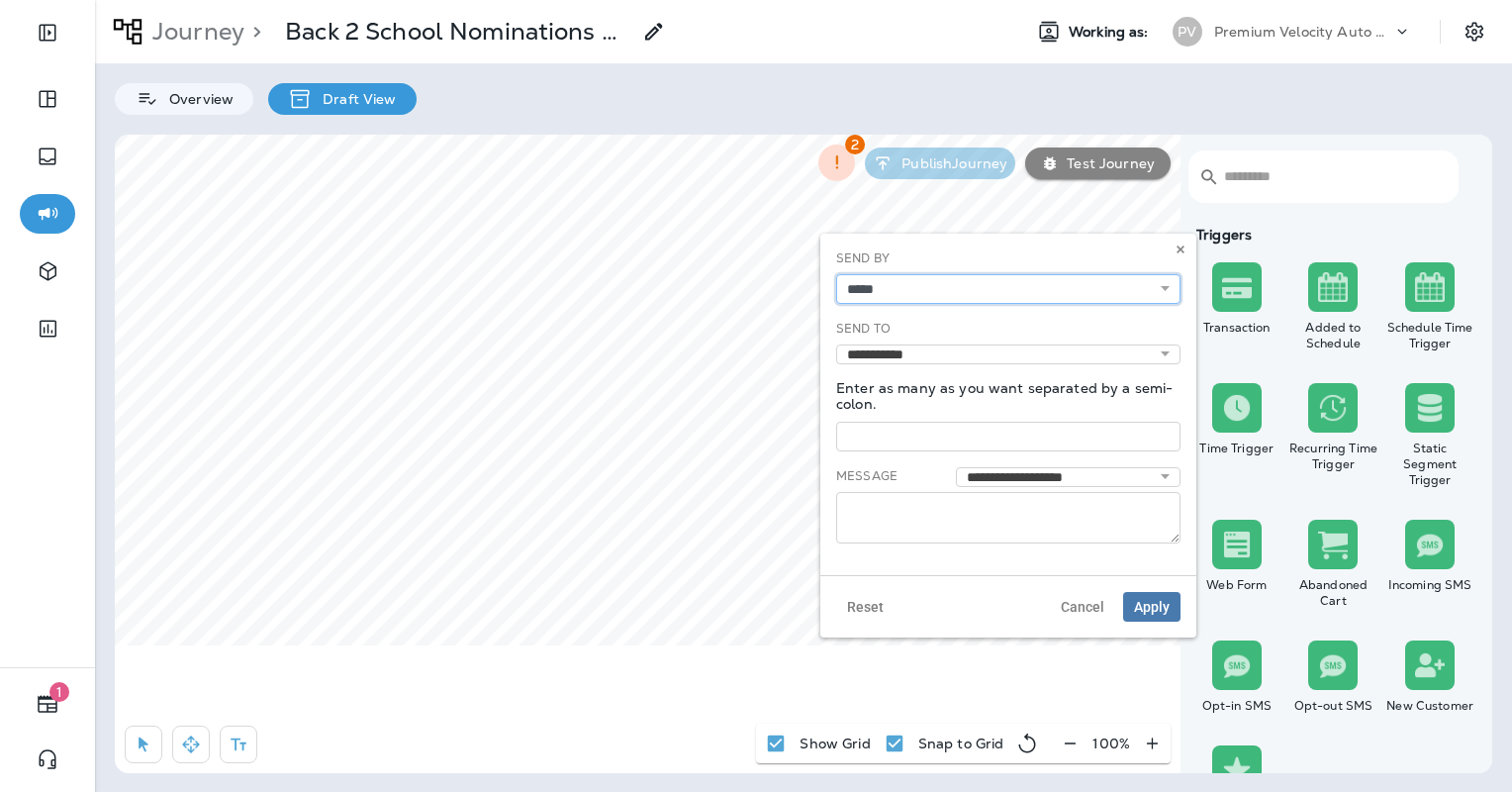 click on "*** *****" at bounding box center [1008, 289] 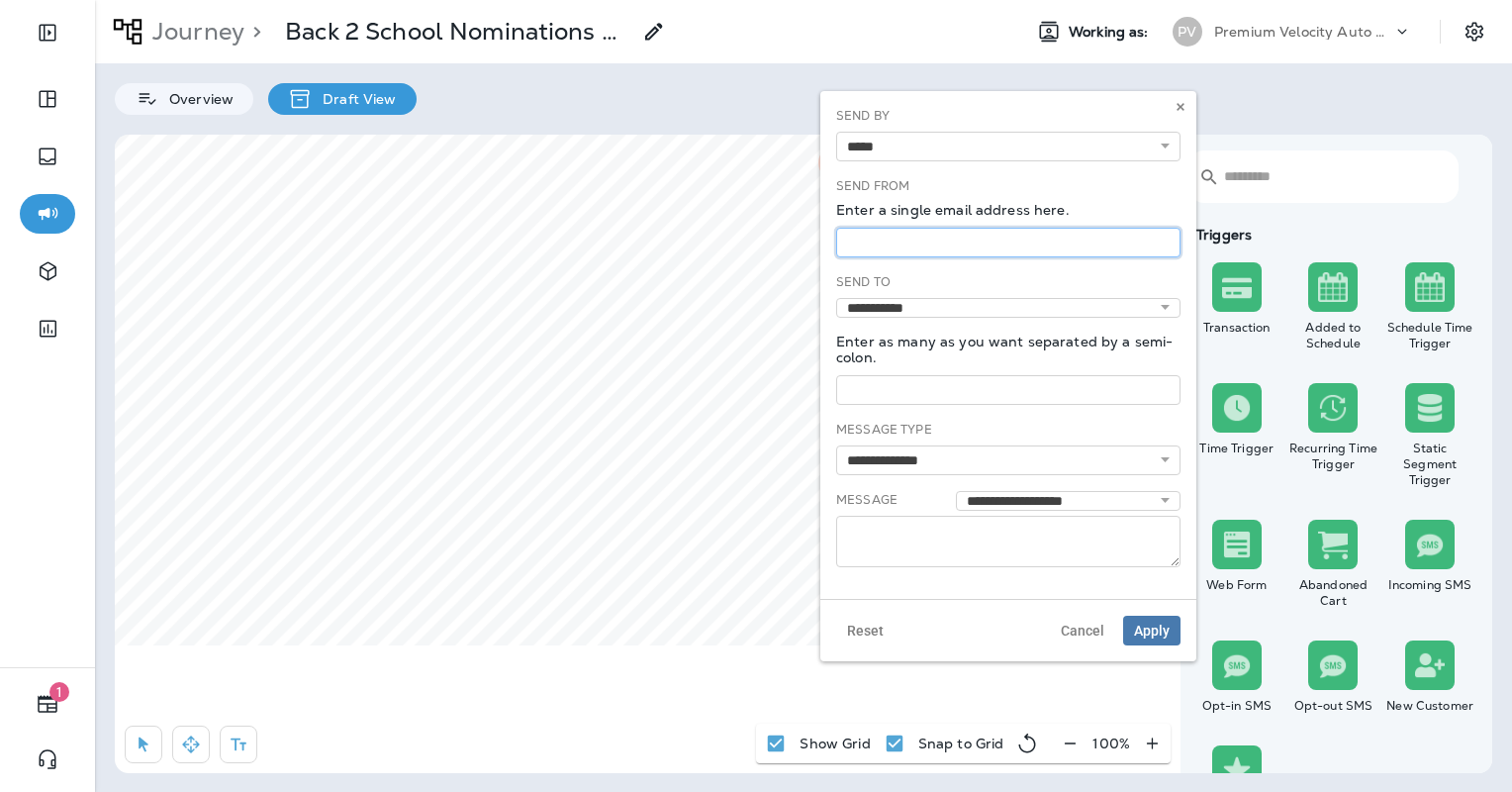 click at bounding box center [1008, 243] 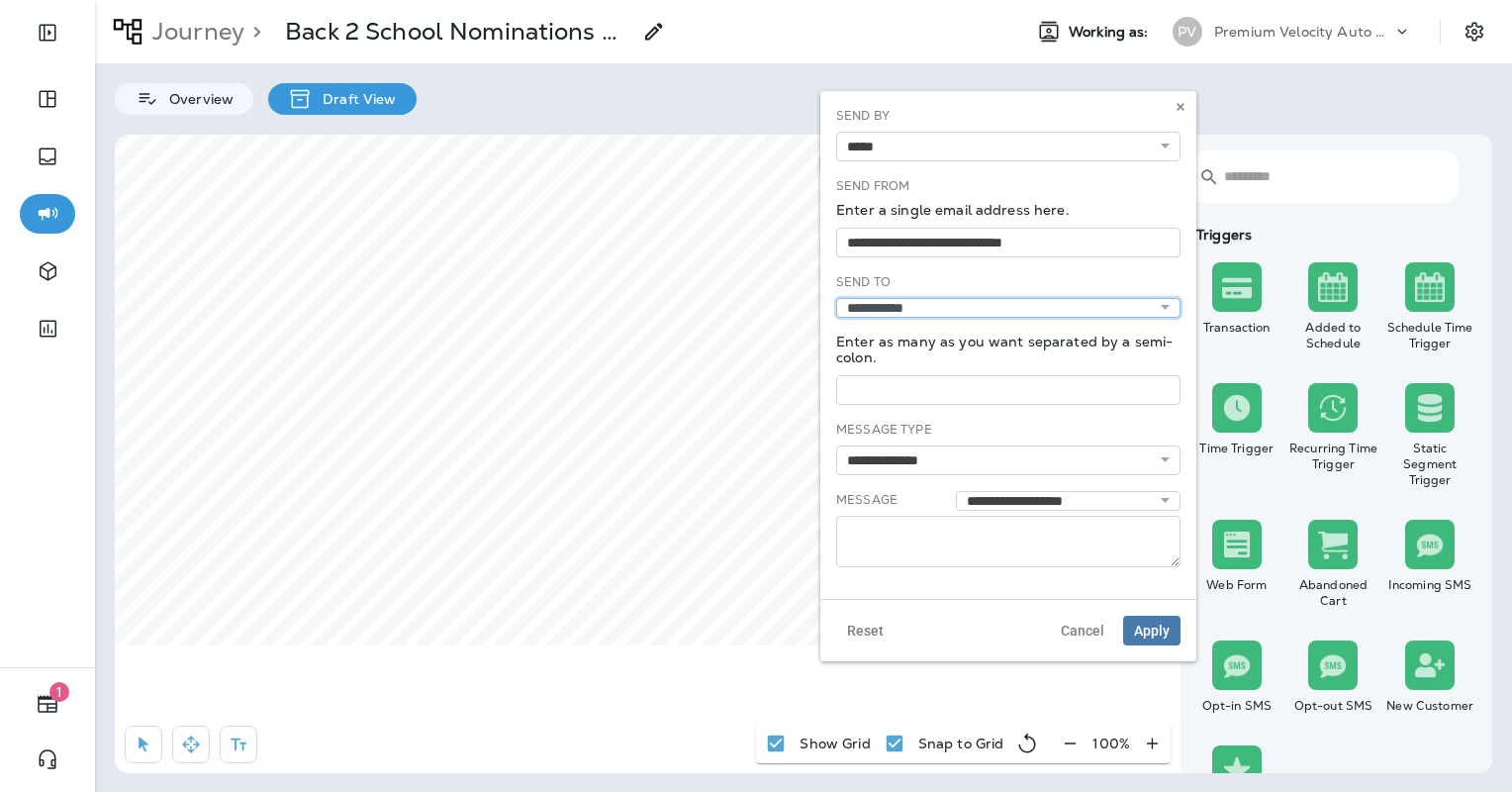 click on "**********" at bounding box center (1008, 308) 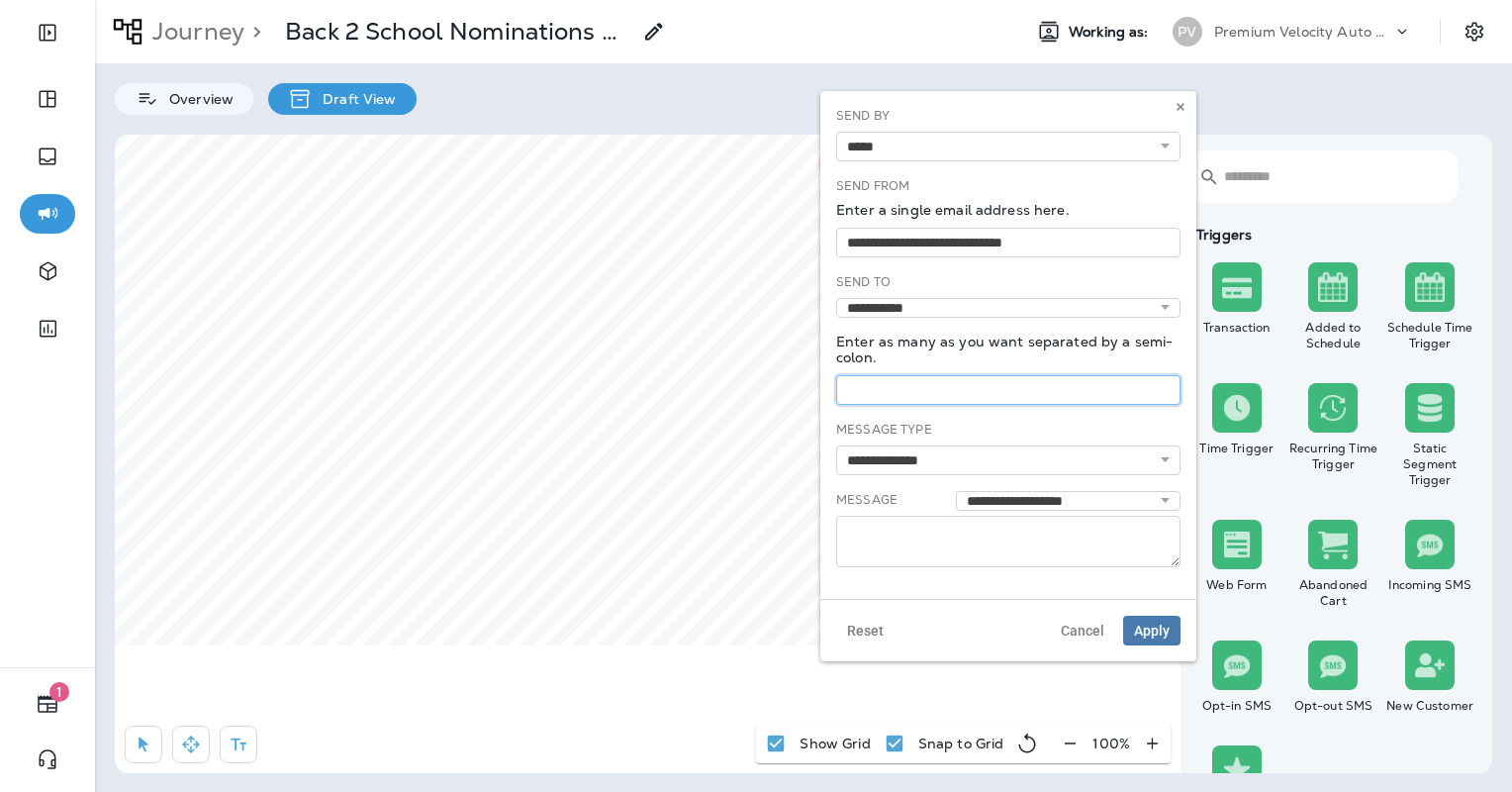 click at bounding box center (1008, 390) 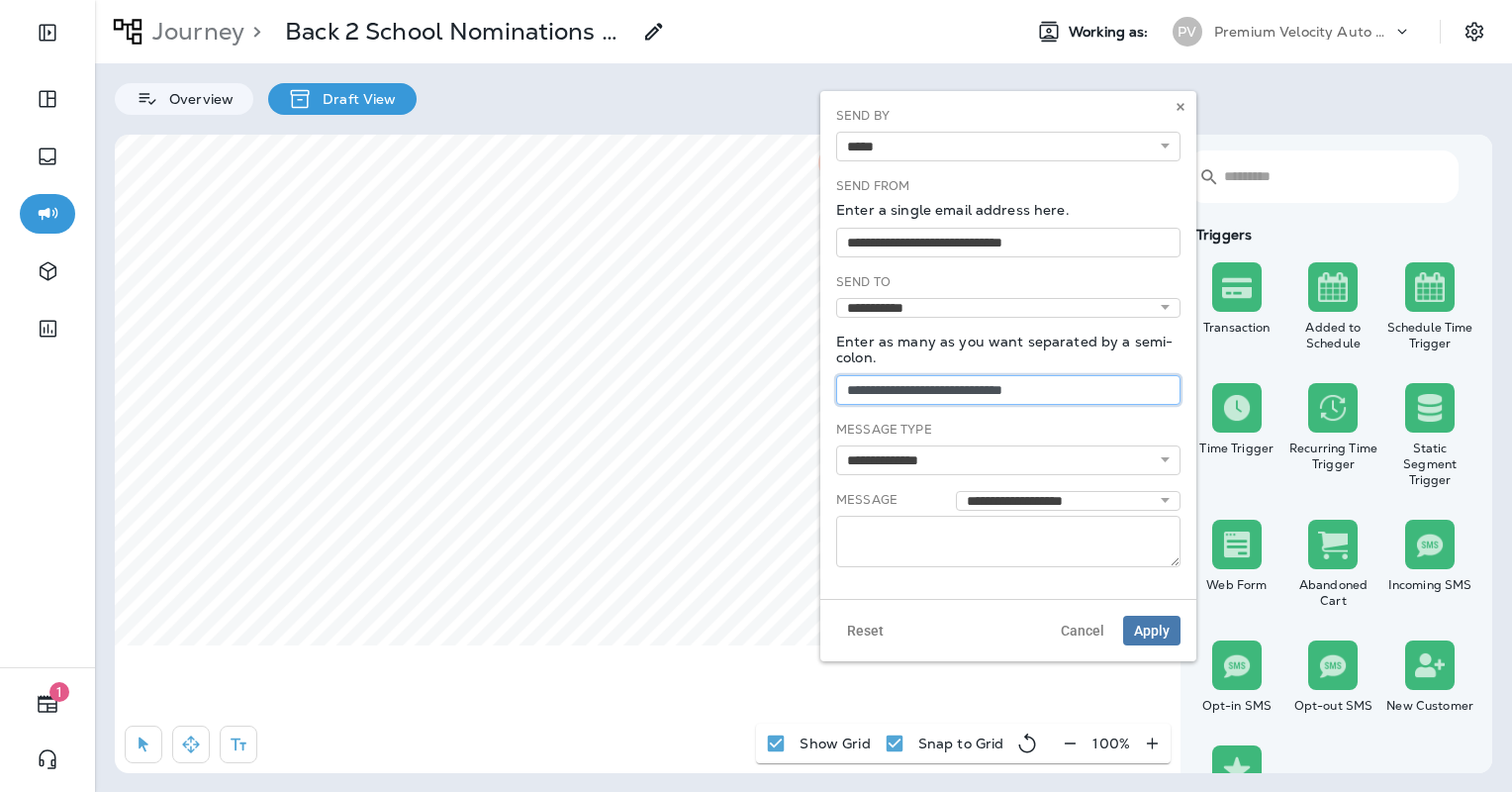 type on "**********" 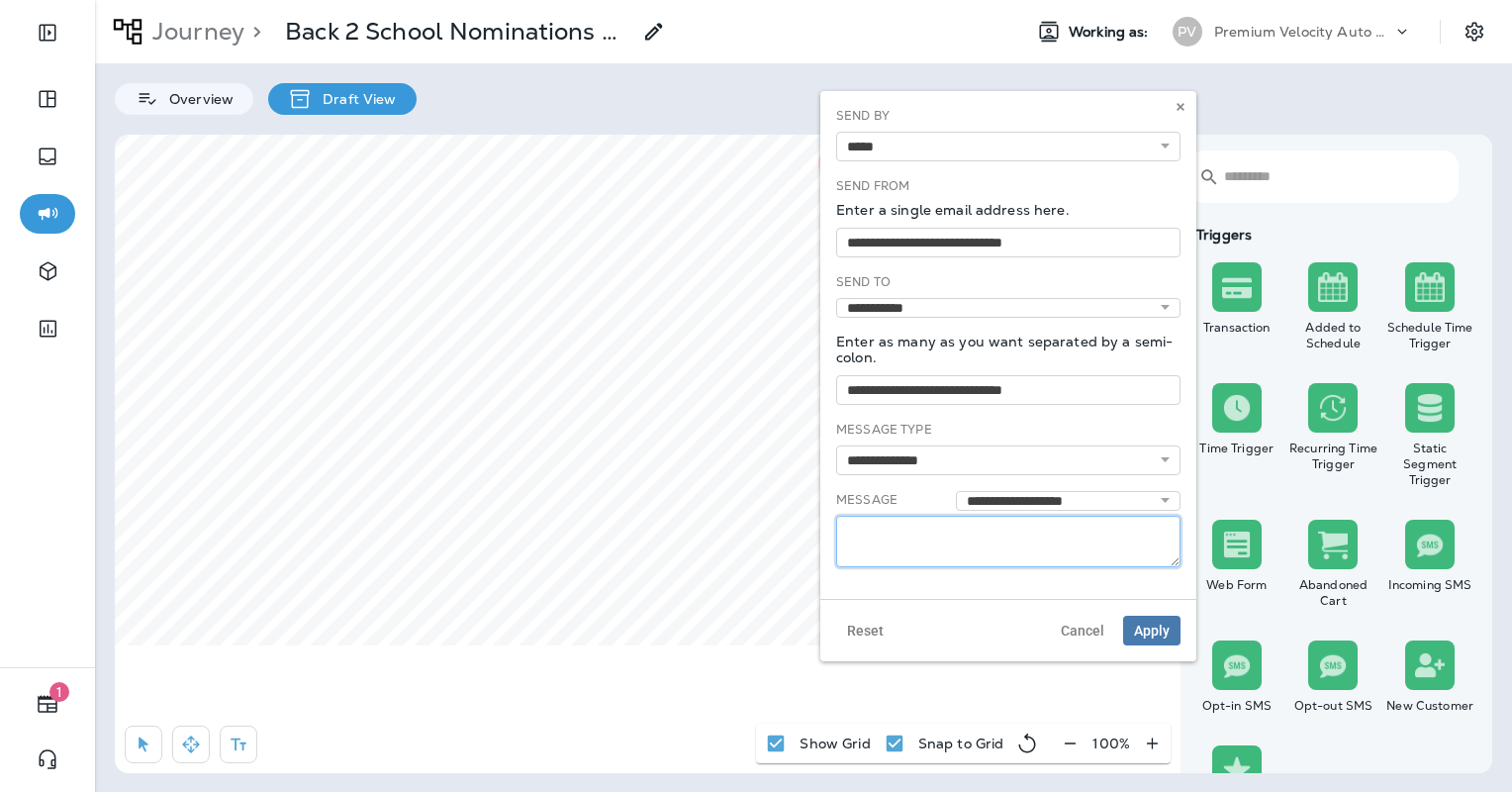 click at bounding box center (1008, 542) 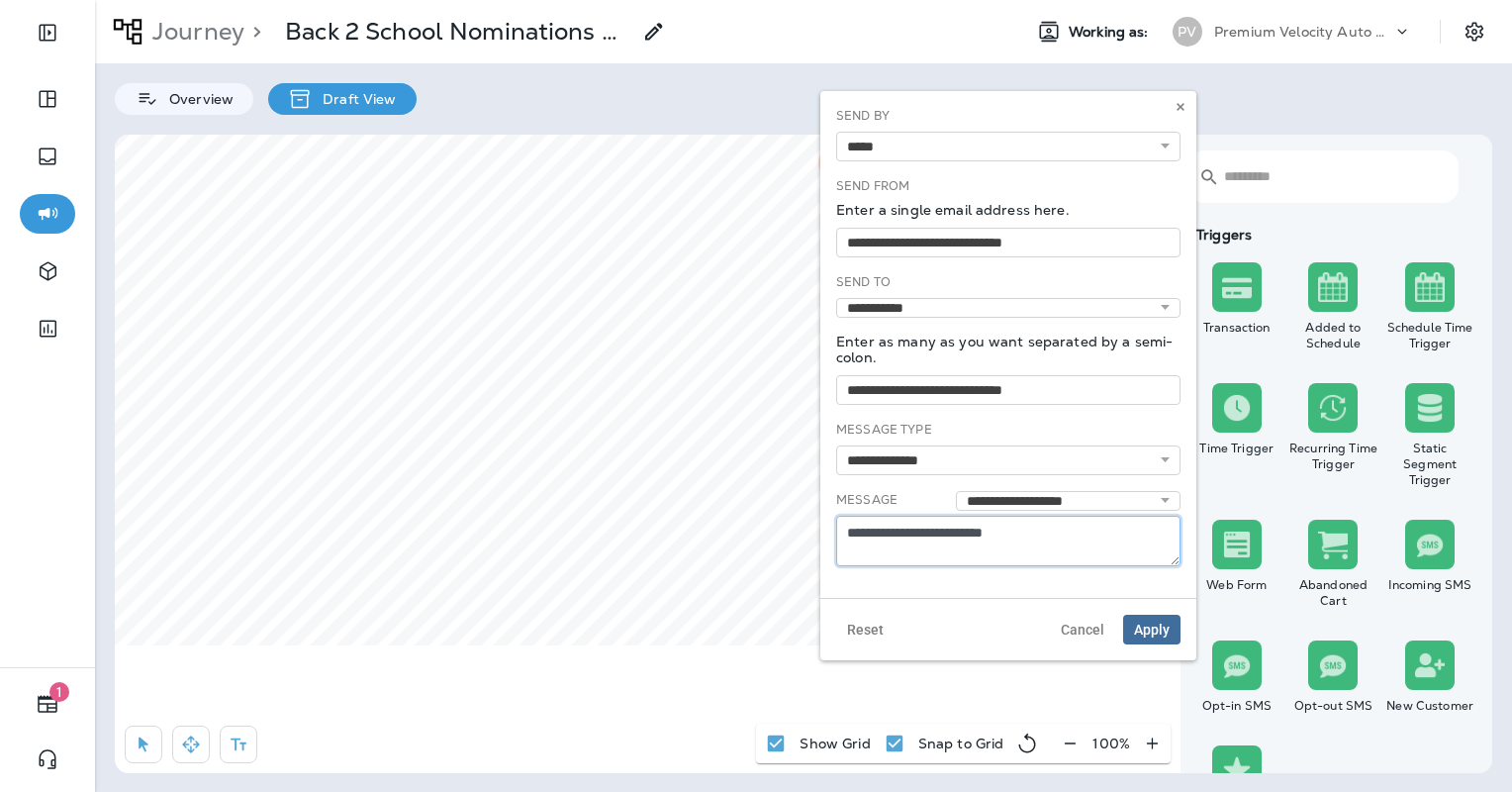 type on "**********" 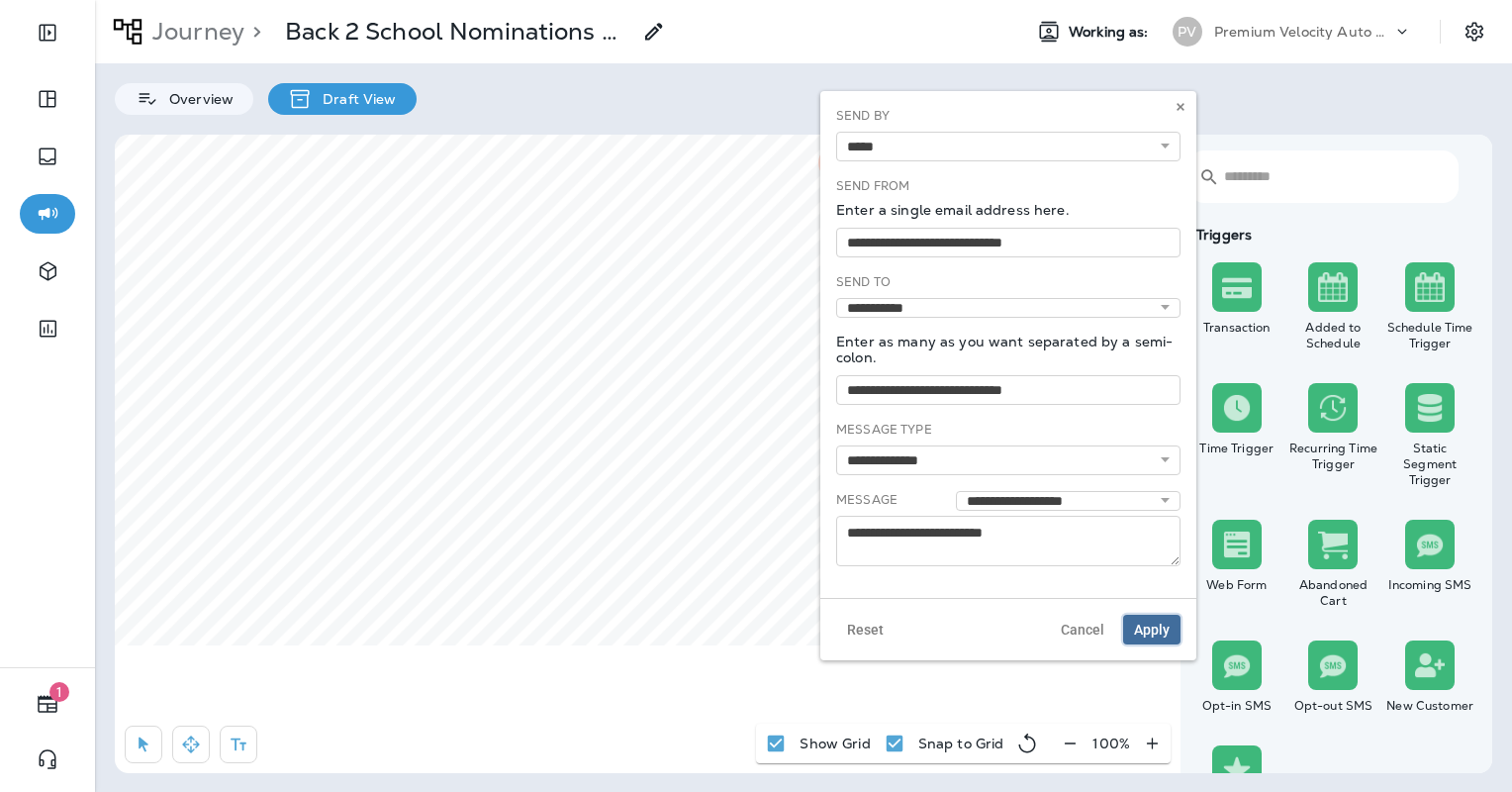 click on "Apply" at bounding box center (1152, 630) 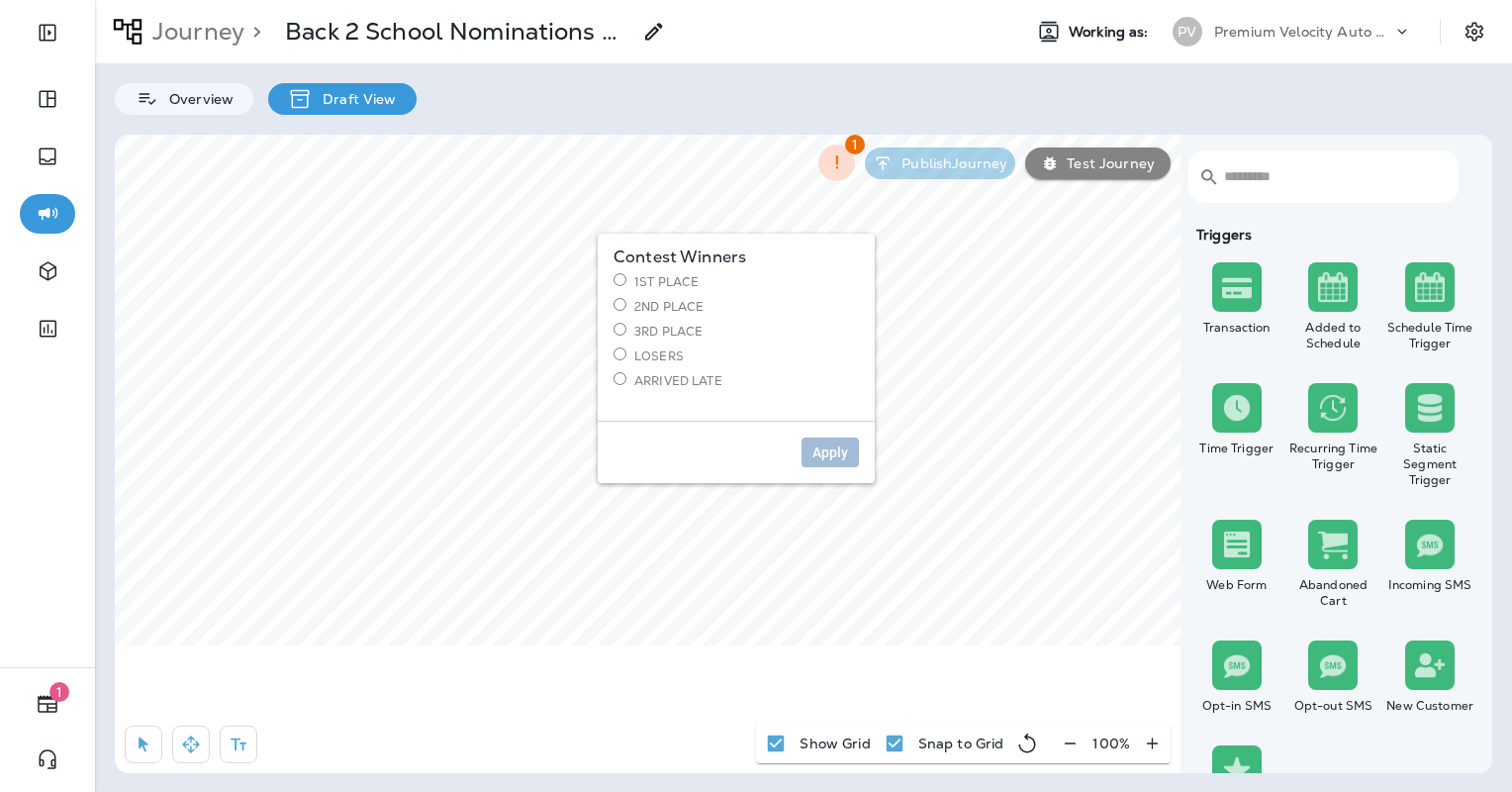 click on "1st Place" at bounding box center (736, 281) 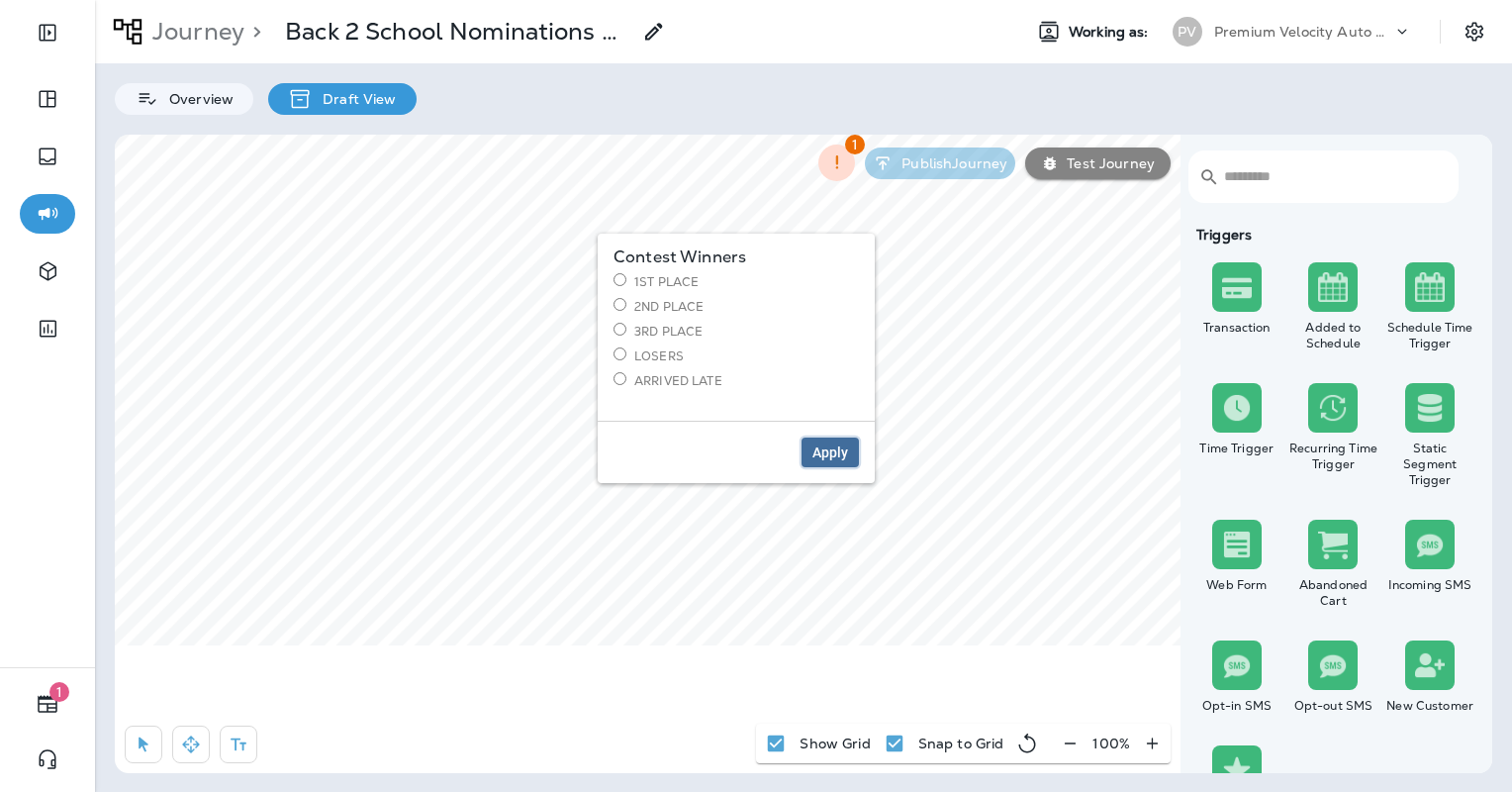 click on "Apply" at bounding box center [830, 452] 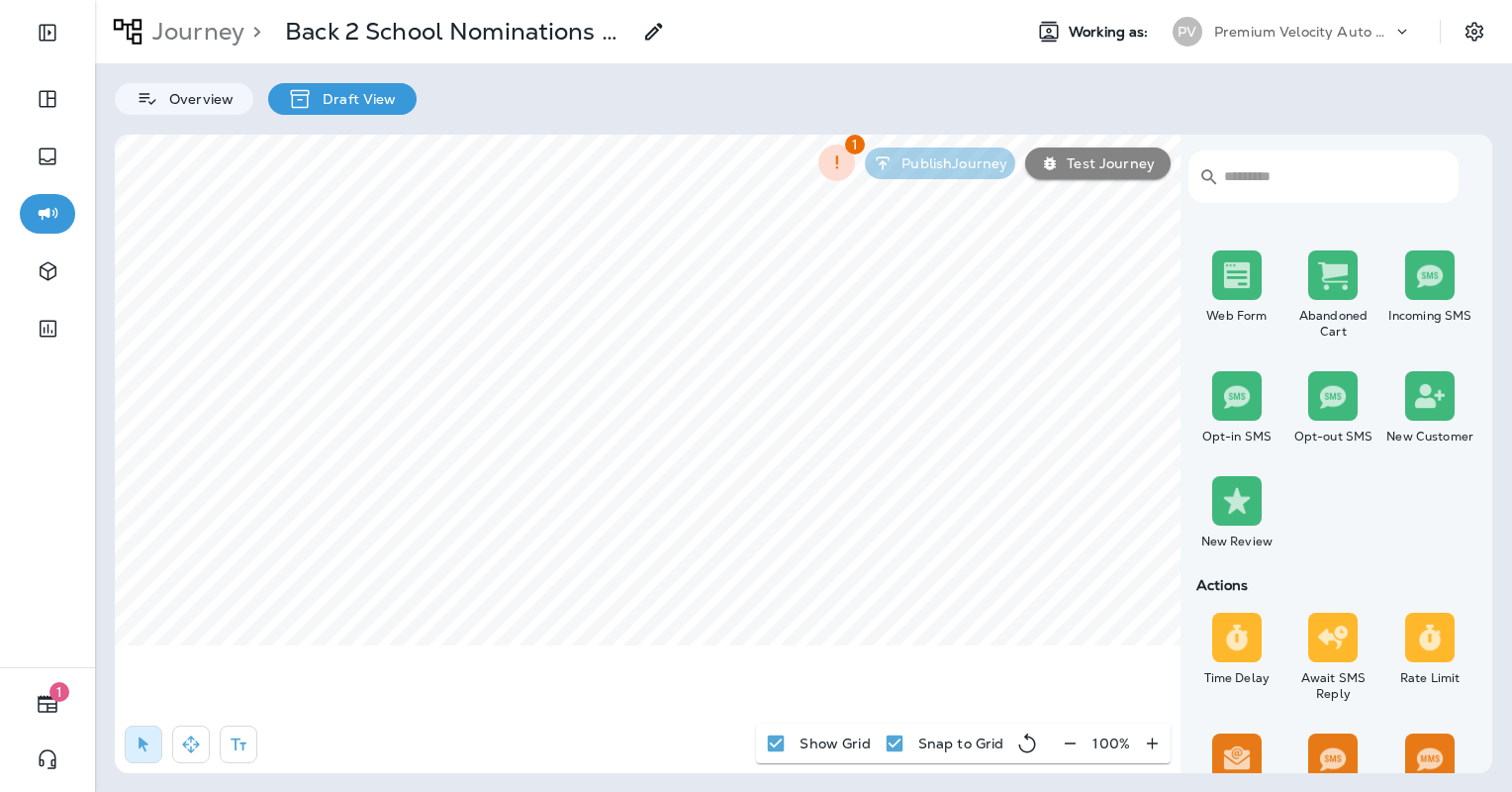 scroll, scrollTop: 495, scrollLeft: 0, axis: vertical 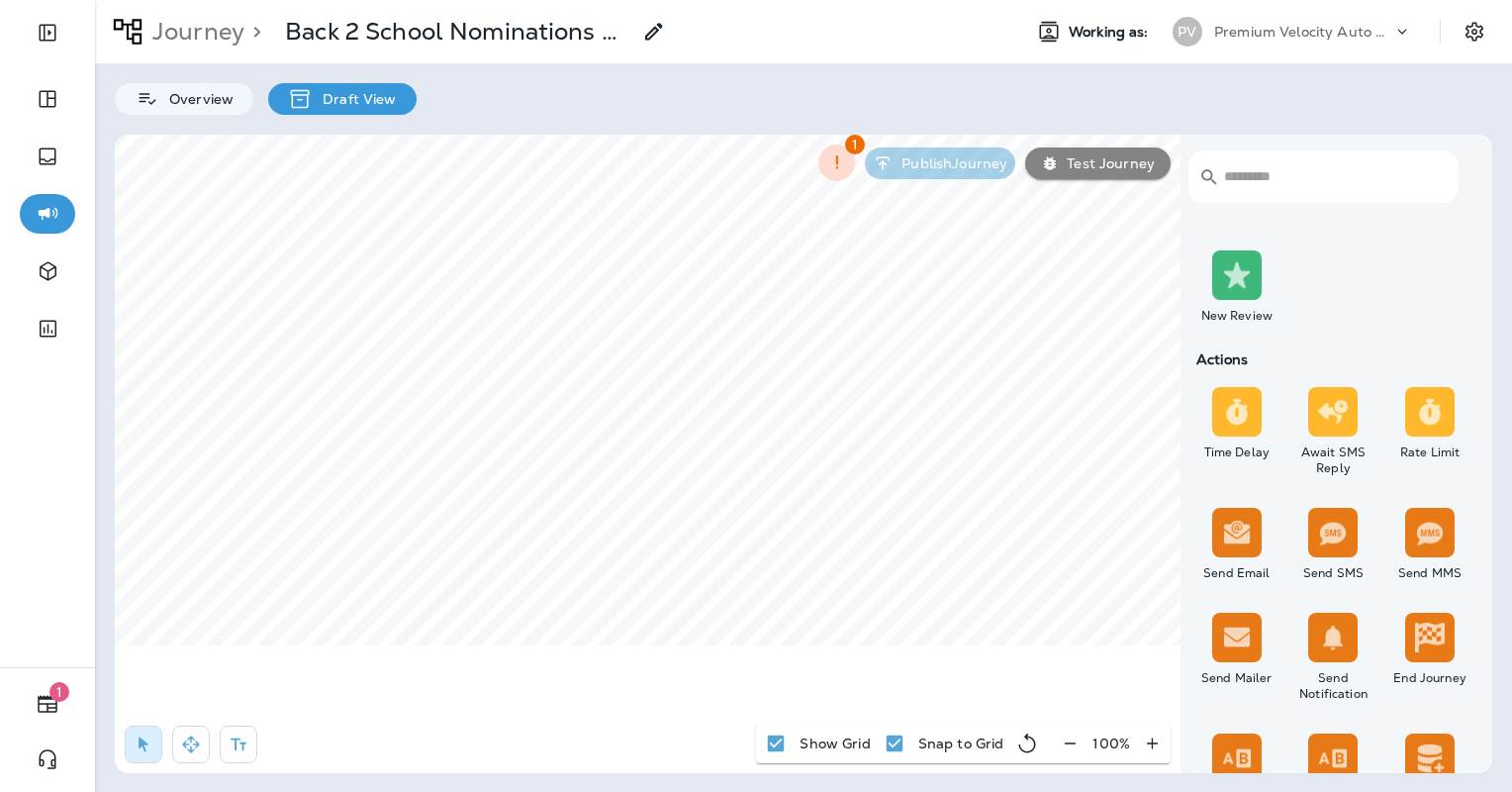 select on "*****" 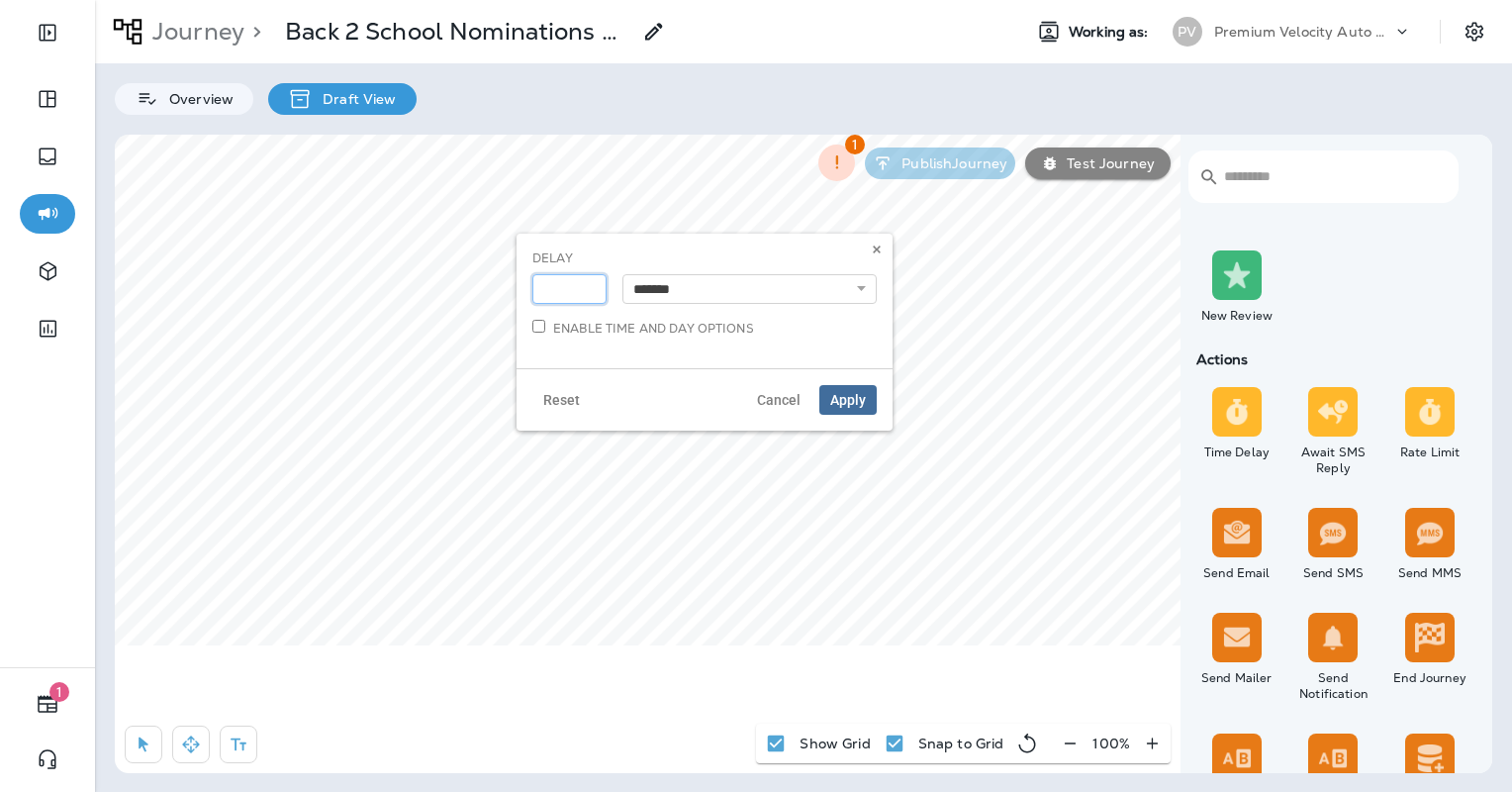 click on "*" at bounding box center (569, 289) 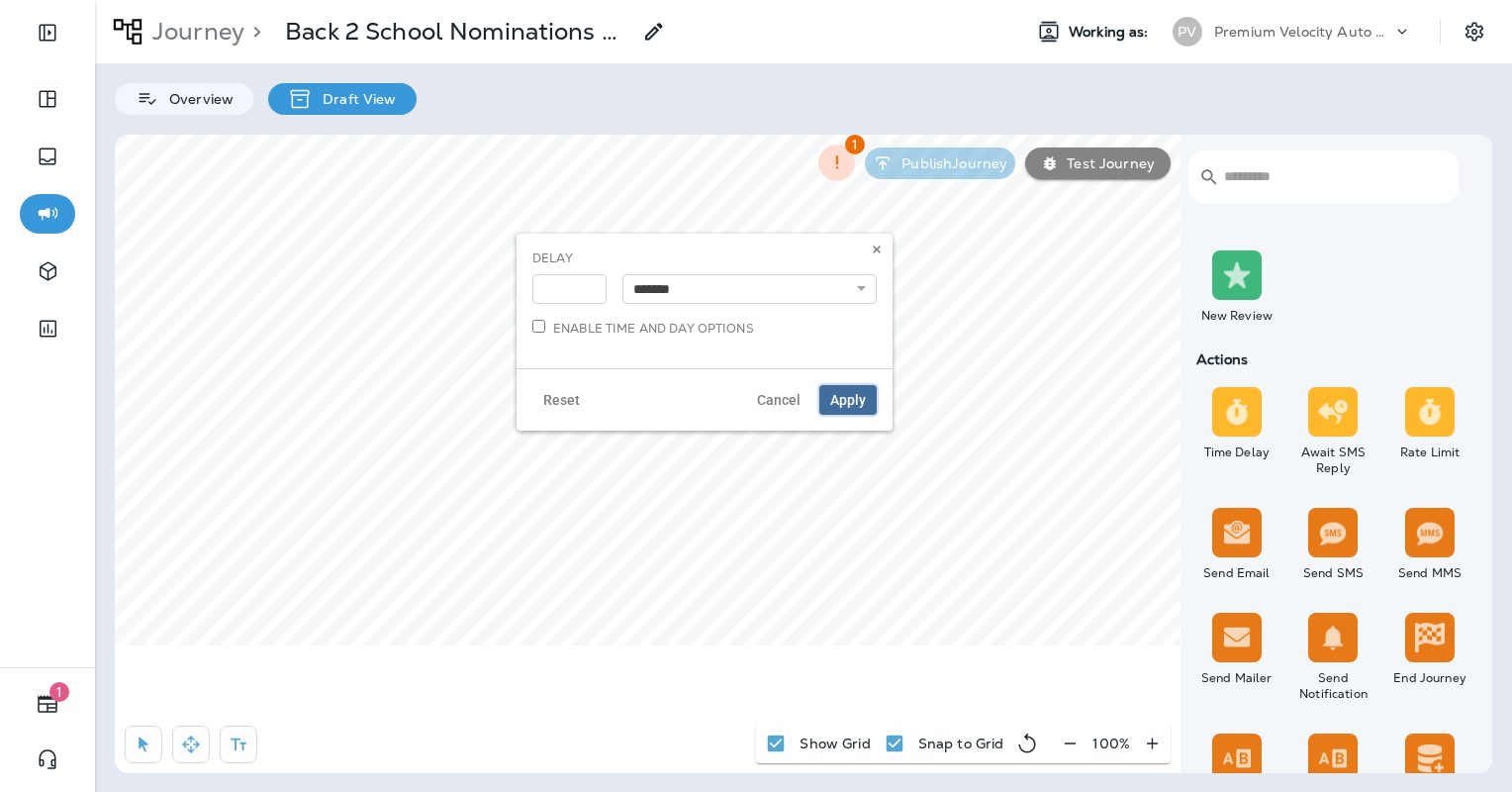 click on "Apply" at bounding box center [848, 400] 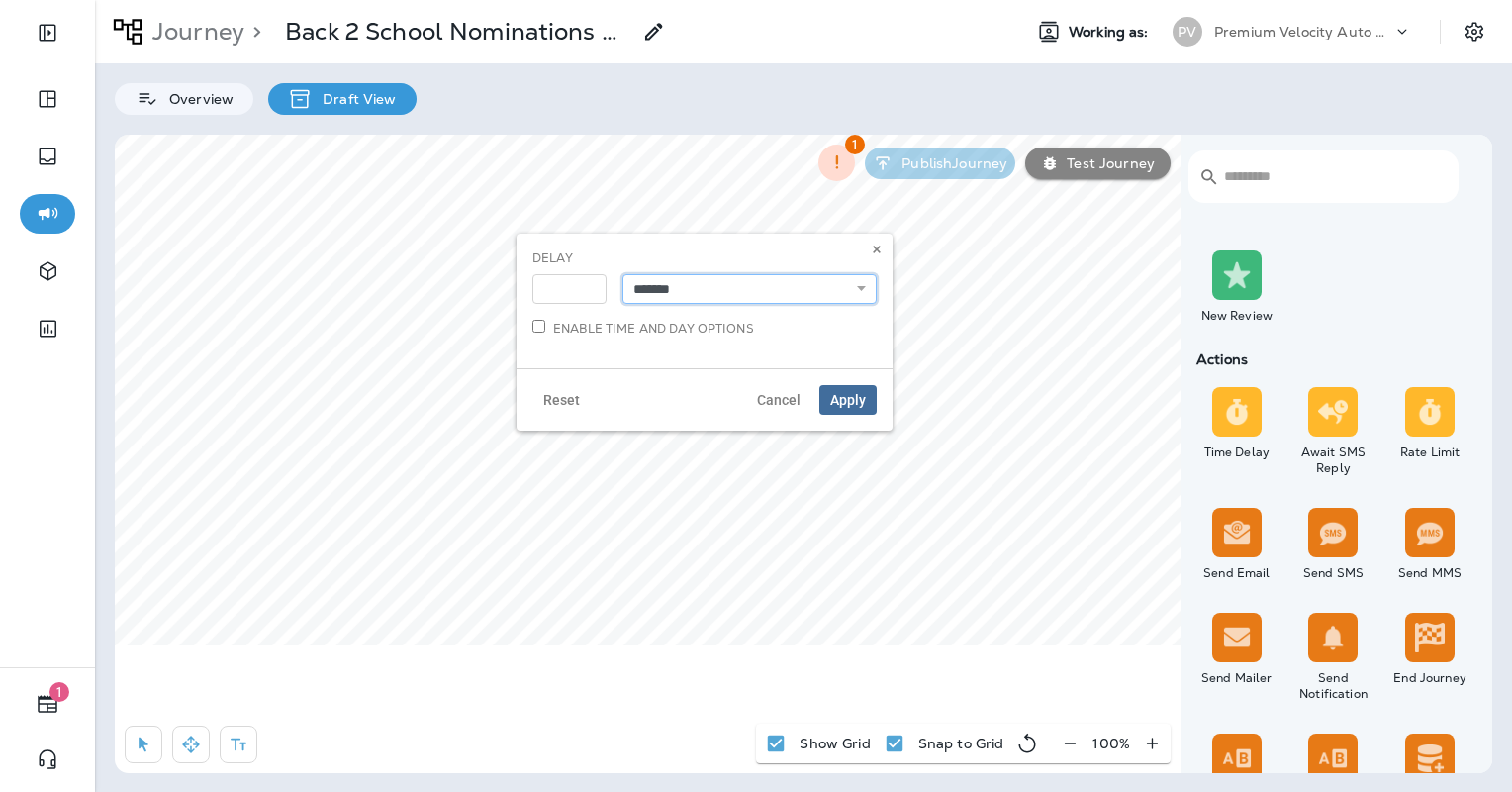 click on "**********" at bounding box center [749, 289] 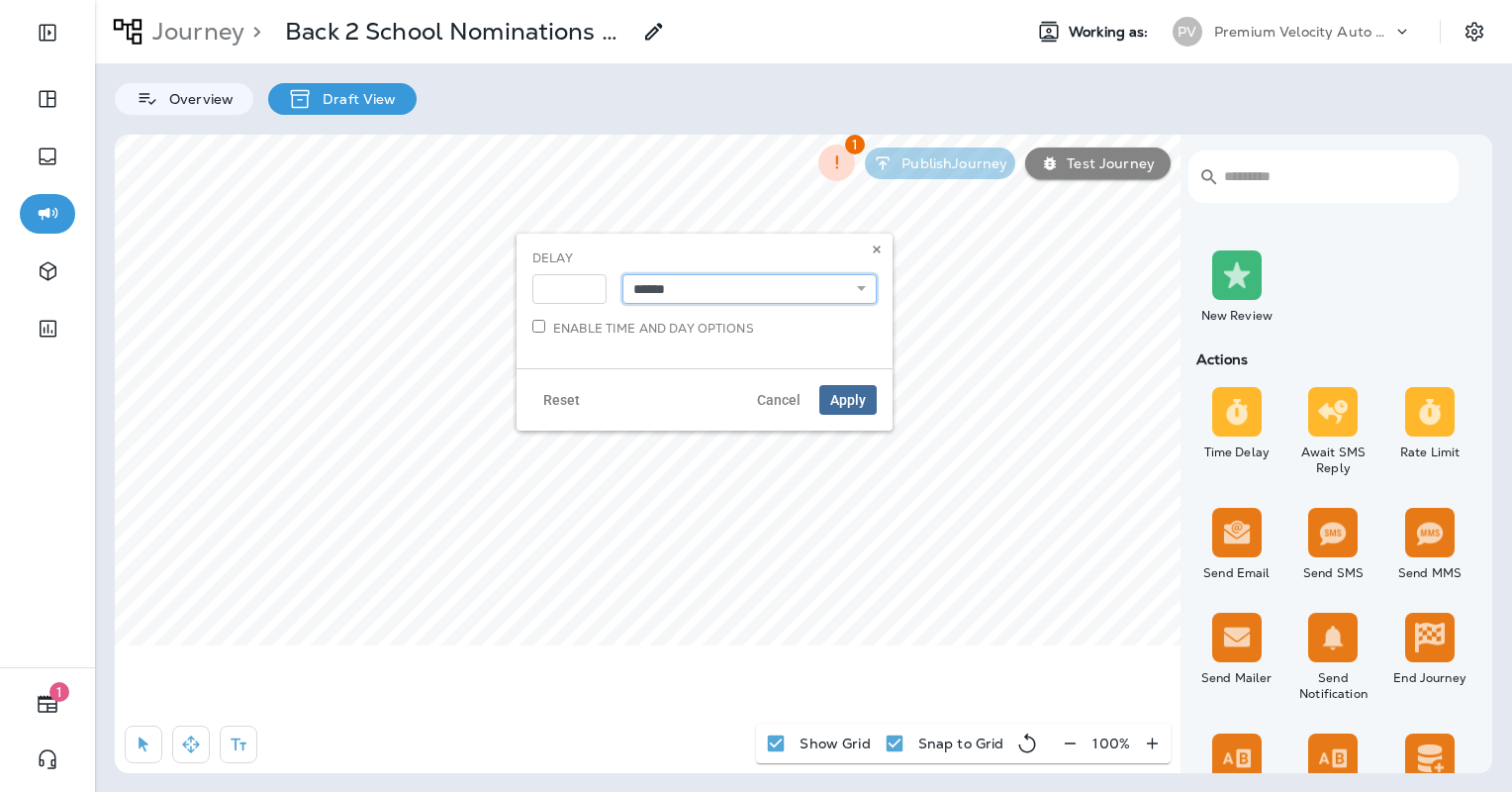 click on "**********" at bounding box center (749, 289) 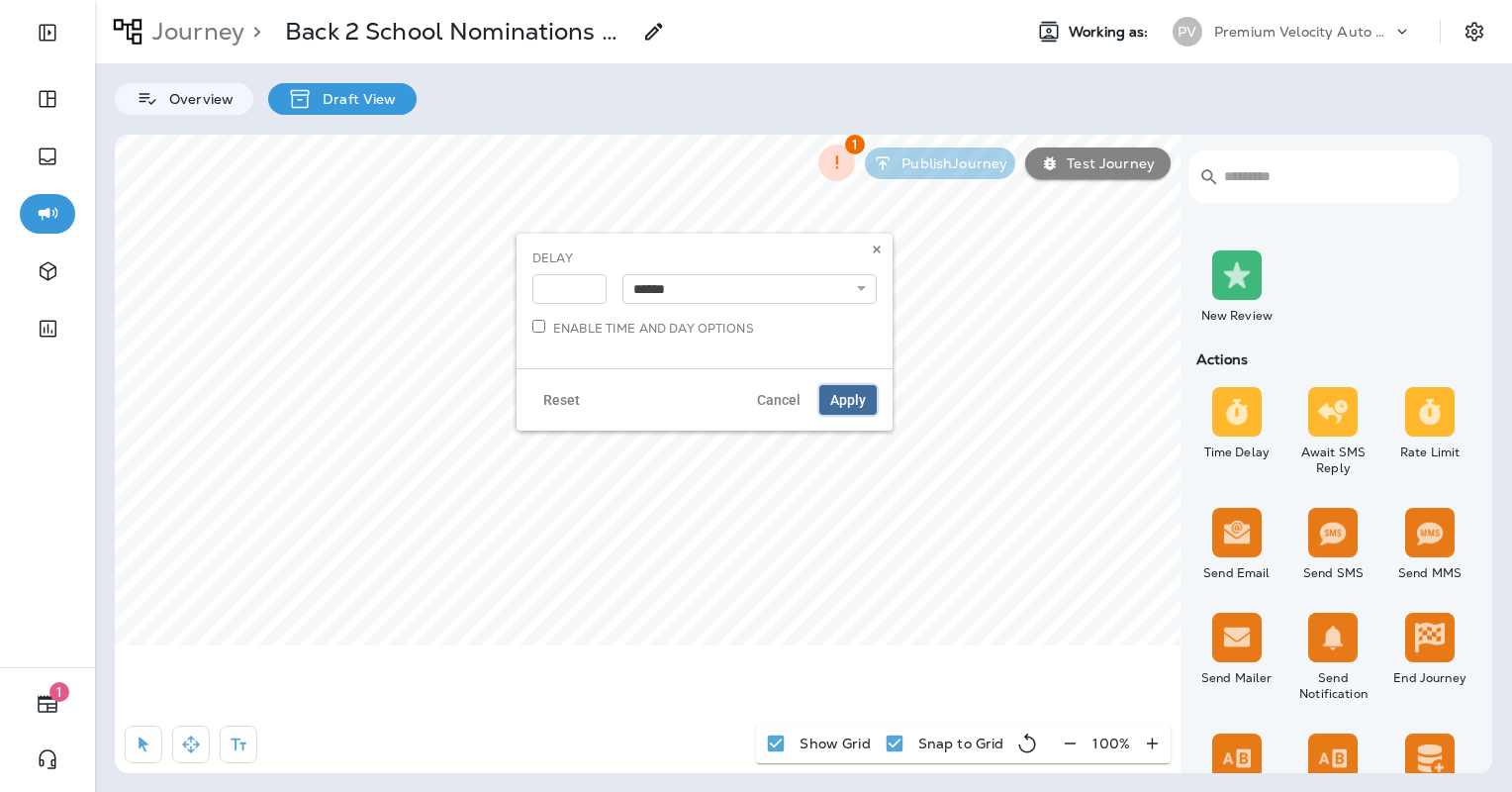 click on "Apply" at bounding box center [848, 400] 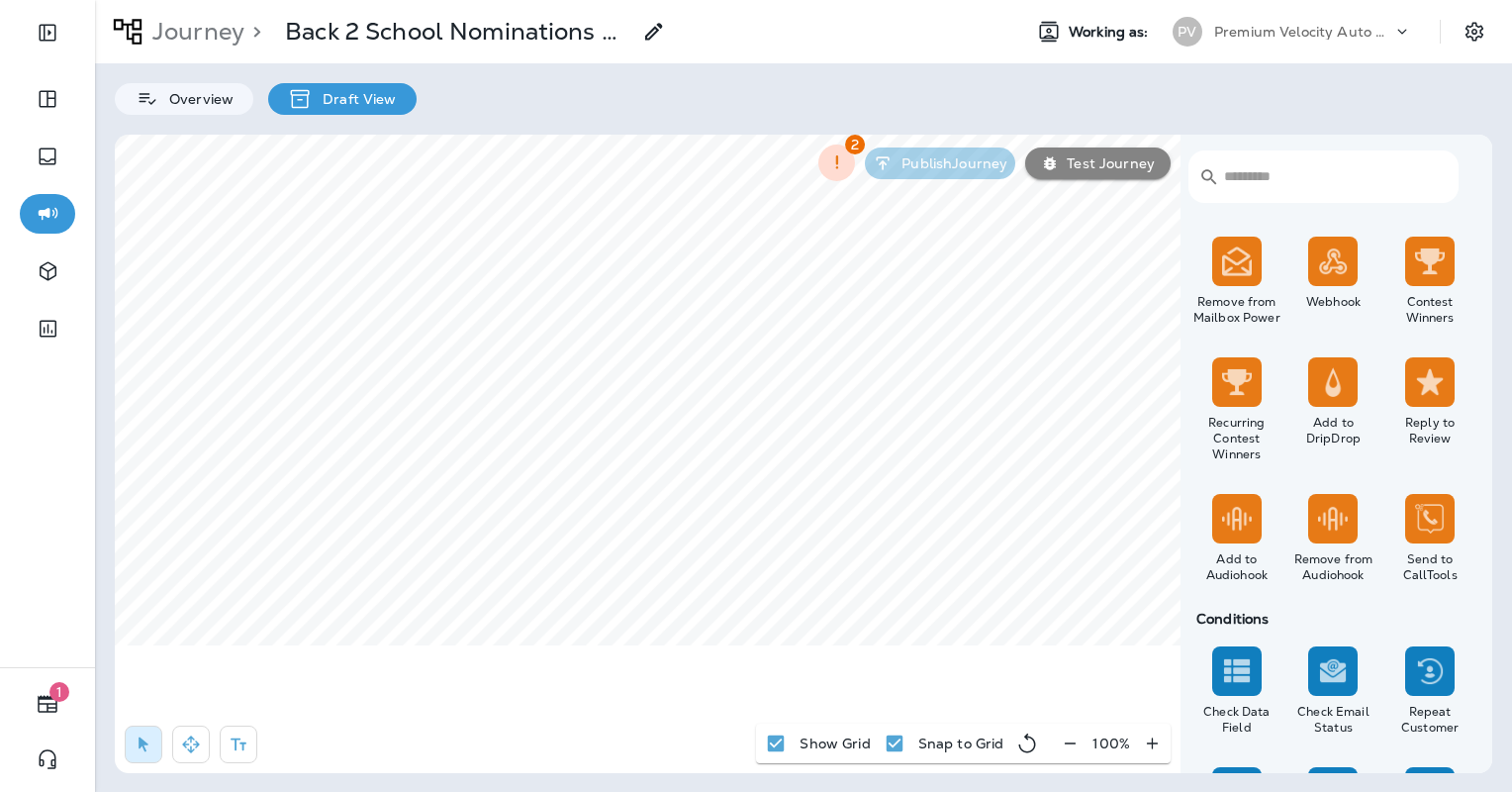 scroll, scrollTop: 1485, scrollLeft: 0, axis: vertical 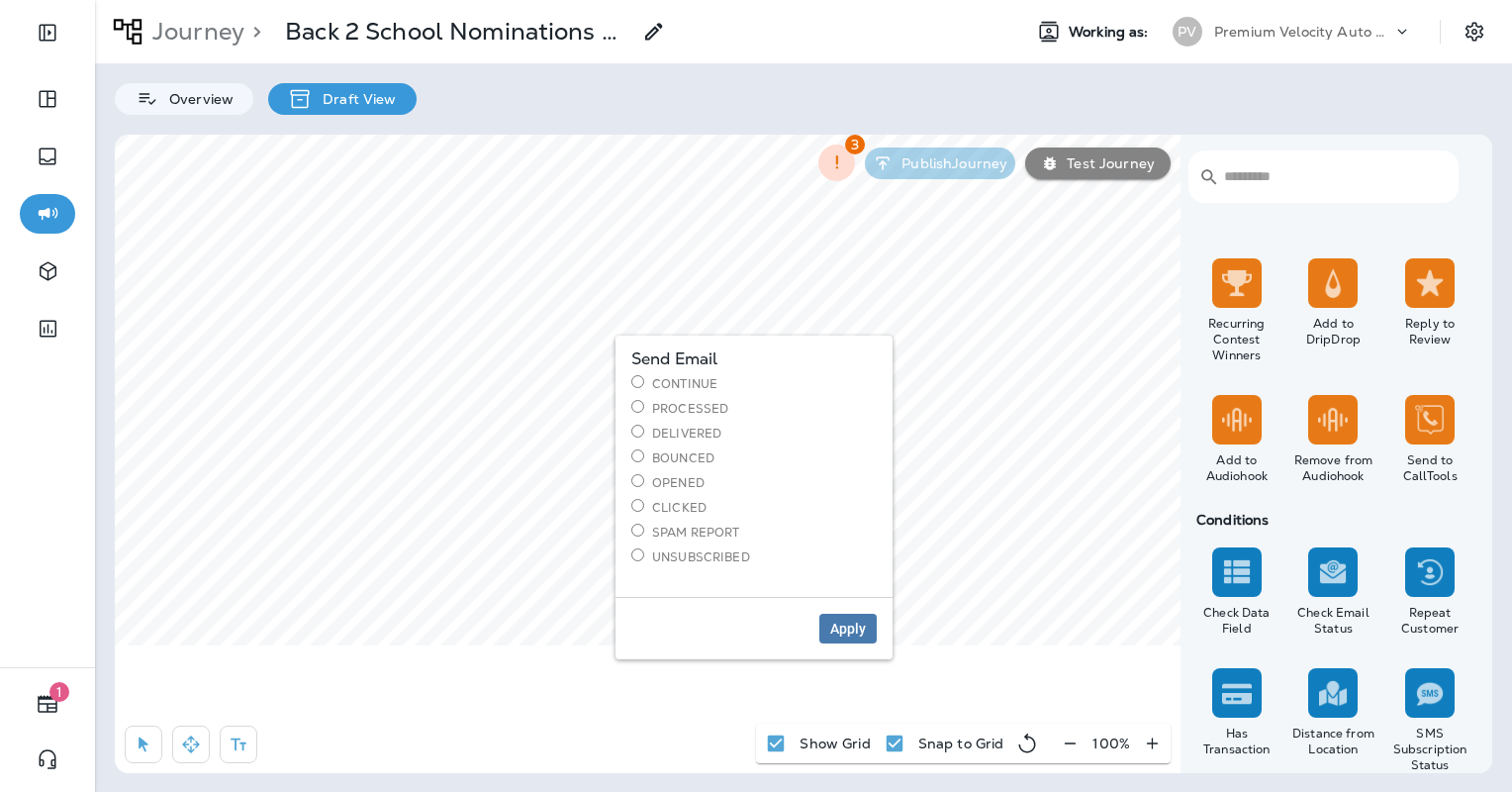 click on "Apply" at bounding box center (754, 628) 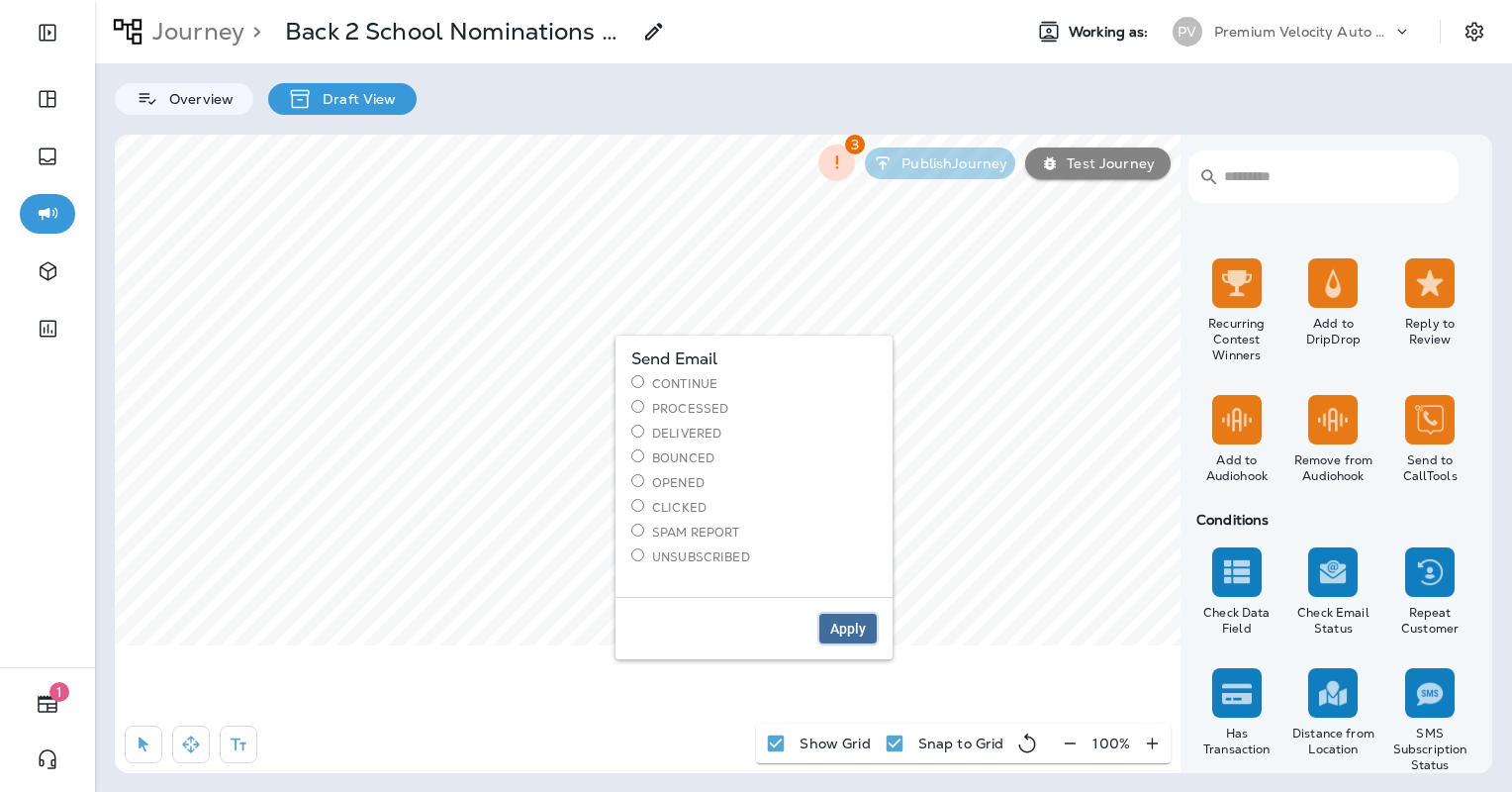 click on "Apply" at bounding box center (848, 629) 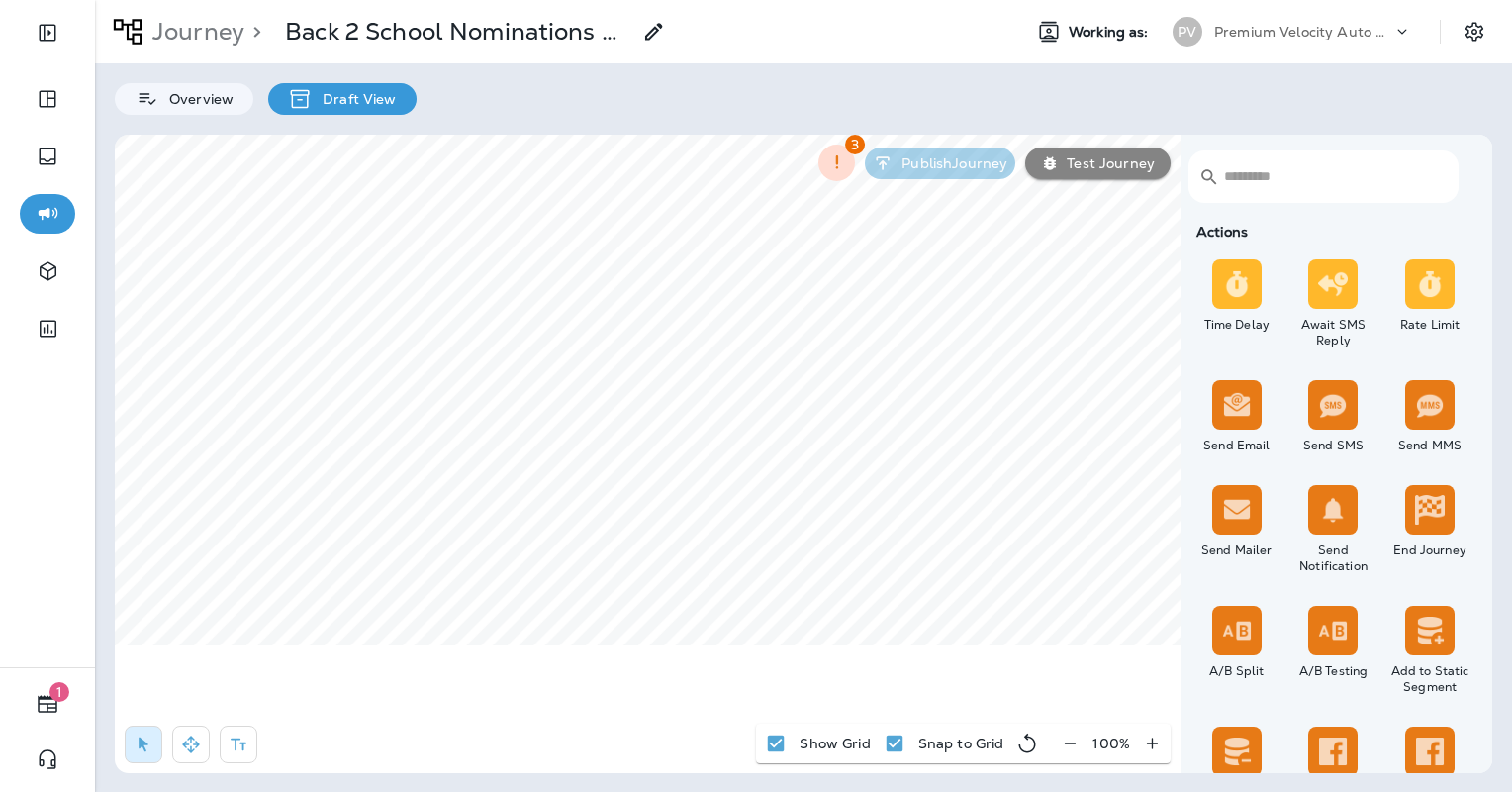 scroll, scrollTop: 509, scrollLeft: 0, axis: vertical 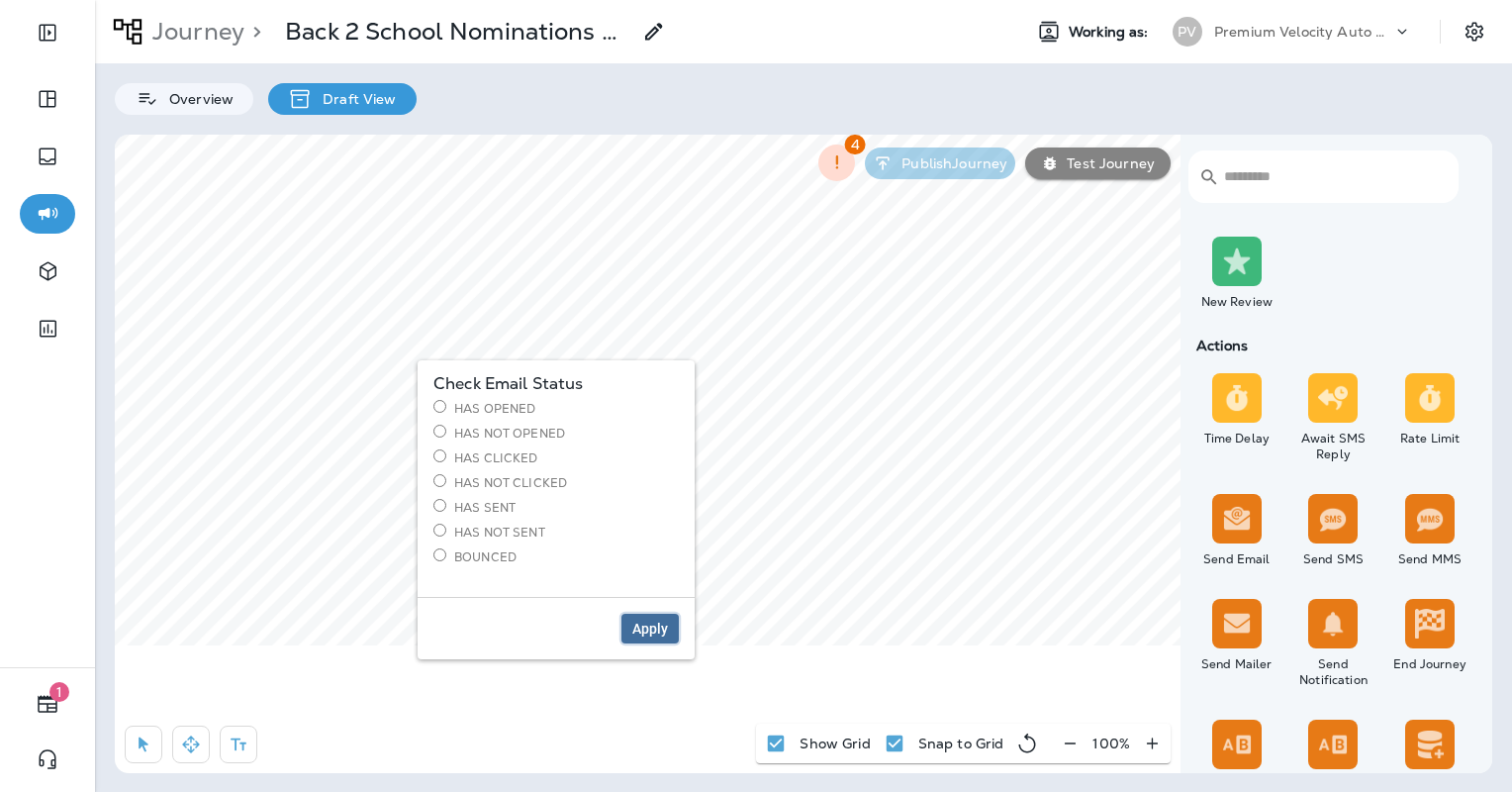 click on "Apply" at bounding box center (650, 629) 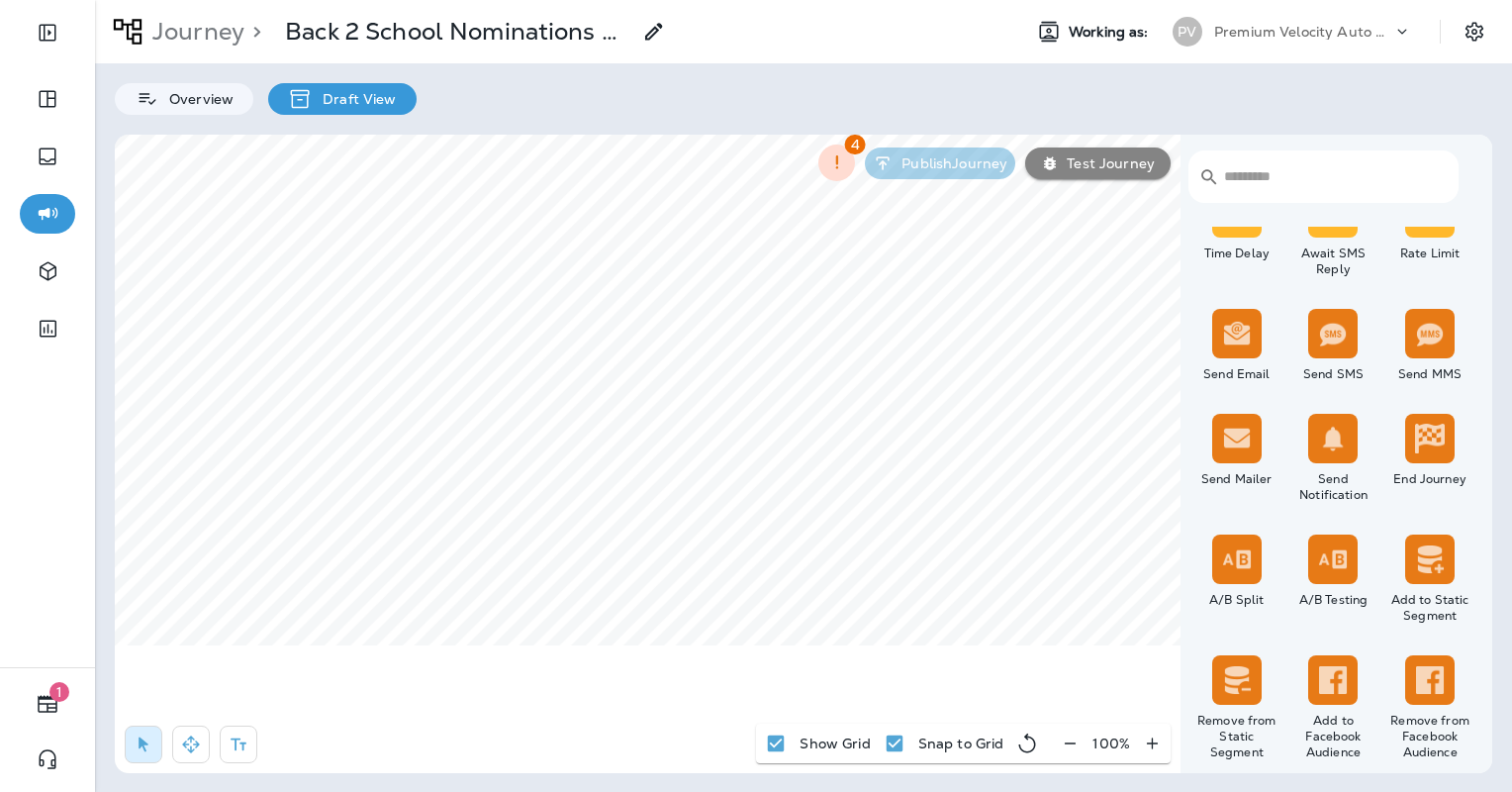 scroll, scrollTop: 707, scrollLeft: 0, axis: vertical 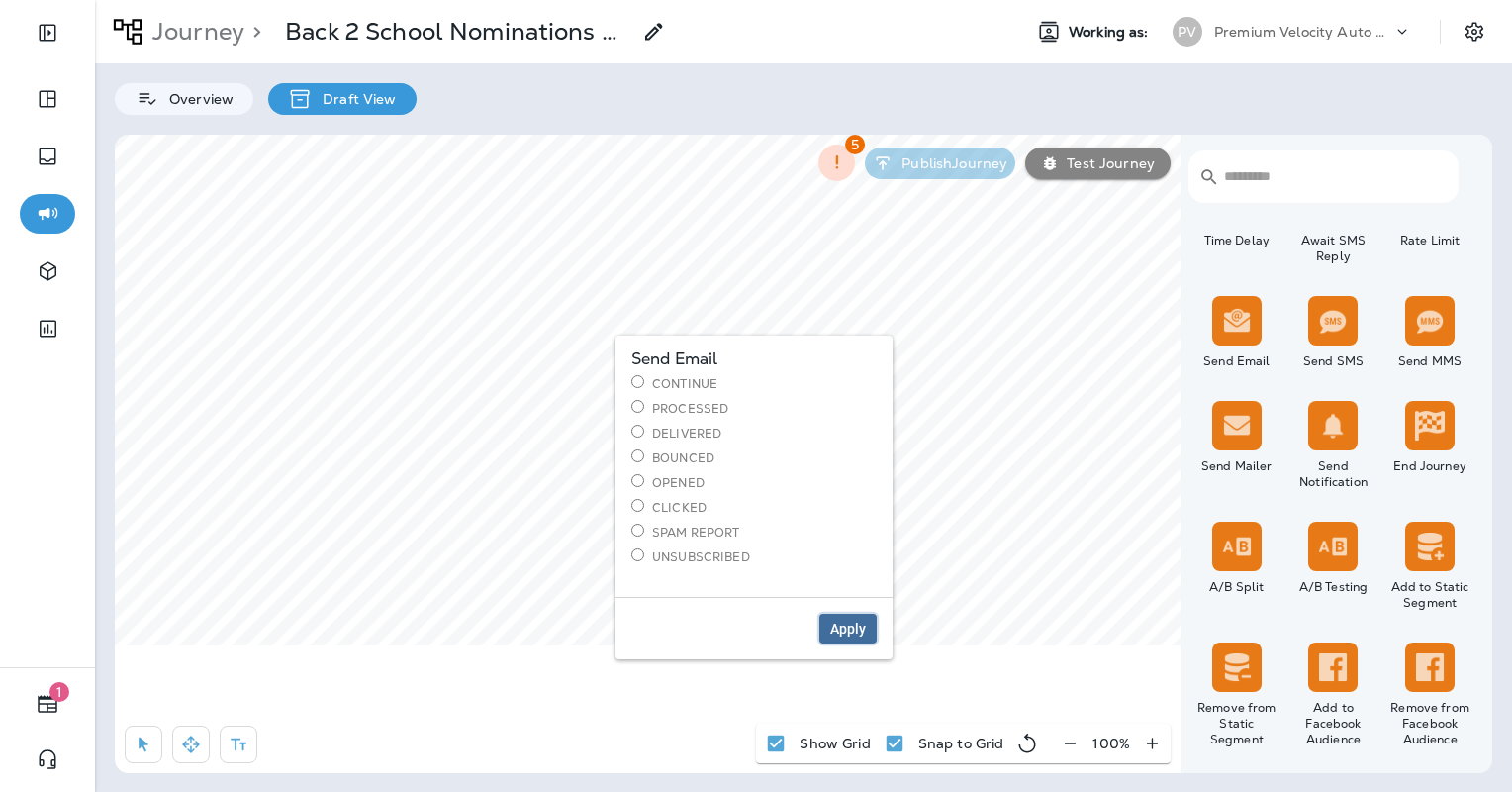 click on "Apply" at bounding box center [848, 629] 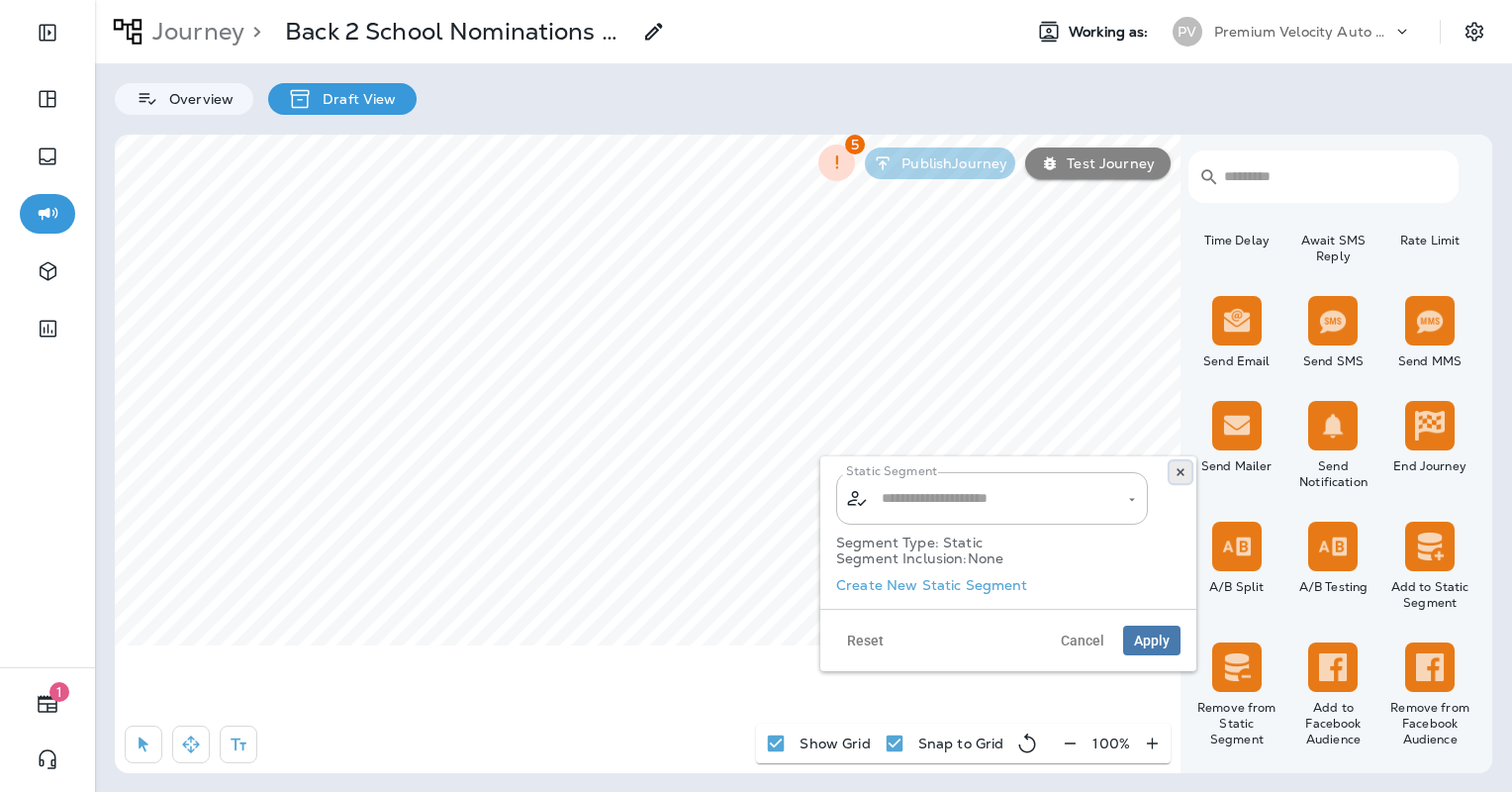 click at bounding box center (1181, 472) 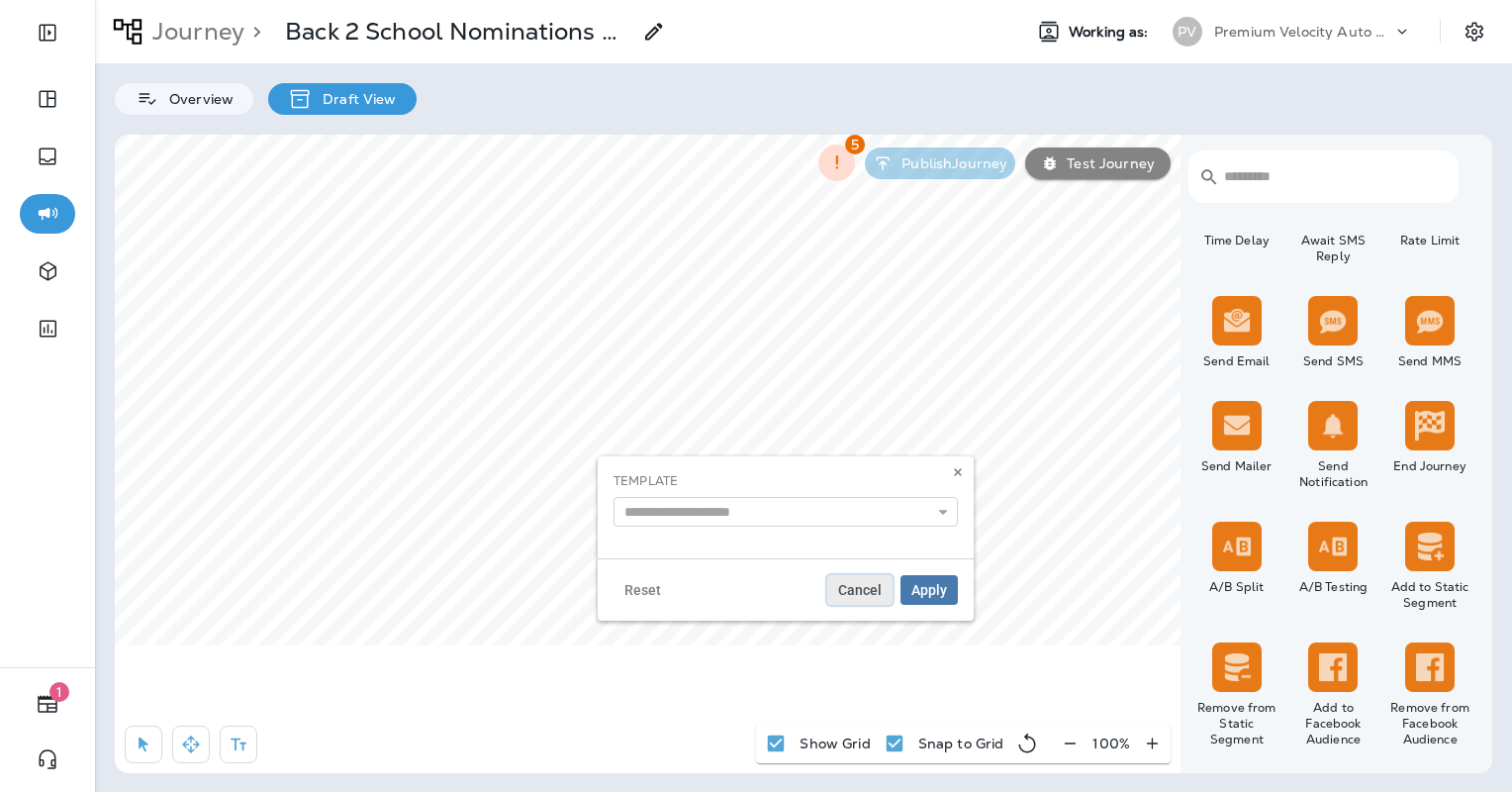 click on "Cancel" at bounding box center [860, 590] 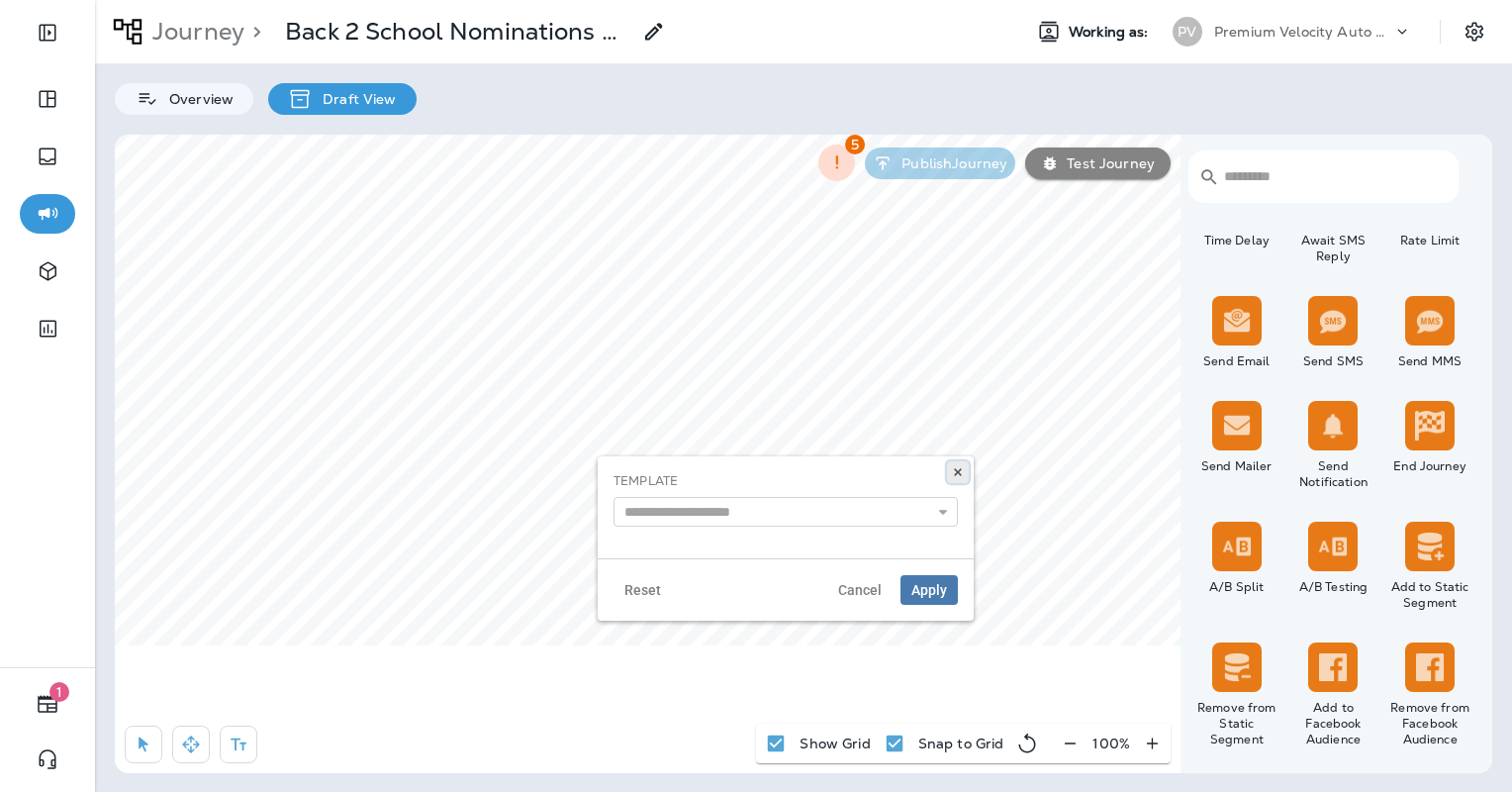 click 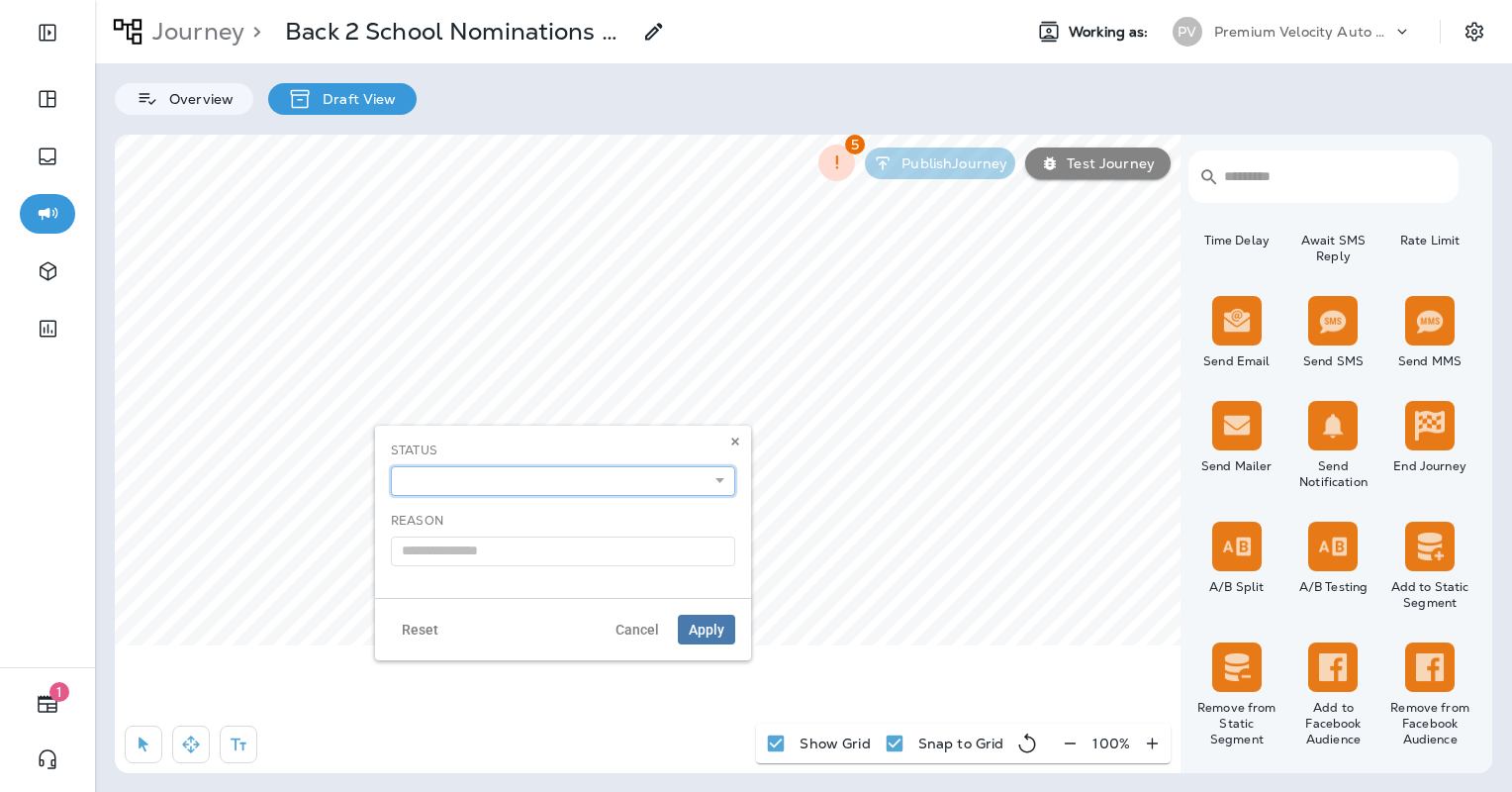 click on "**********" at bounding box center [563, 481] 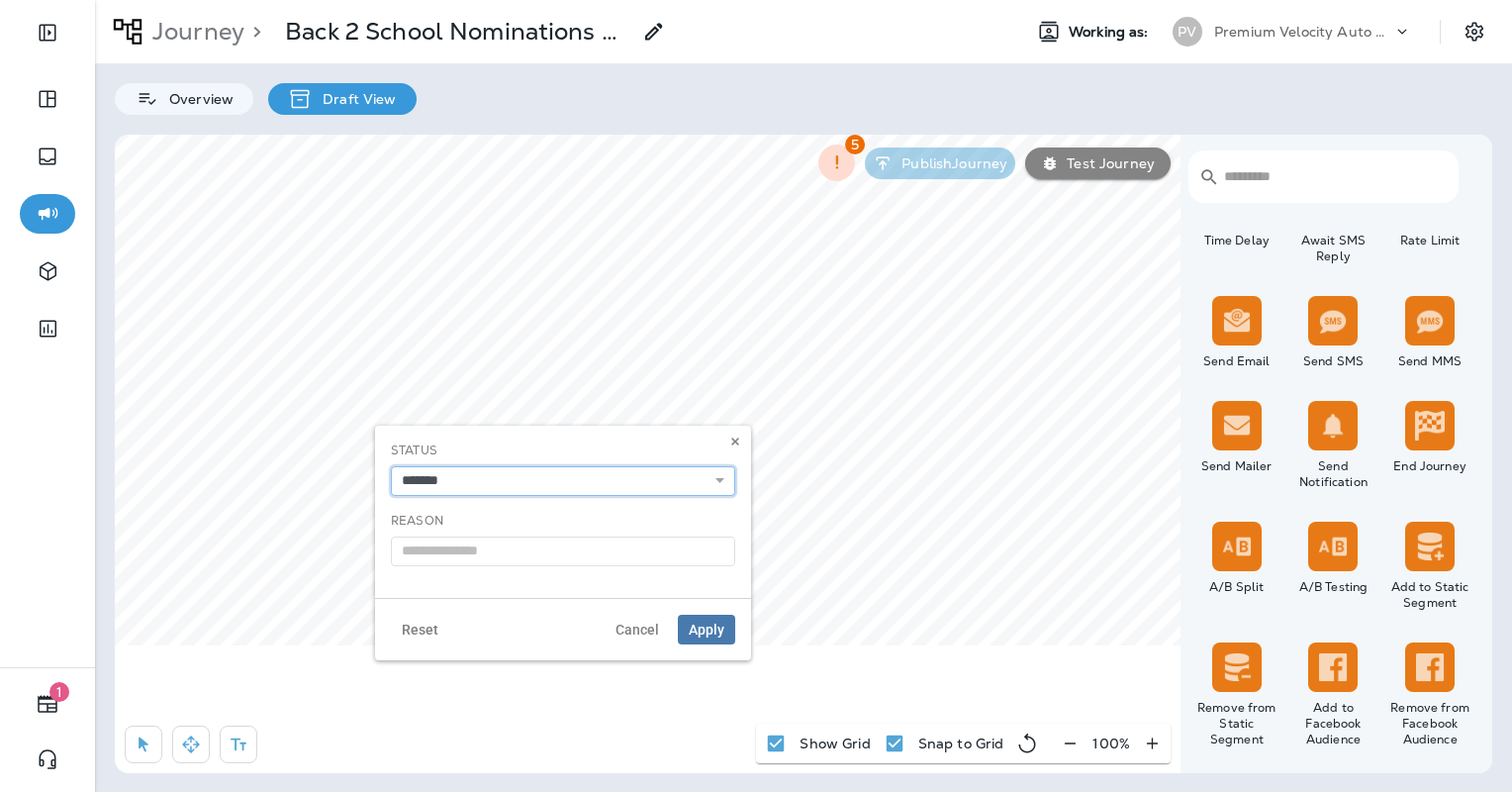 click on "**********" at bounding box center [563, 481] 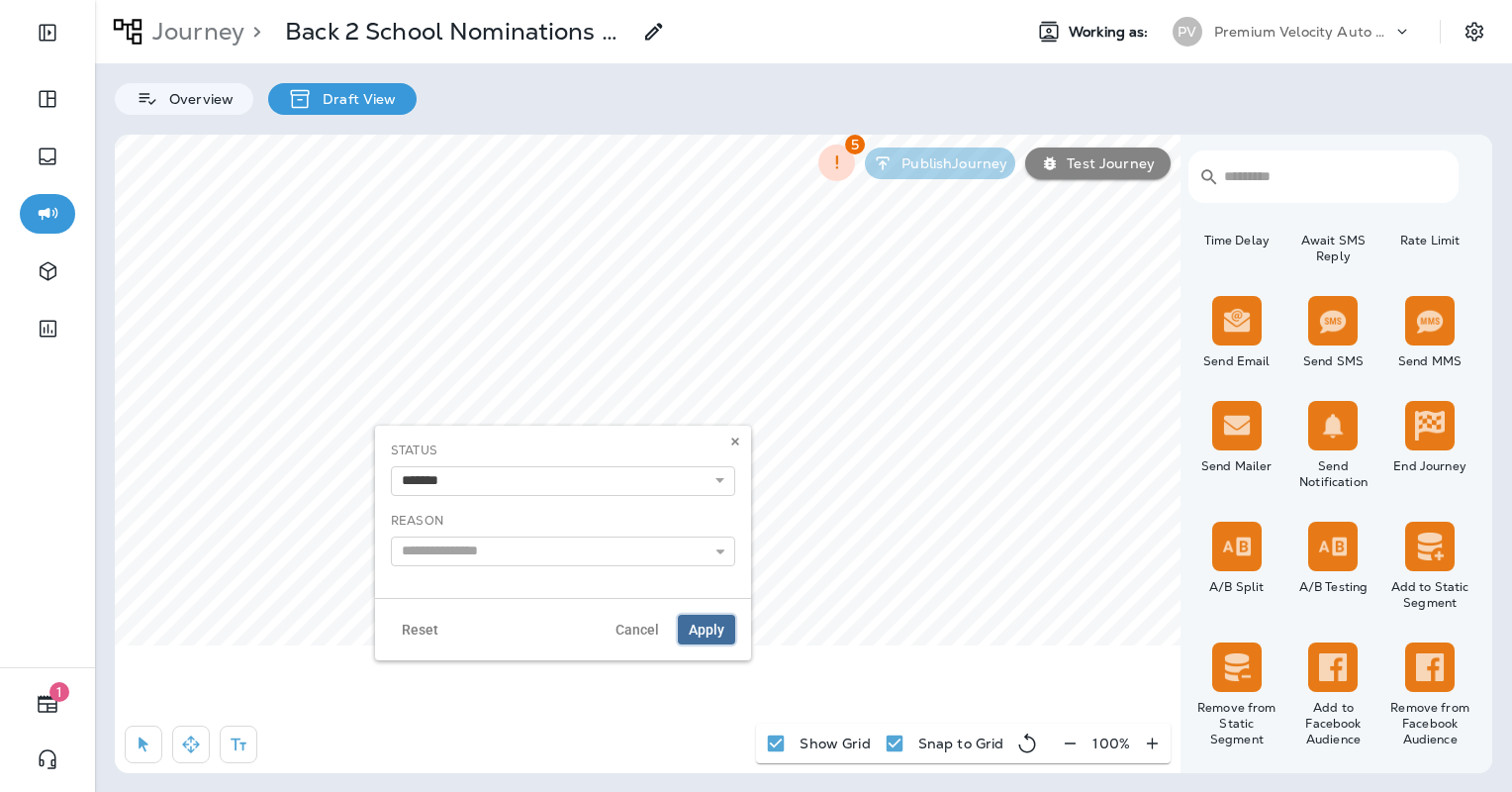 click on "Apply" at bounding box center [707, 630] 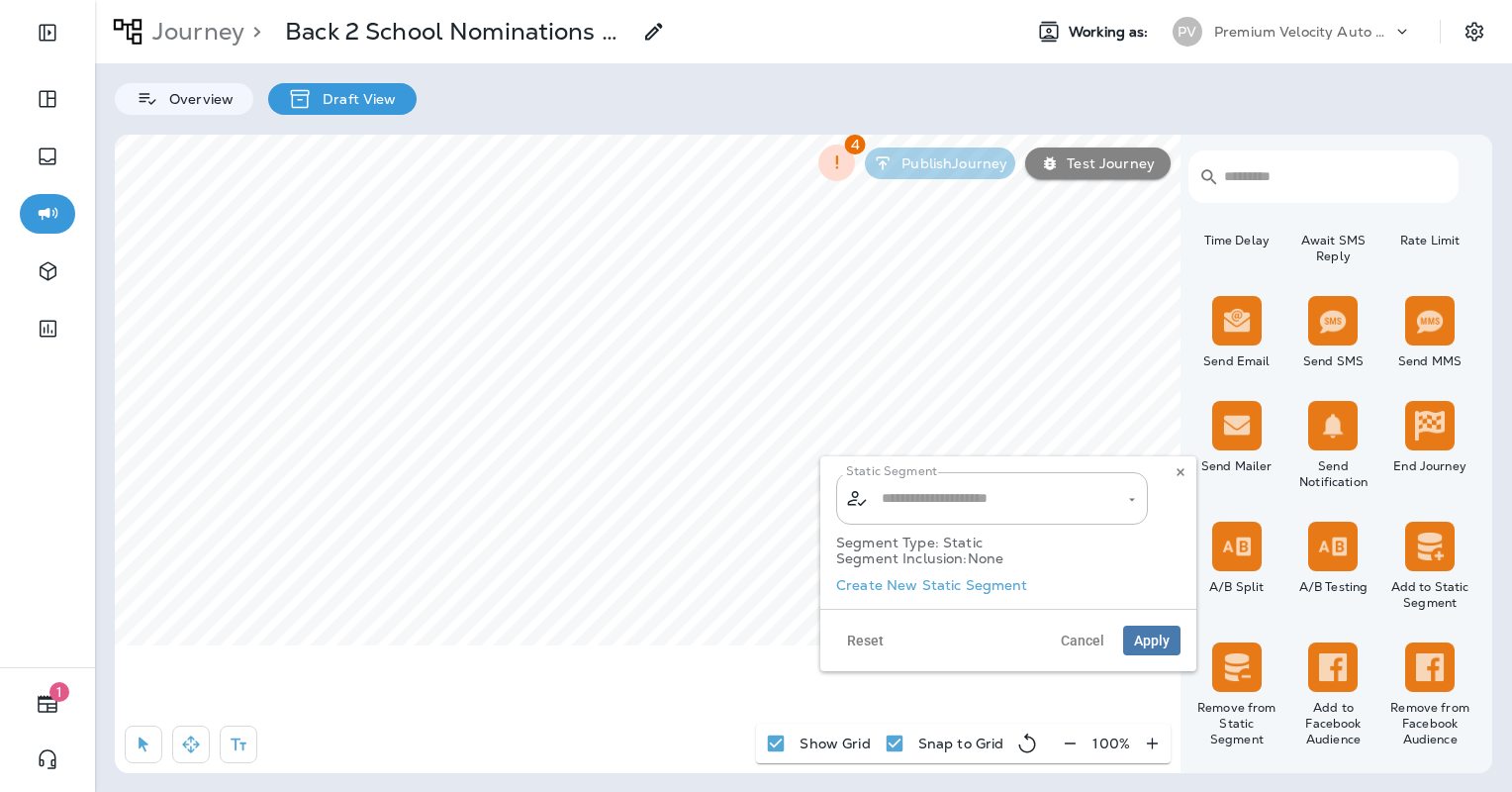 click on "Create New Static Segment" at bounding box center [932, 585] 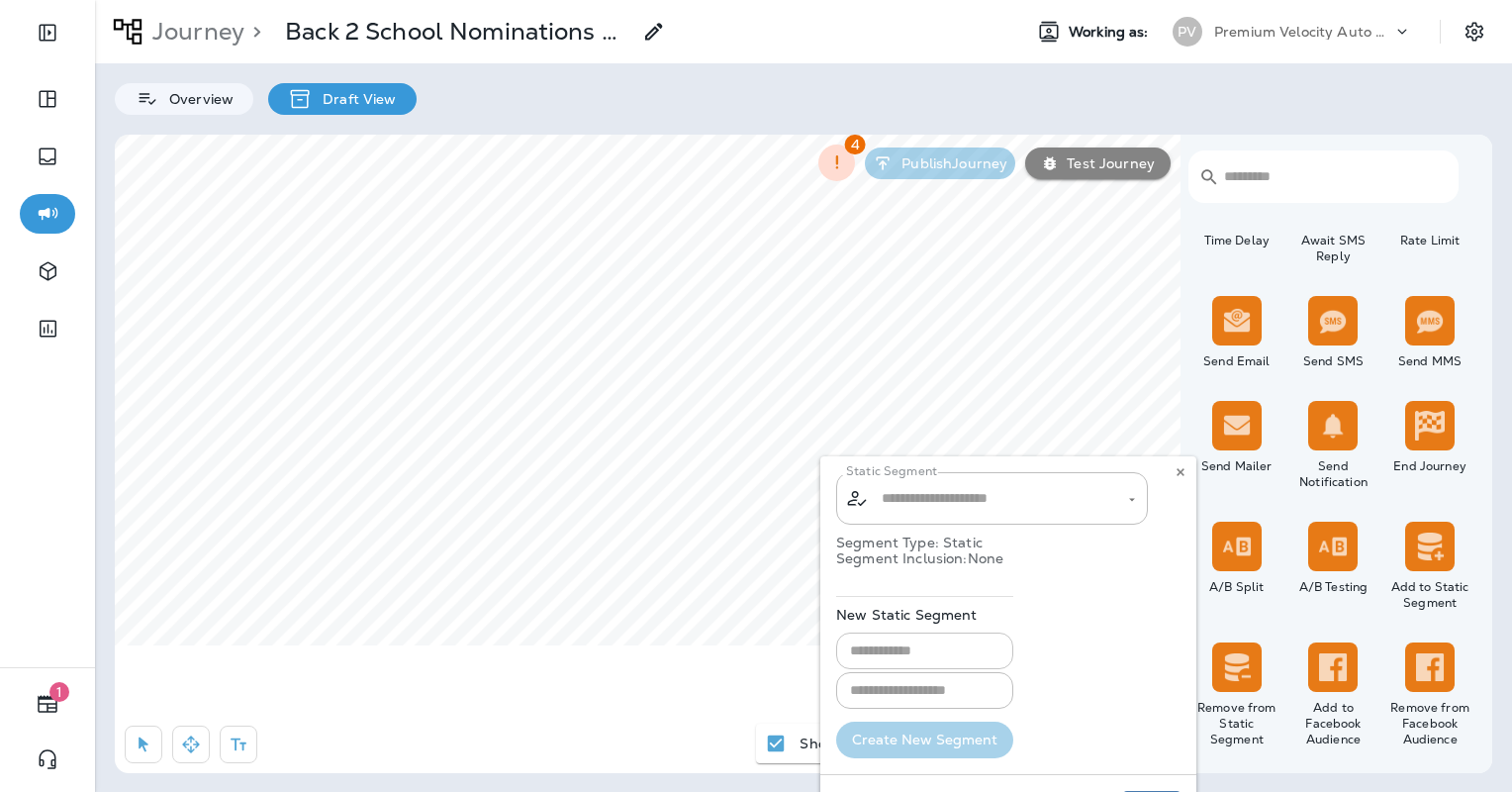 click at bounding box center [924, 650] 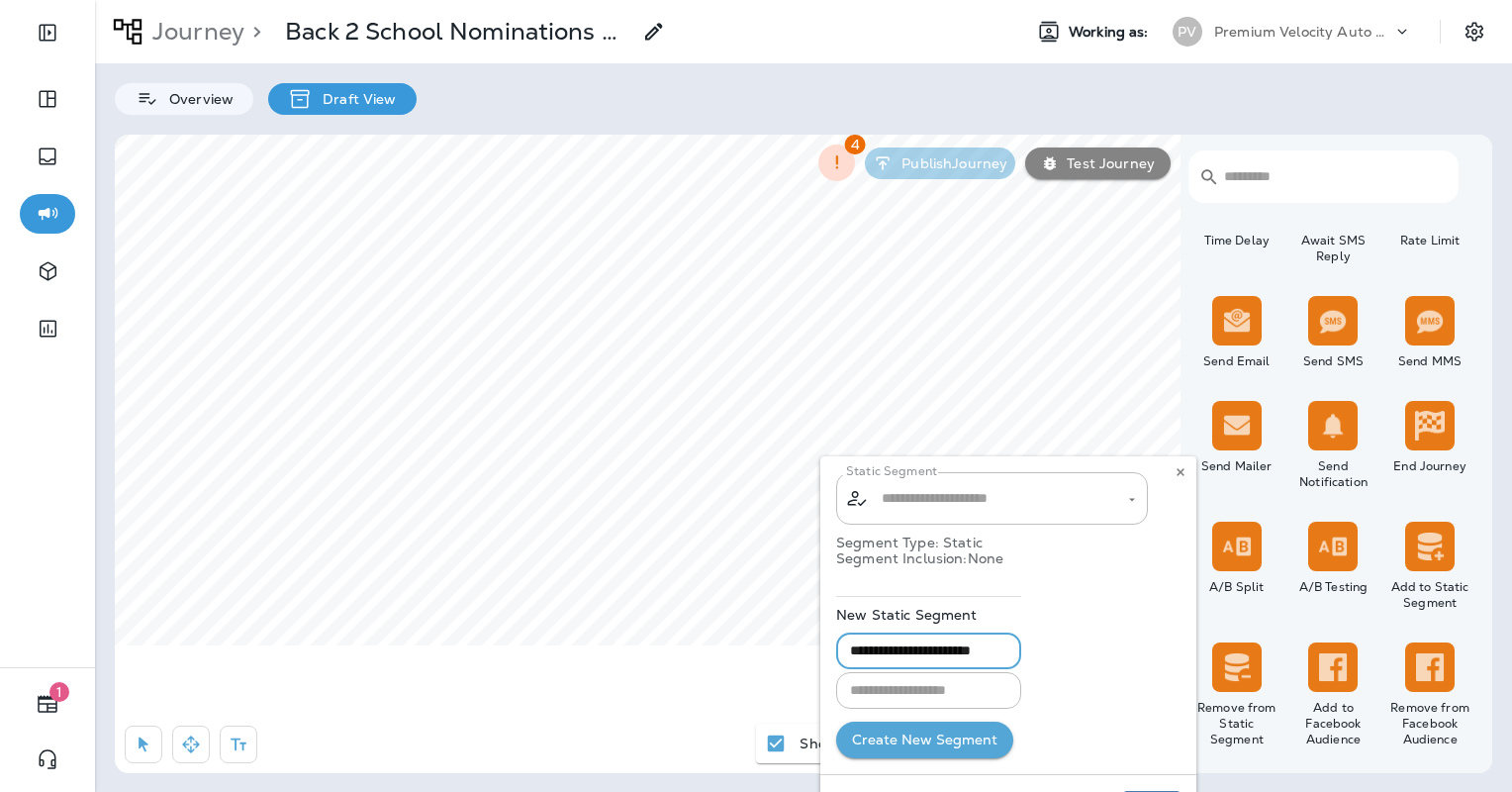 scroll, scrollTop: 0, scrollLeft: 24, axis: horizontal 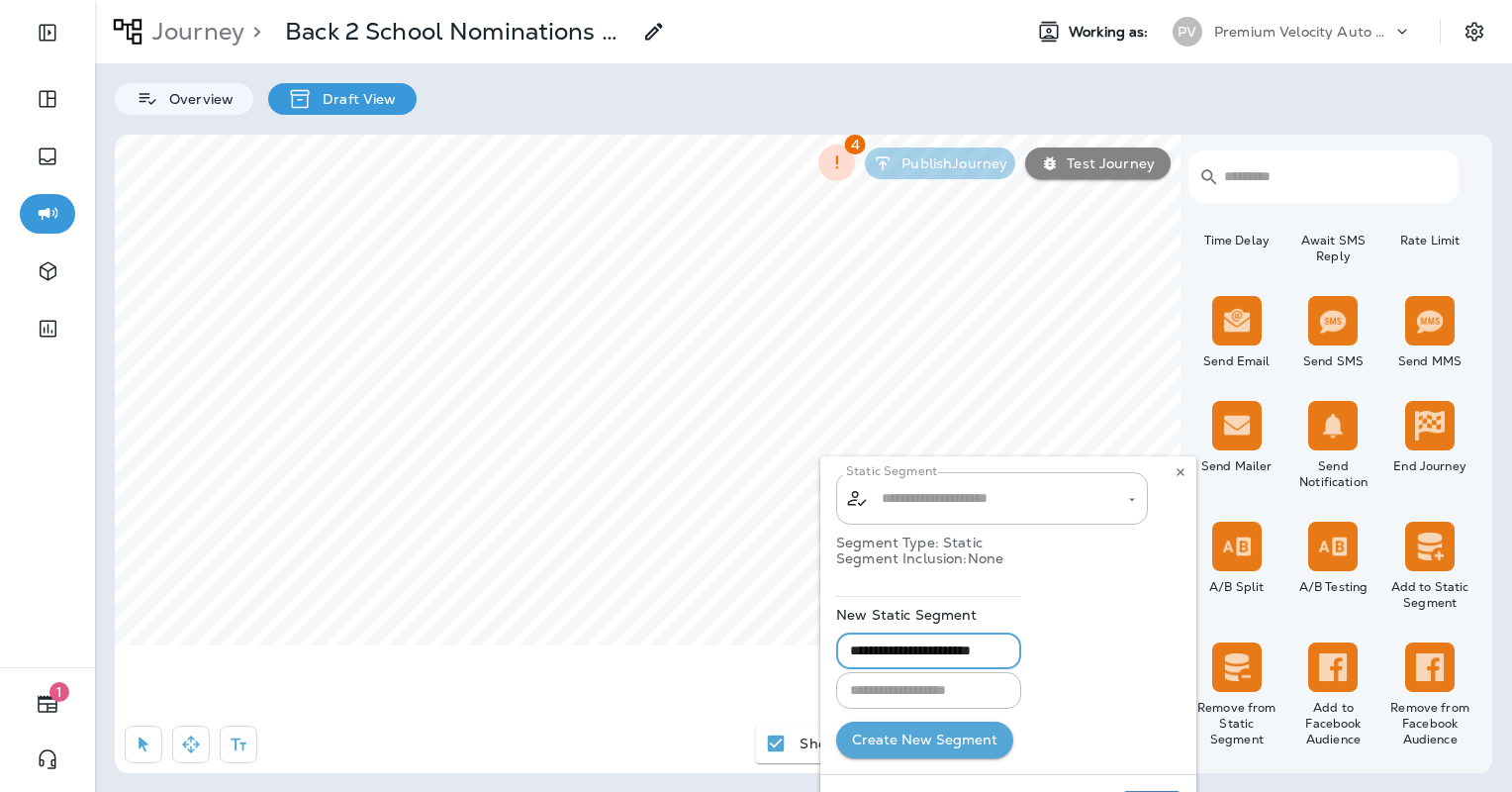 type on "**********" 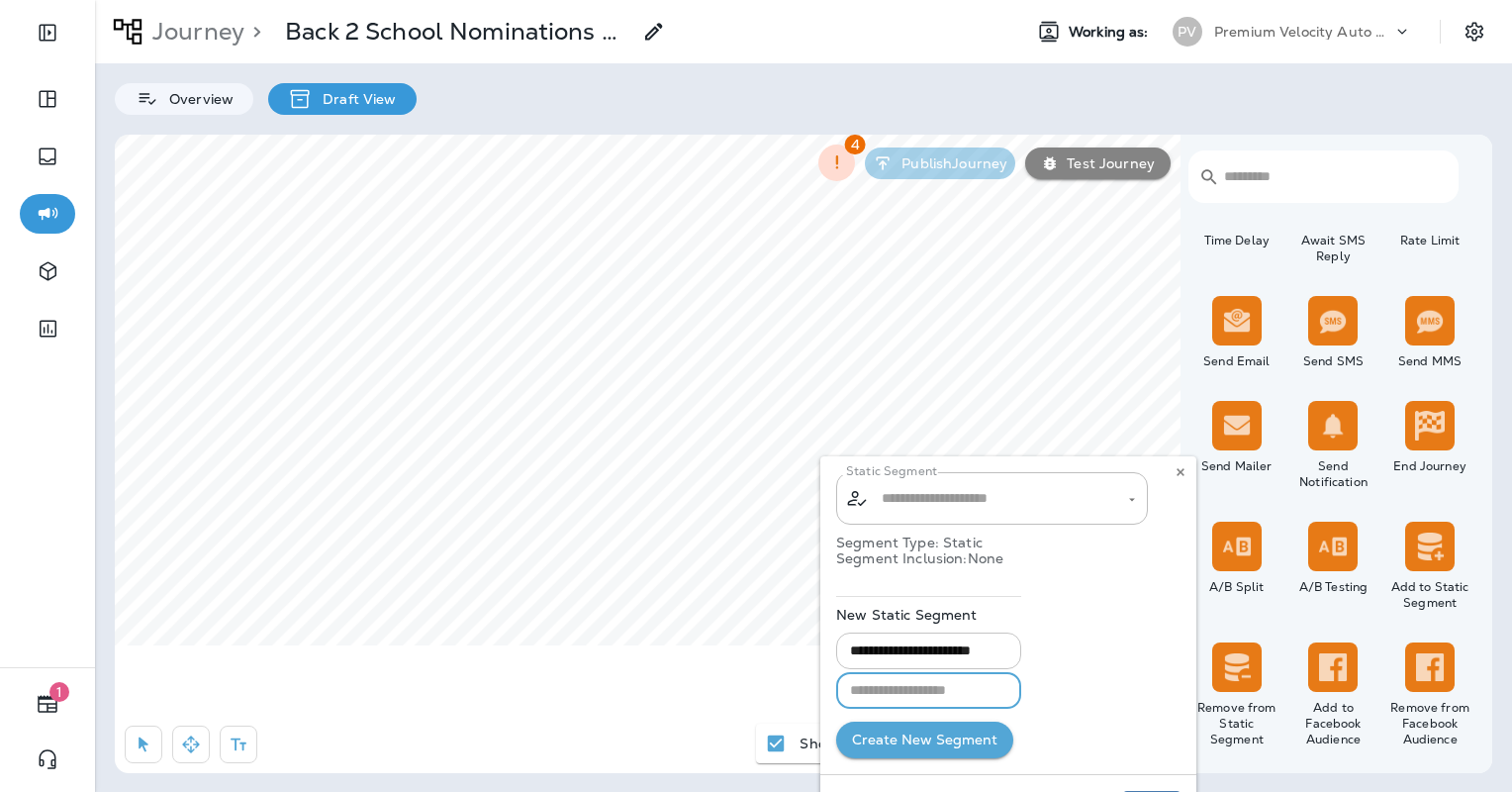 scroll, scrollTop: 0, scrollLeft: 0, axis: both 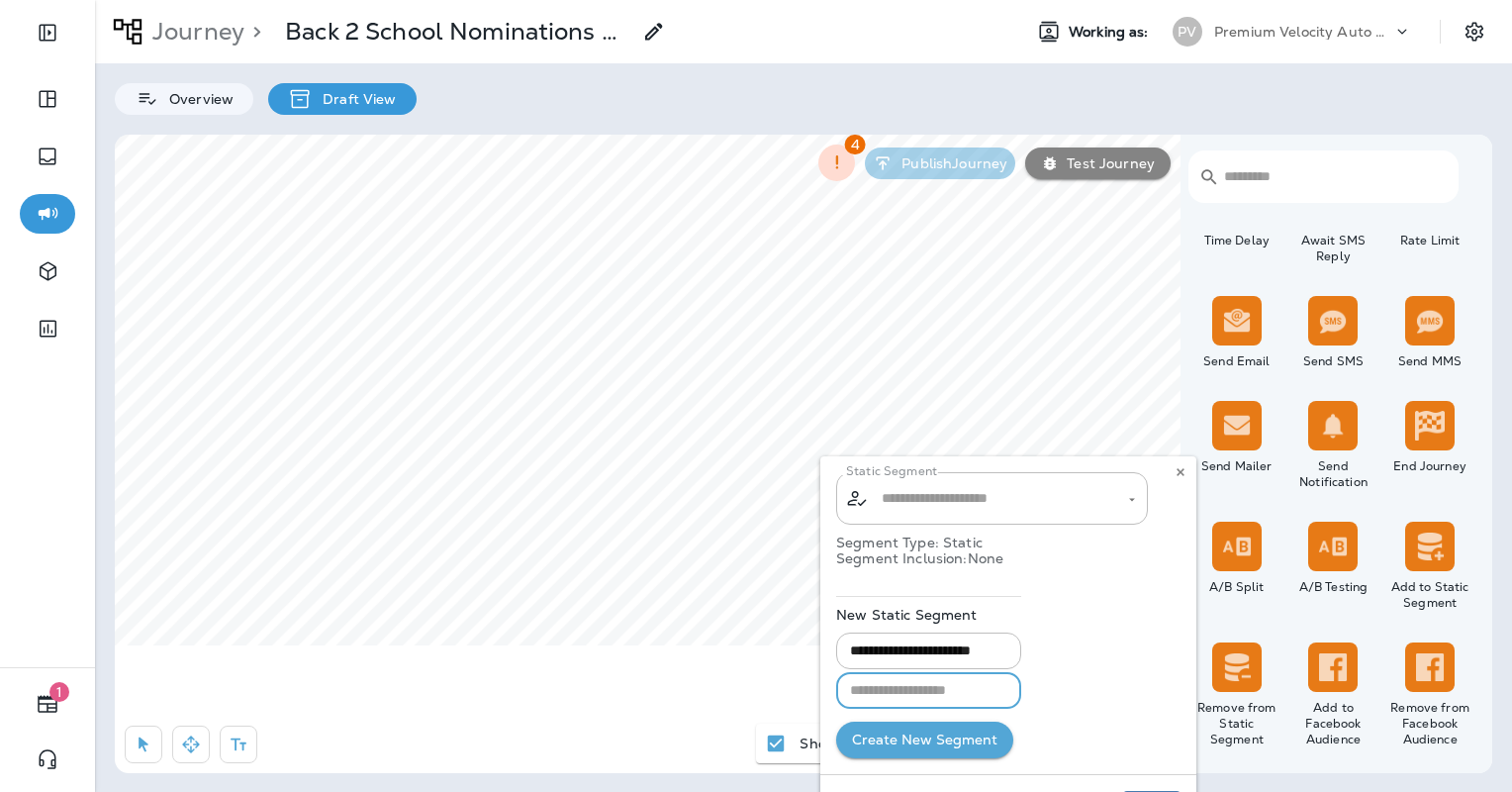 click on "Create New Segment" at bounding box center [924, 740] 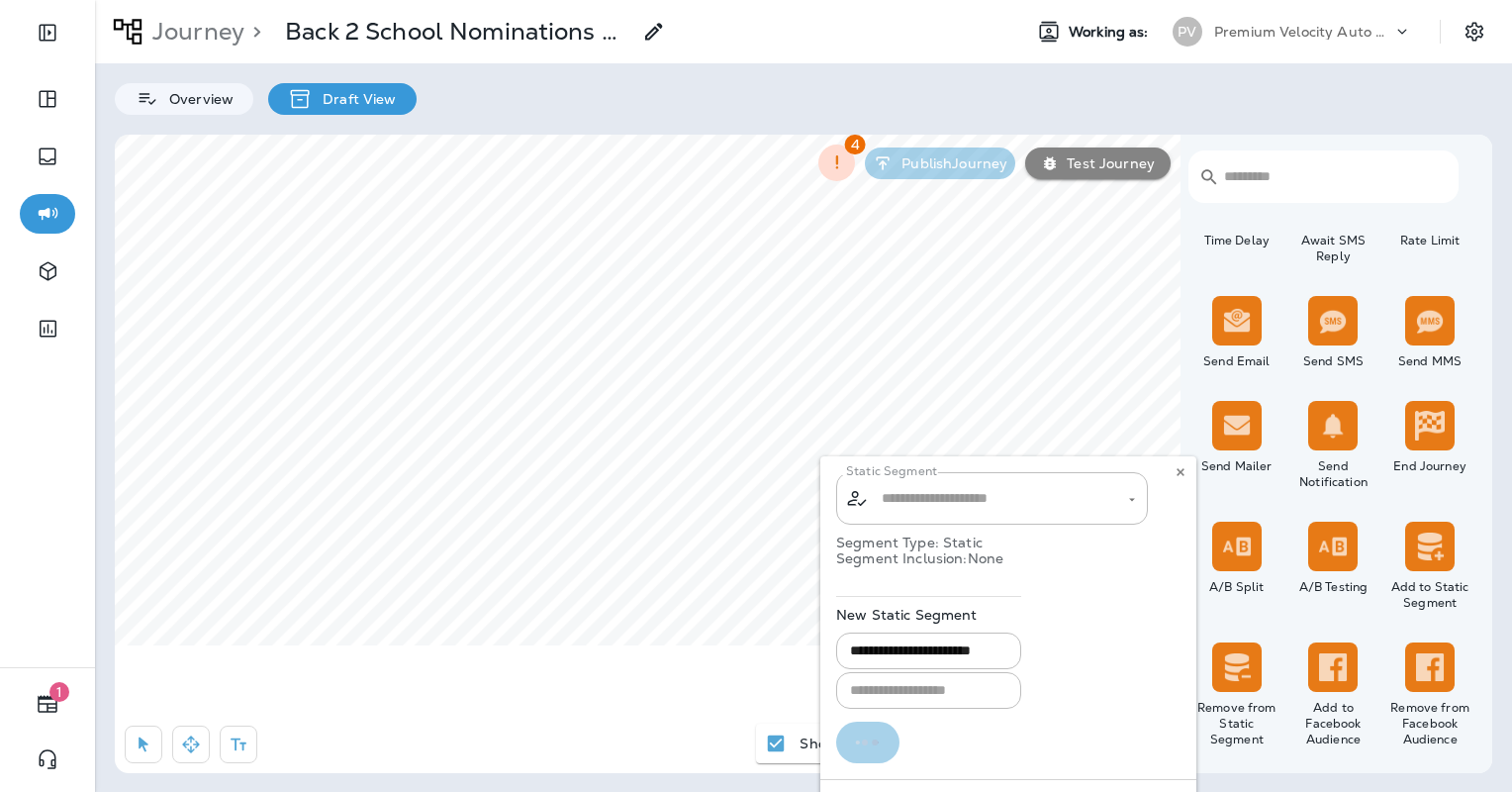 type on "**********" 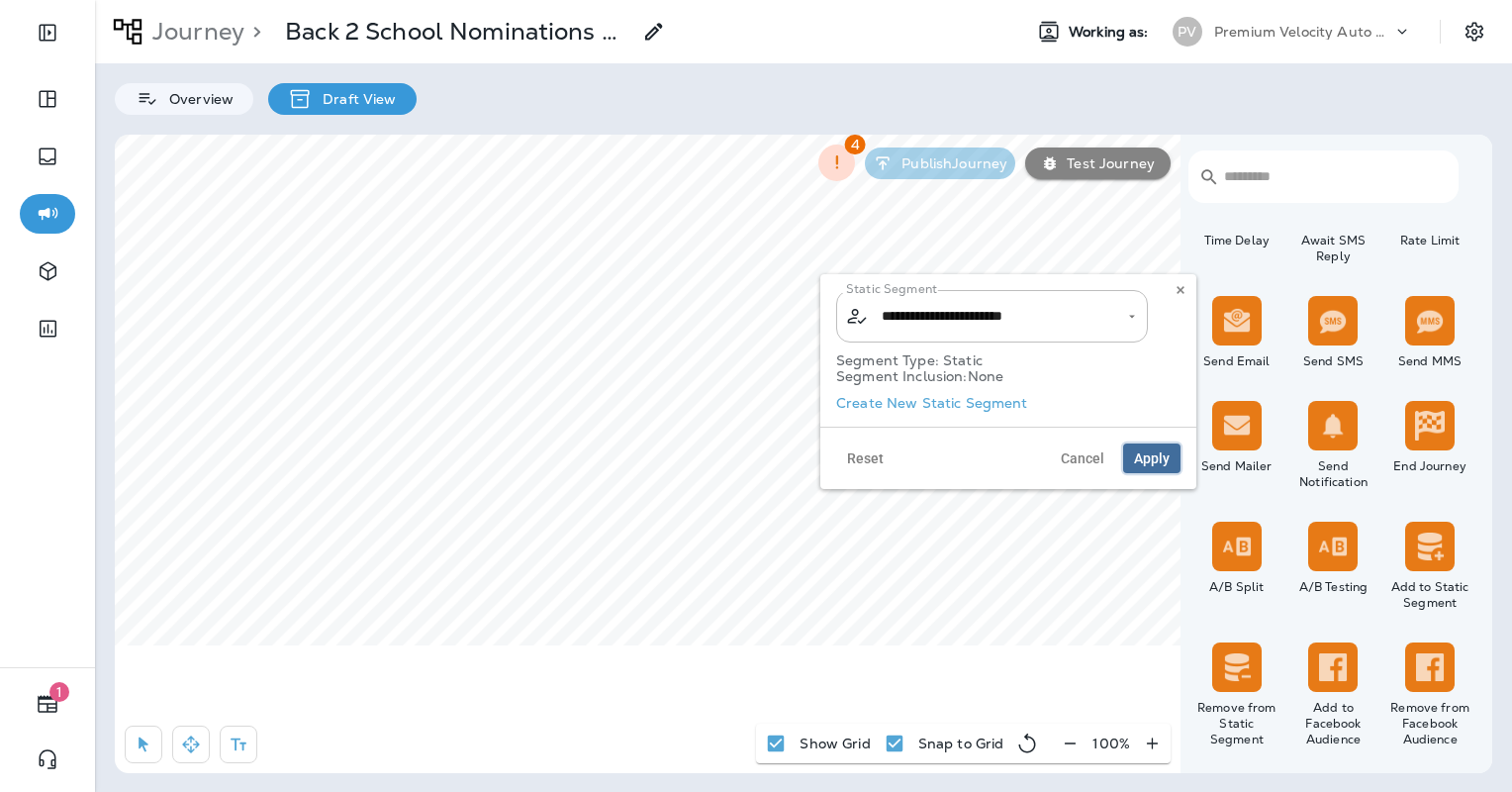 click on "Apply" at bounding box center [1152, 458] 